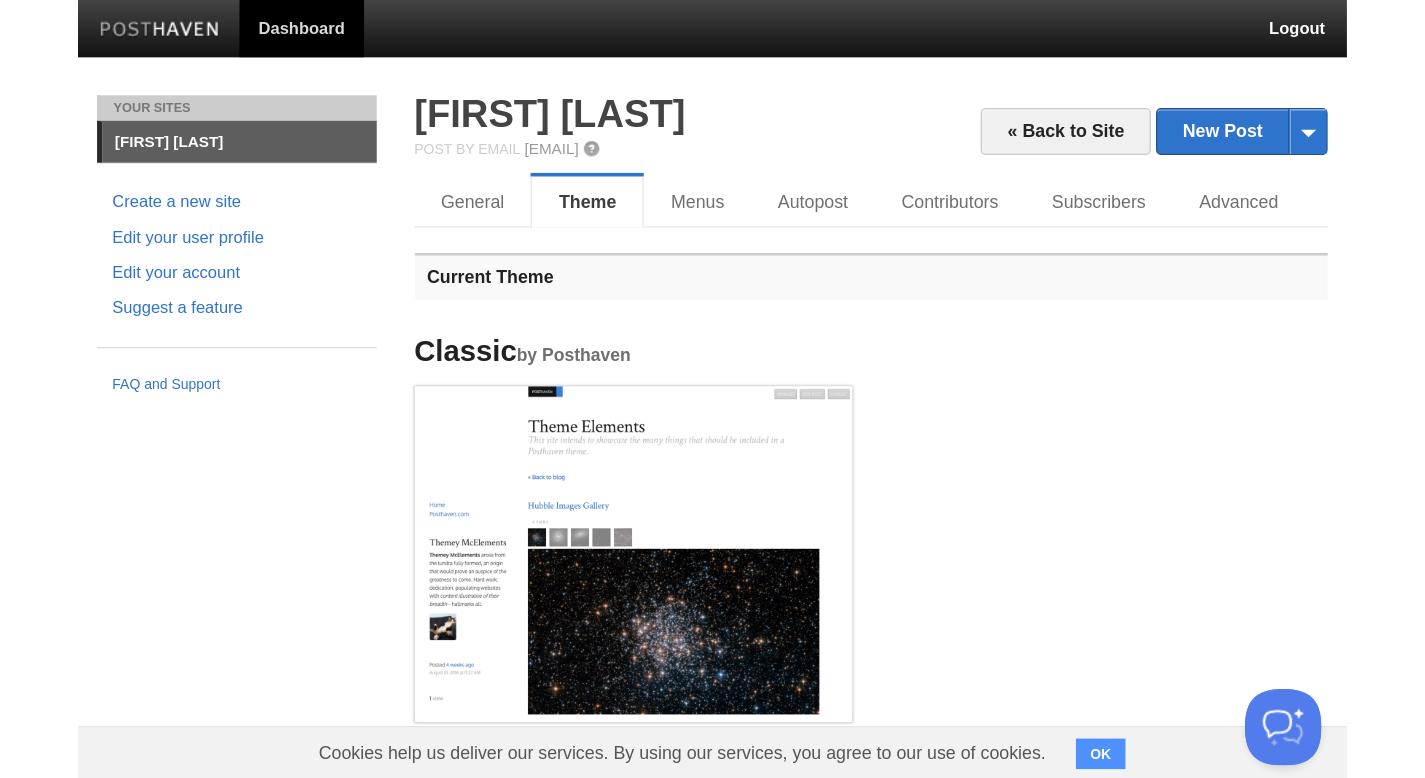 scroll, scrollTop: 0, scrollLeft: 0, axis: both 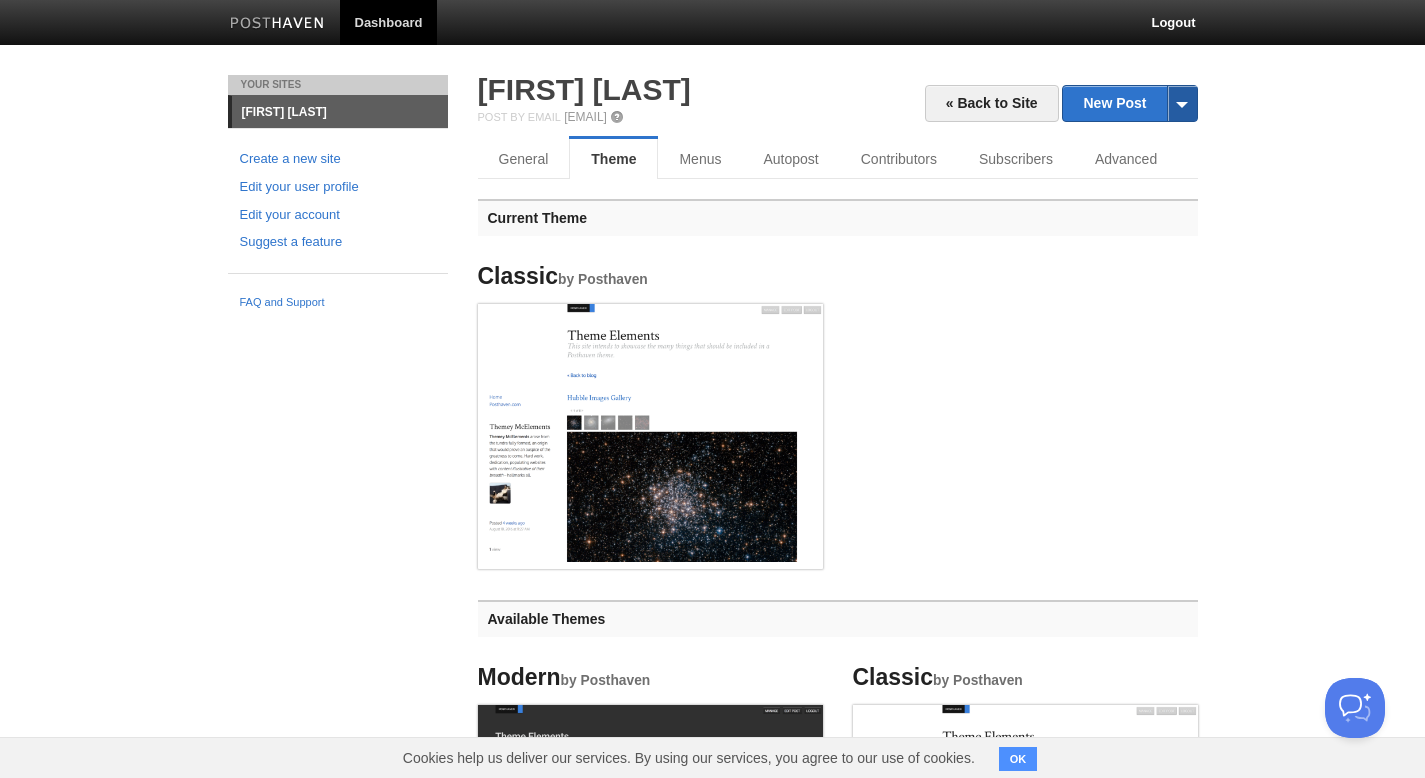 click at bounding box center (1182, 103) 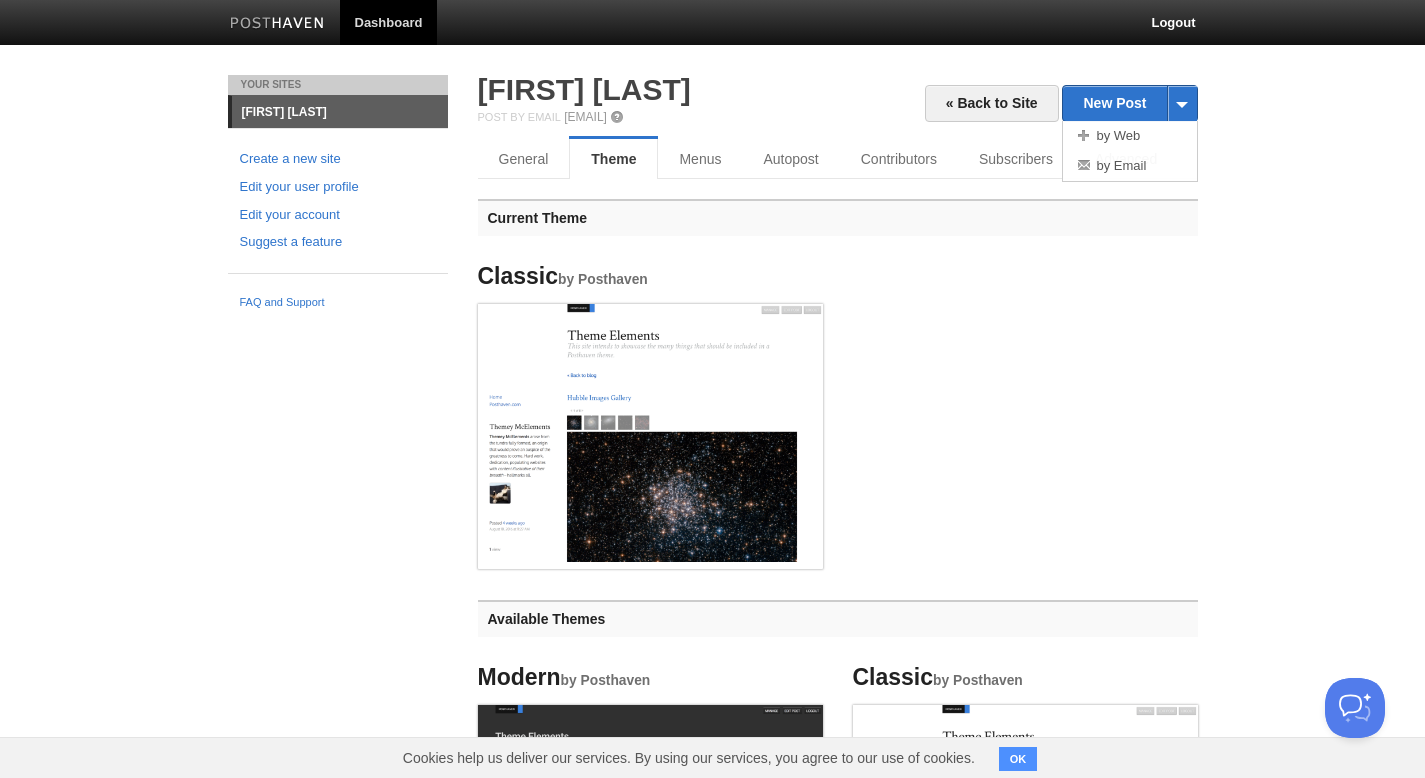 click on "Classic
by Posthaven" at bounding box center (838, 419) 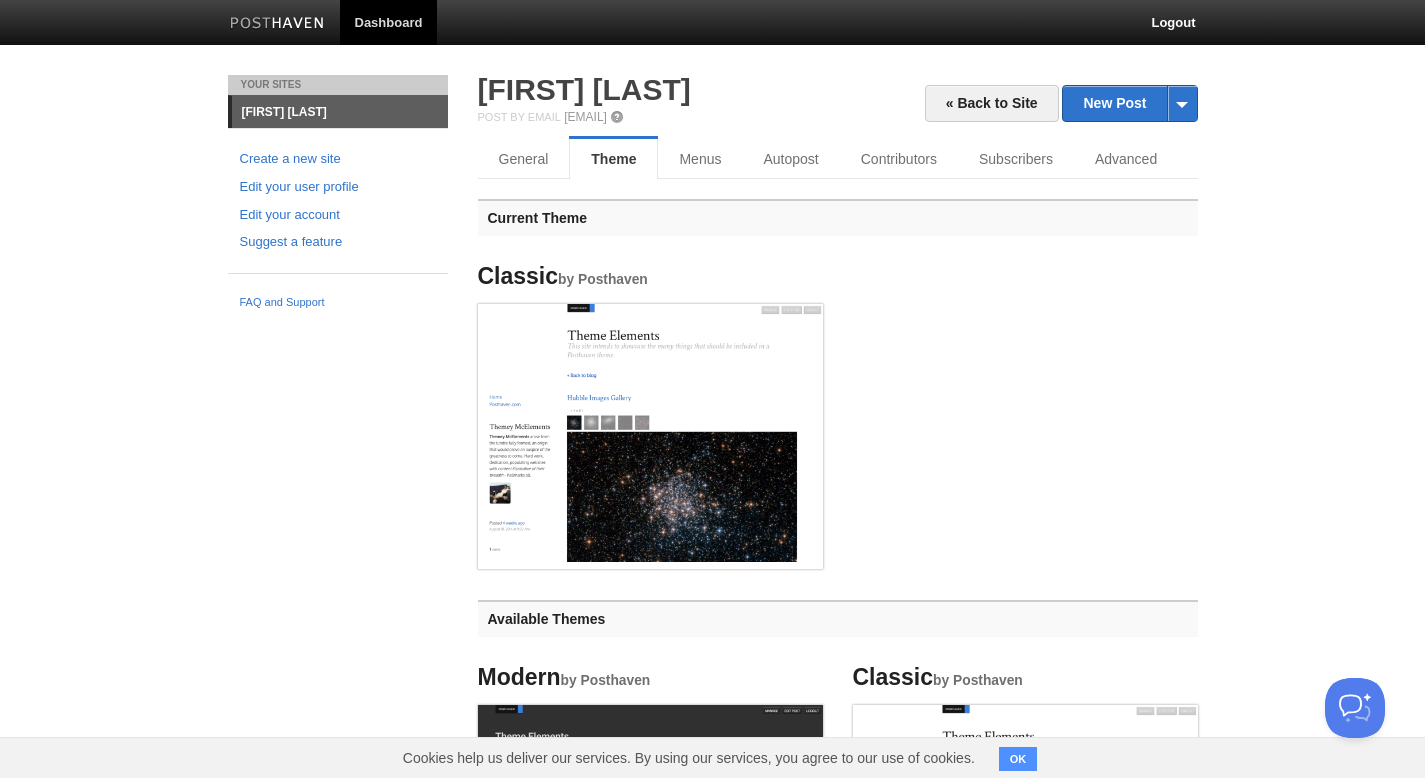 click at bounding box center [650, 433] 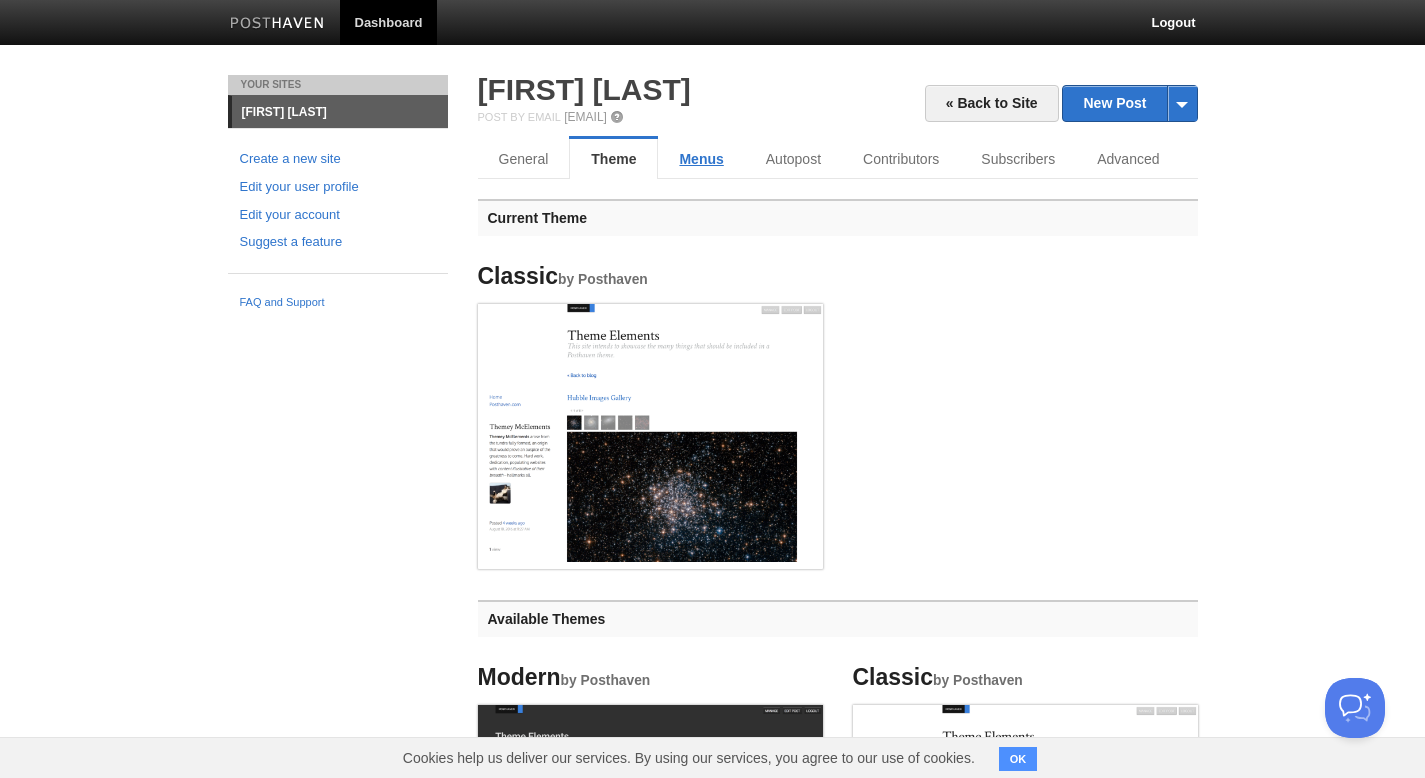 click on "Menus" at bounding box center (701, 159) 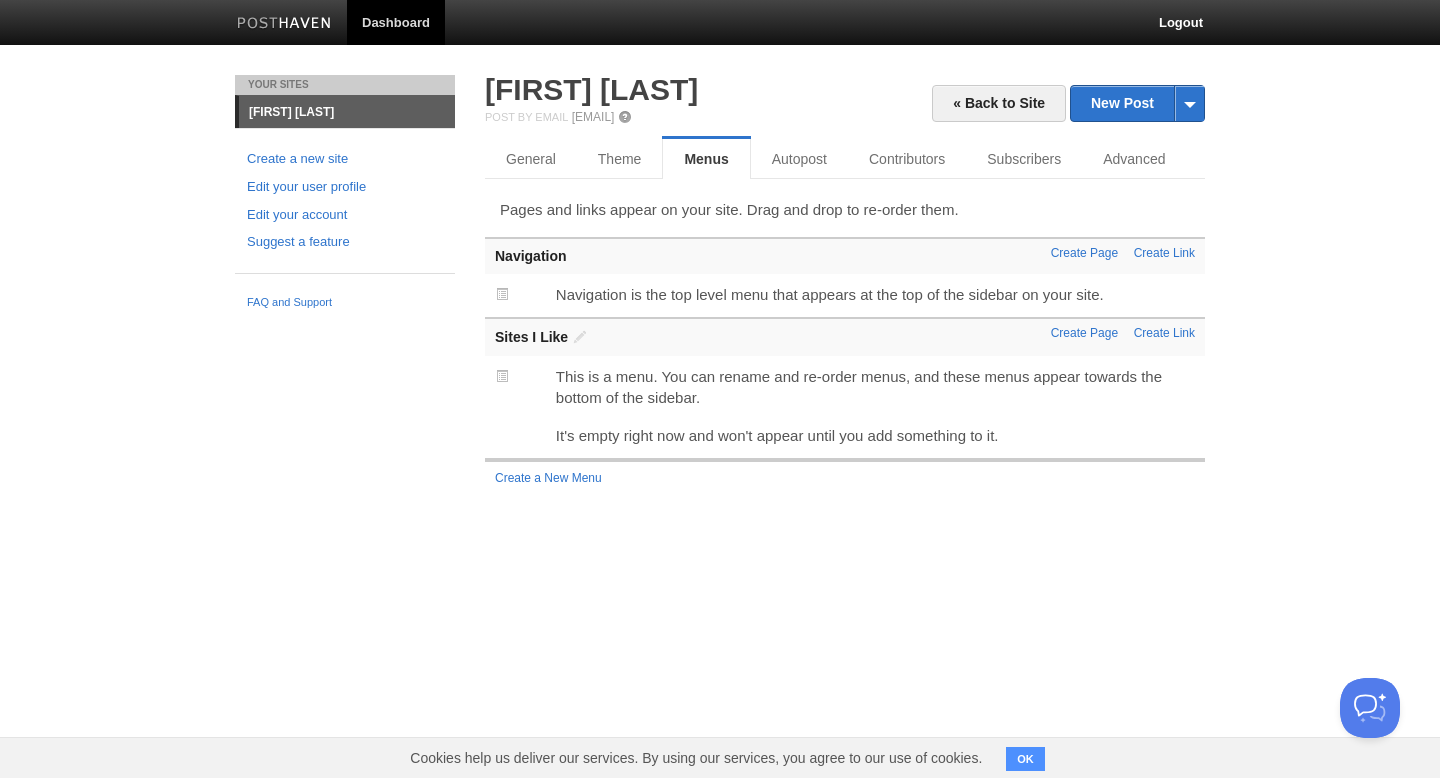 click on "Navigation is the top level menu that appears at the top of the sidebar on your site." at bounding box center [875, 294] 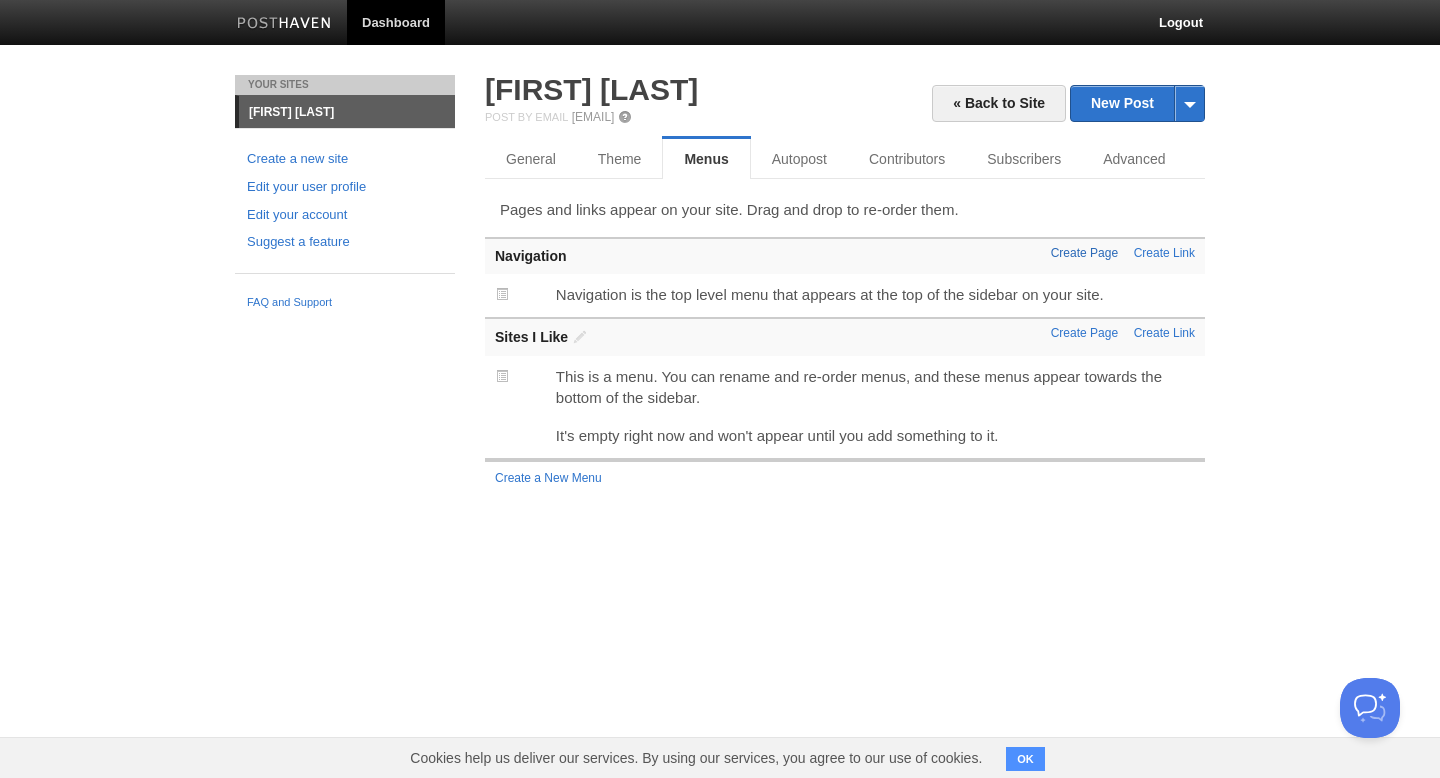 click on "Create Page" at bounding box center [1084, 253] 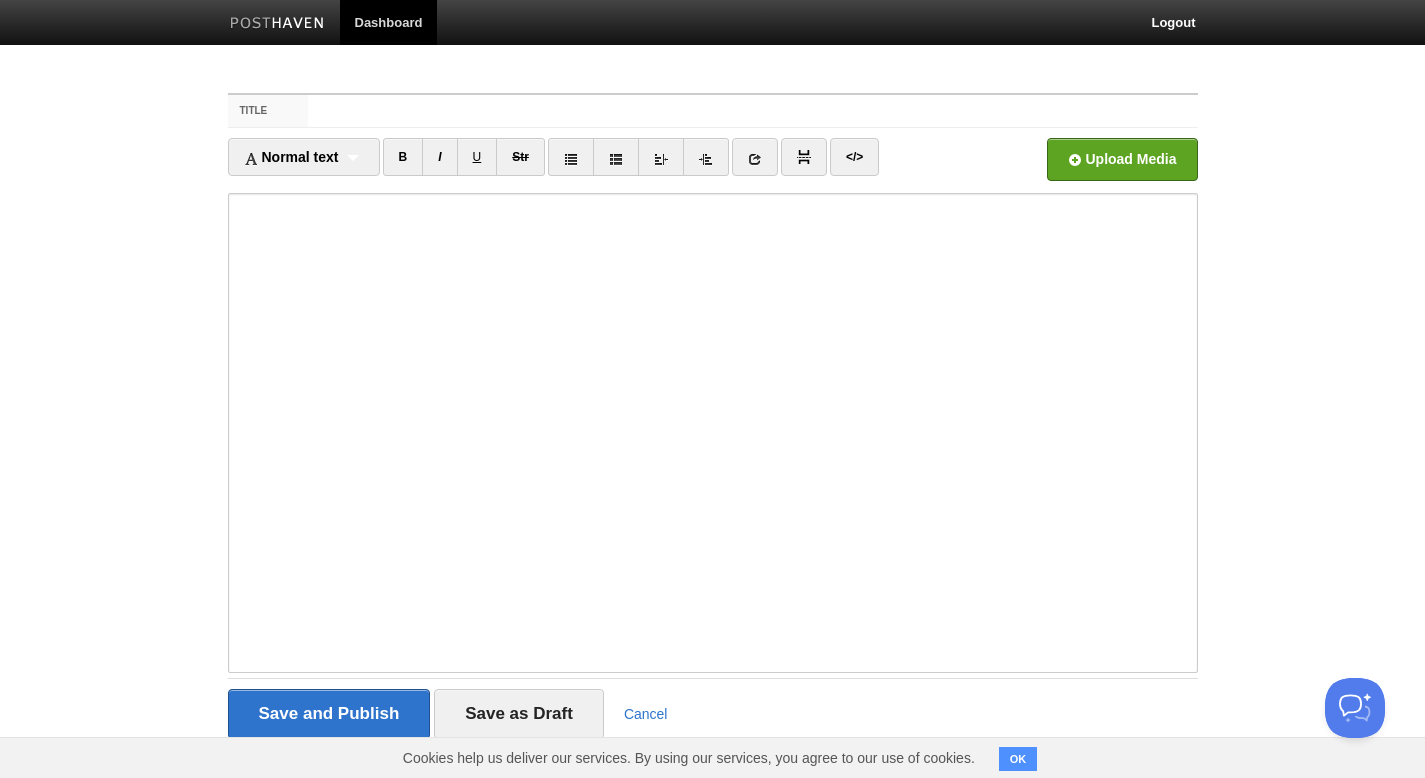 click on "Title" at bounding box center [752, 111] 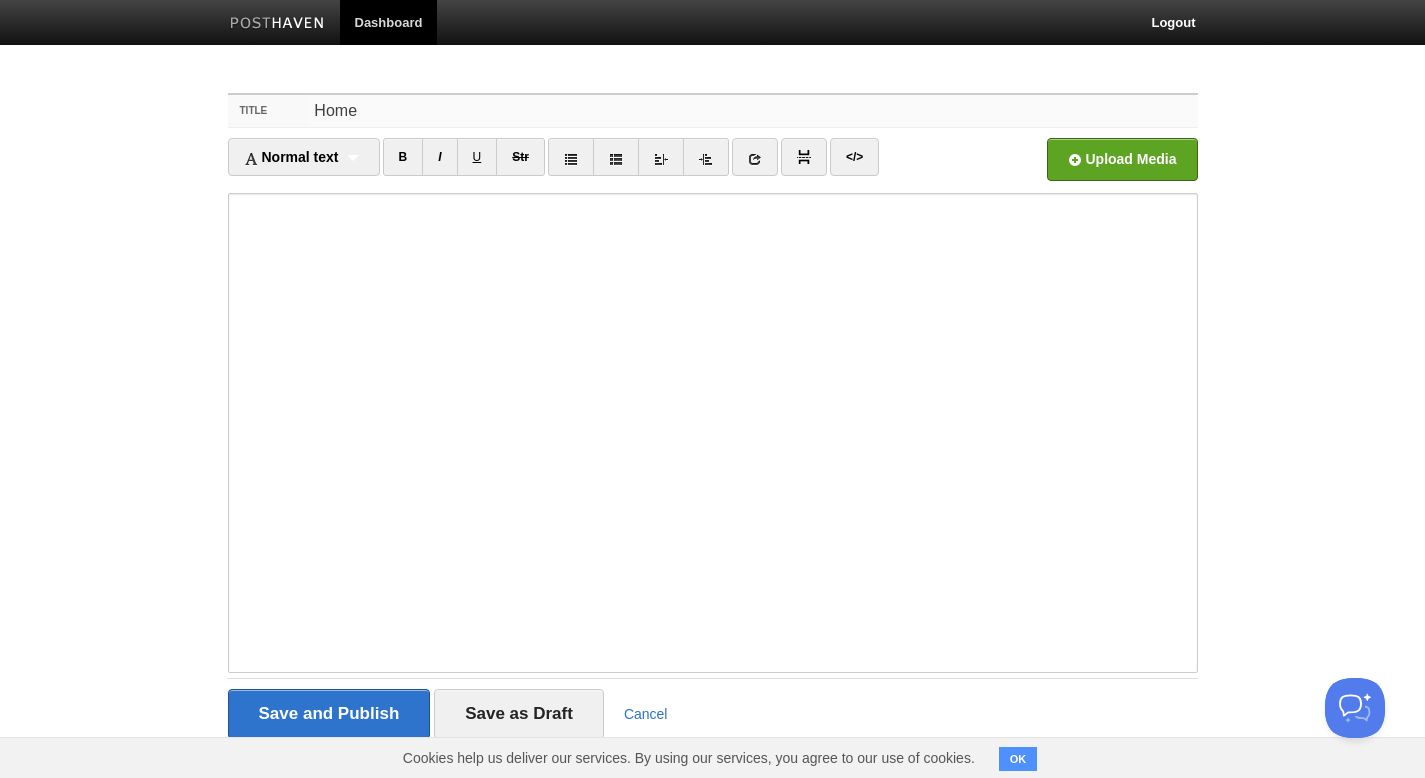 type on "Home" 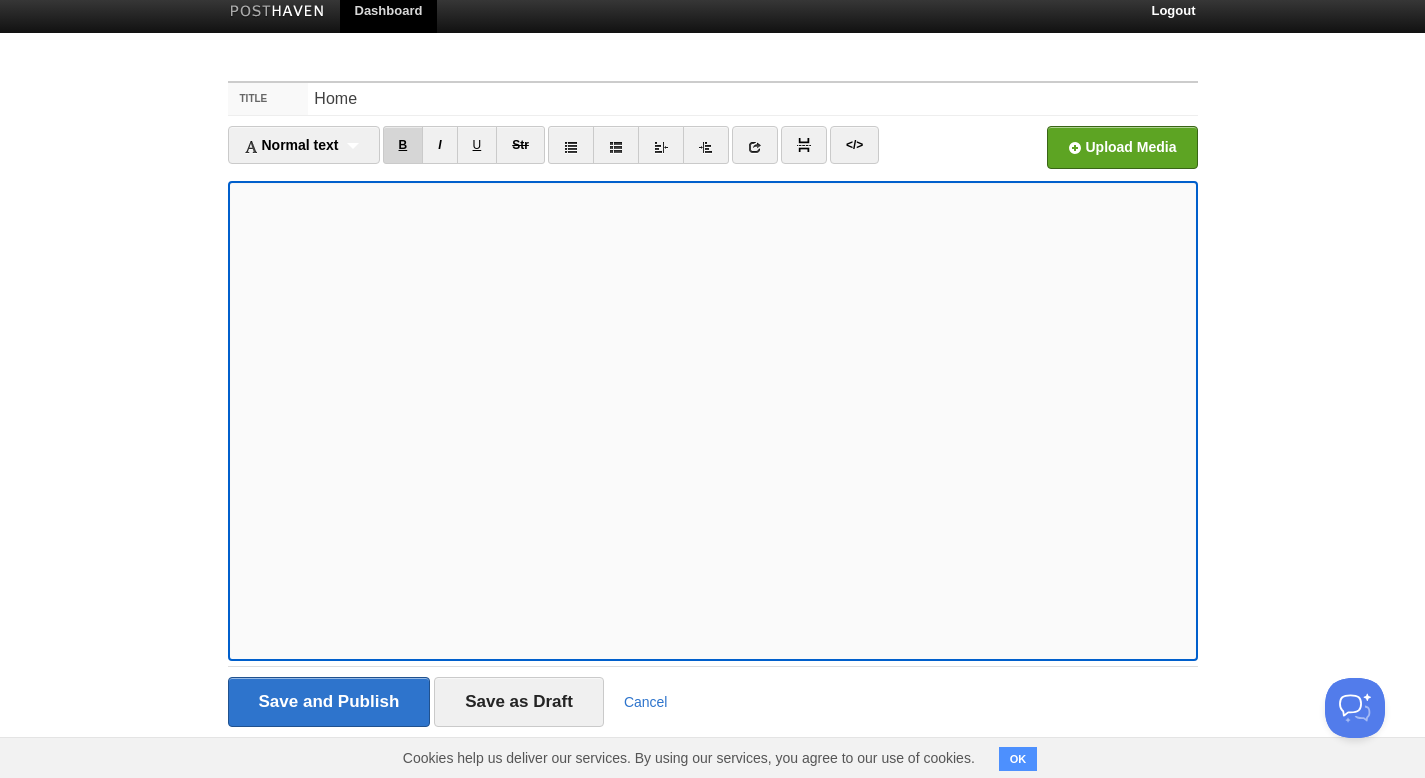 scroll, scrollTop: 0, scrollLeft: 0, axis: both 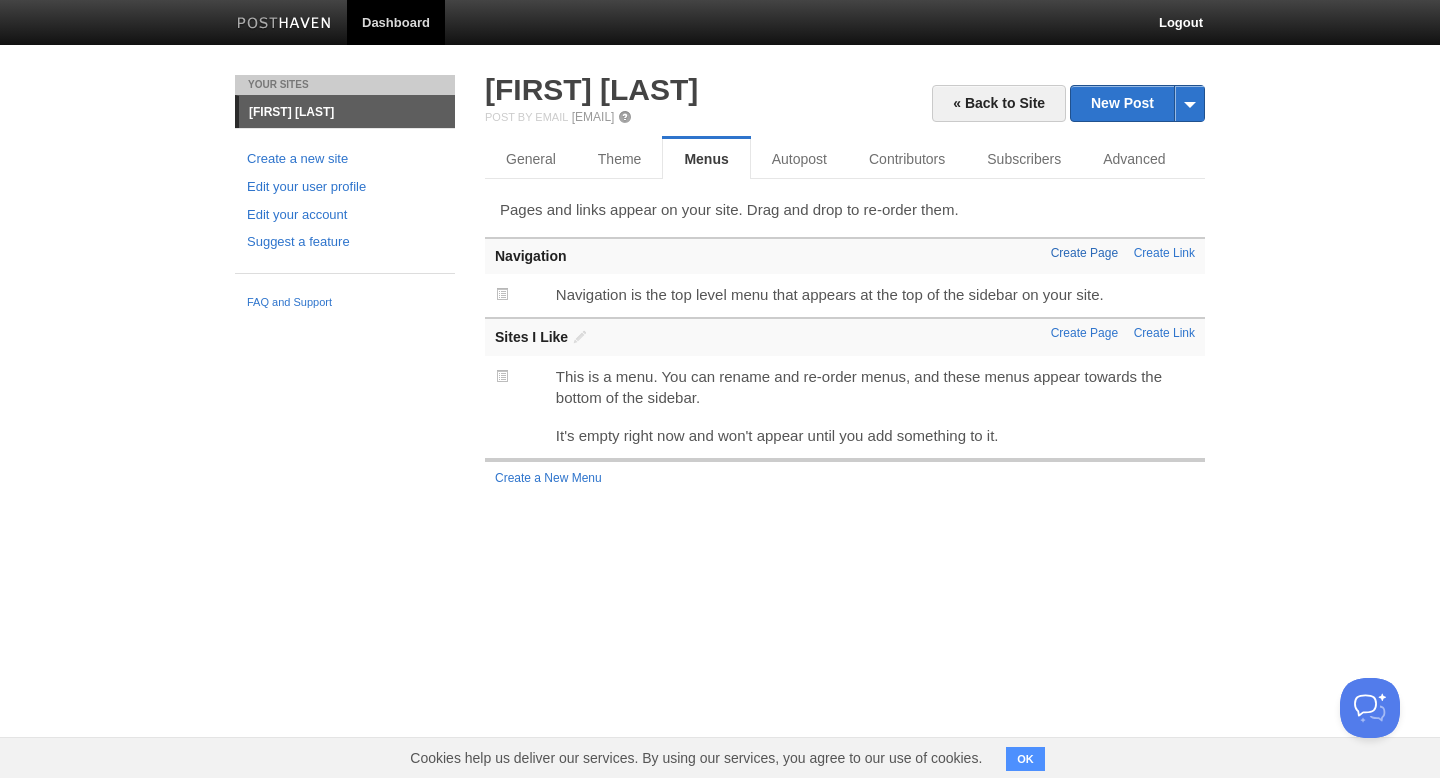 click on "Create Page" at bounding box center (1084, 253) 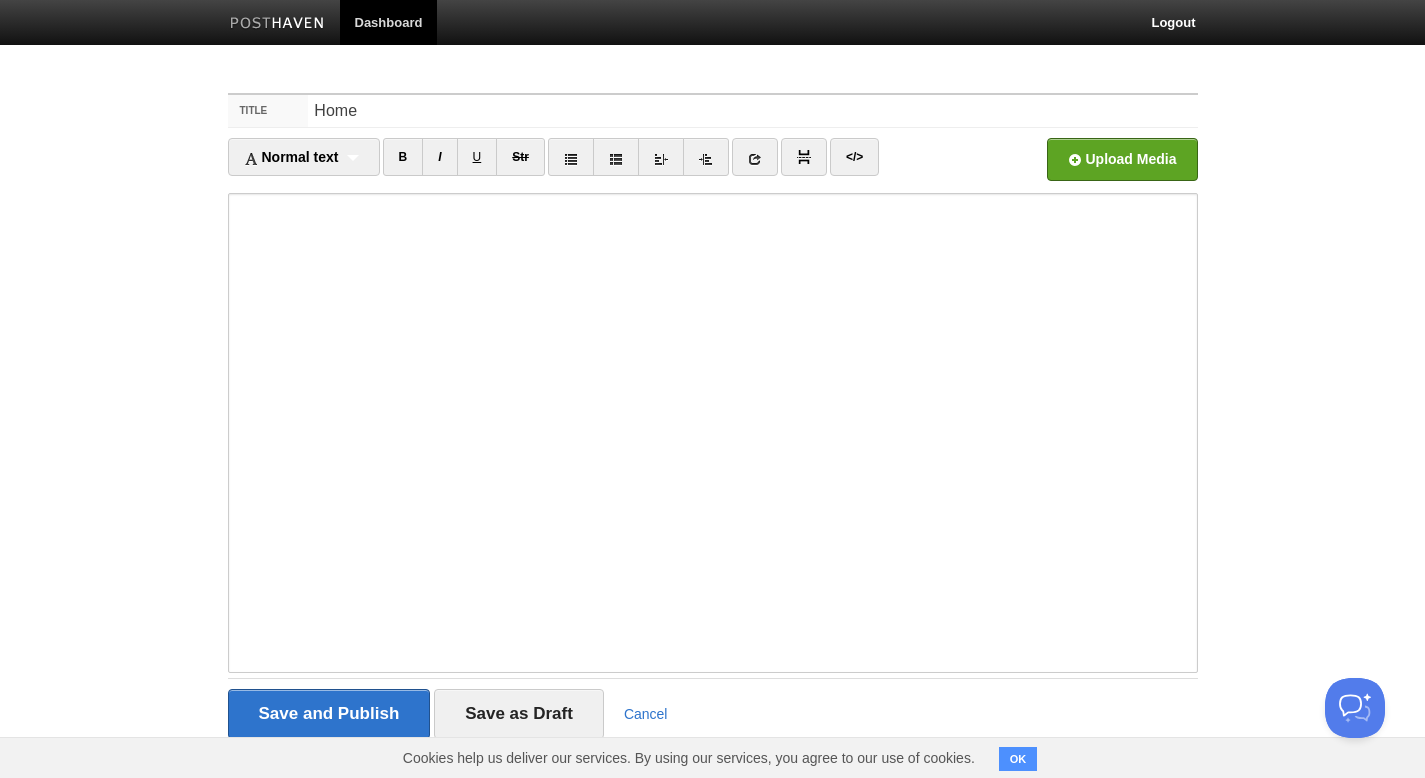 type on "Home" 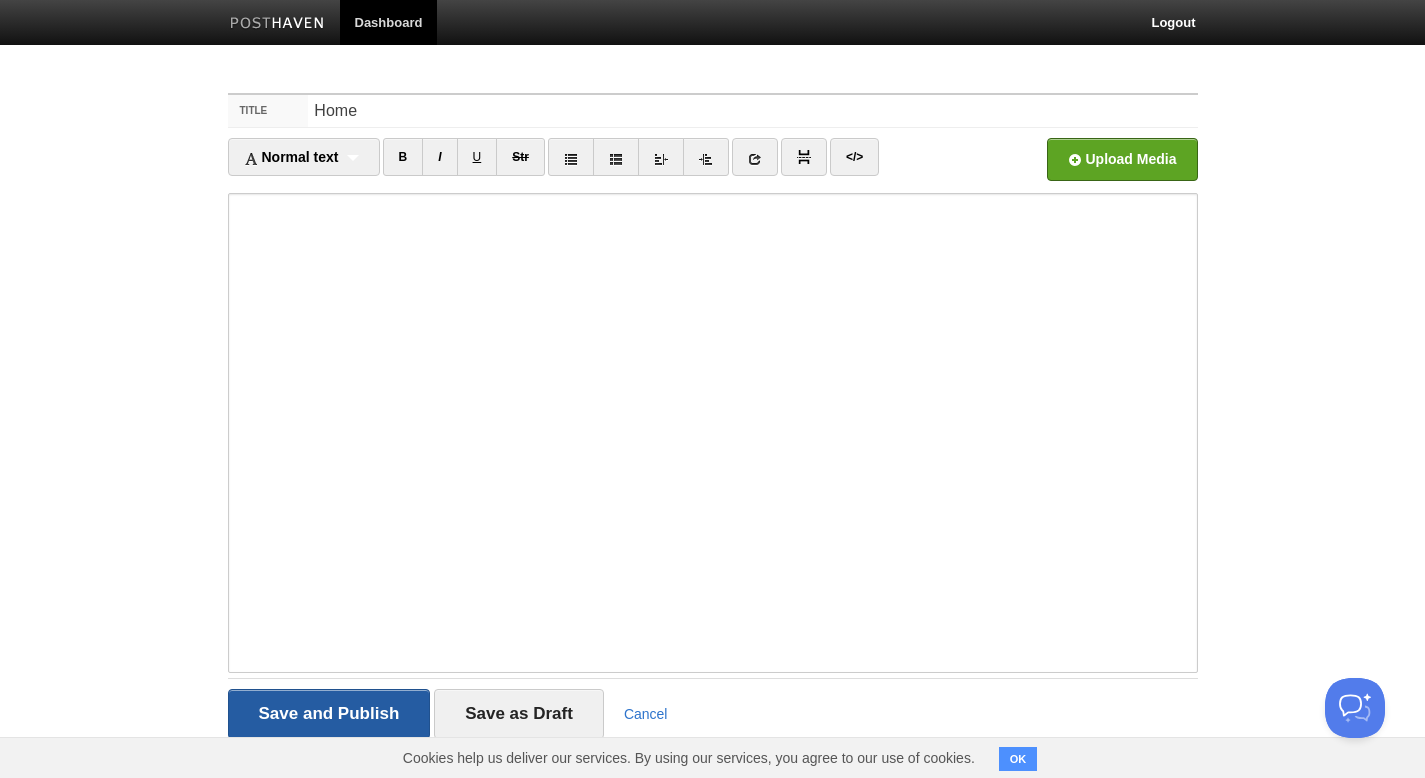 click on "Save and Publish" at bounding box center (329, 714) 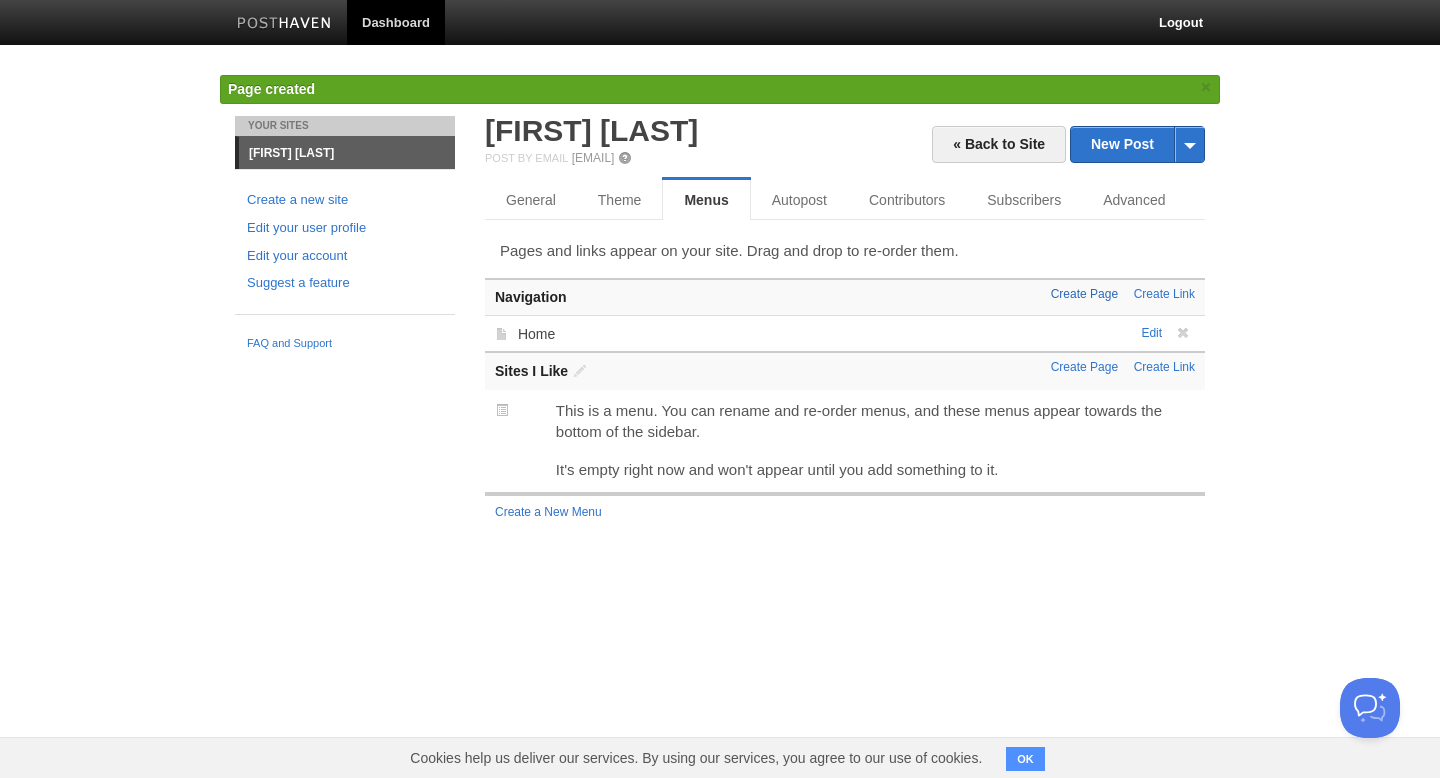 click on "Create Page" at bounding box center (1084, 294) 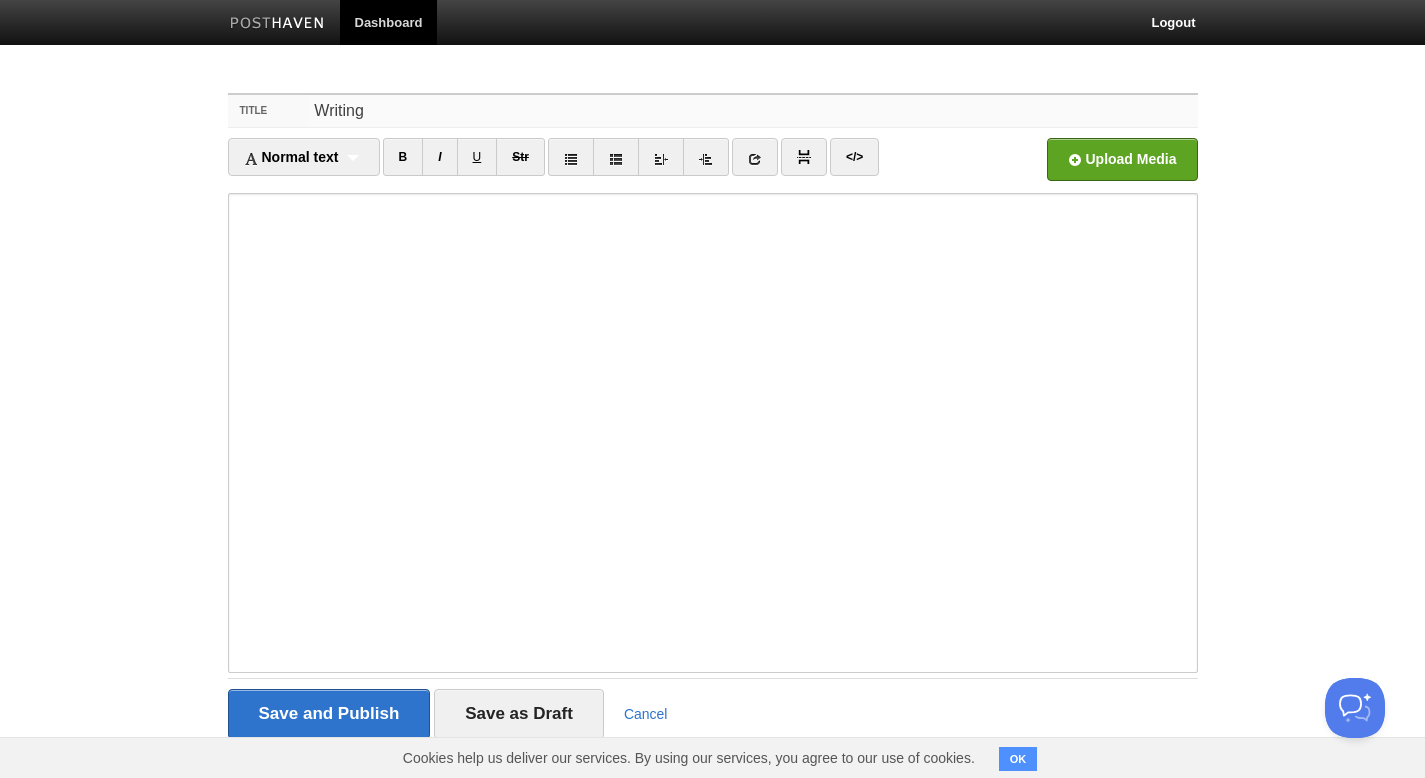 type on "Writing" 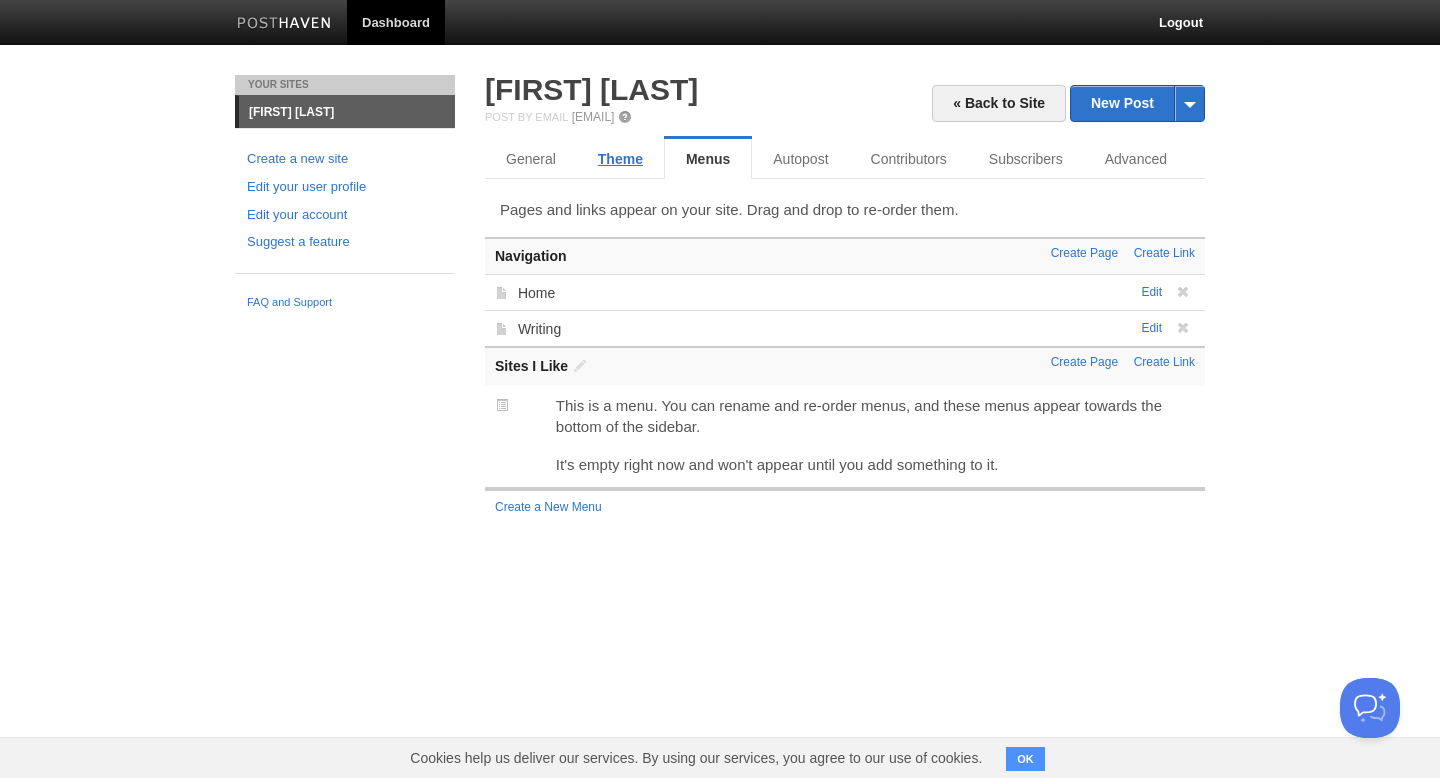 click on "Theme" at bounding box center [620, 159] 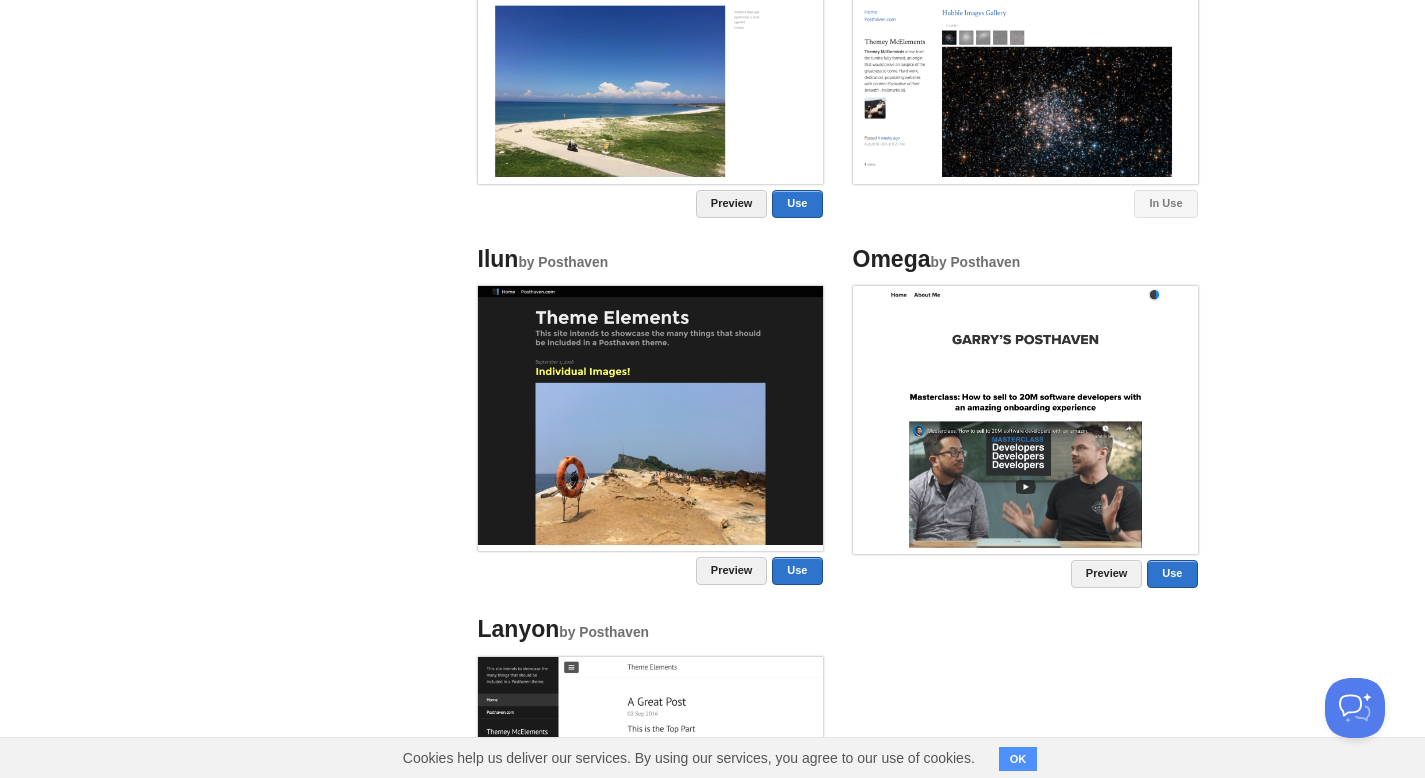 scroll, scrollTop: 861, scrollLeft: 0, axis: vertical 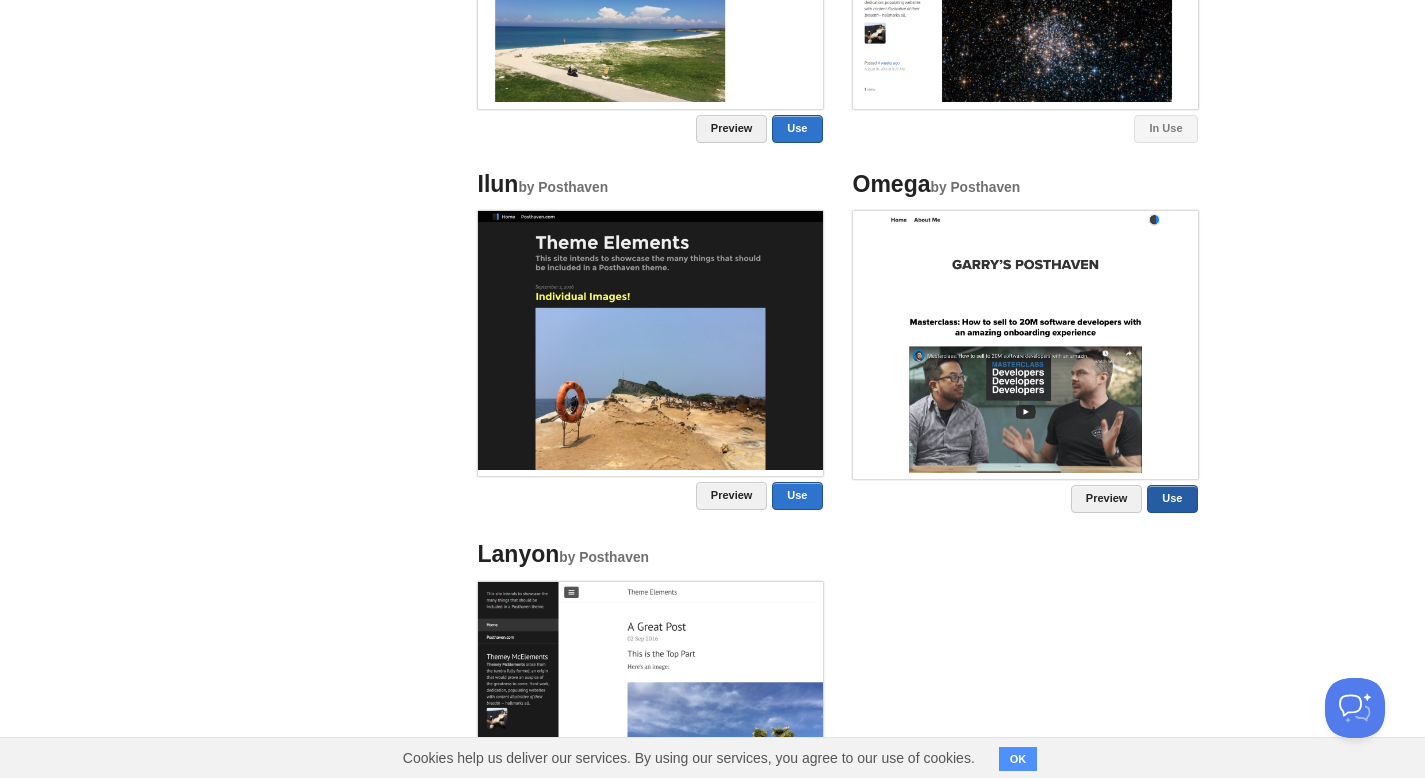 click on "Use" at bounding box center (1172, 499) 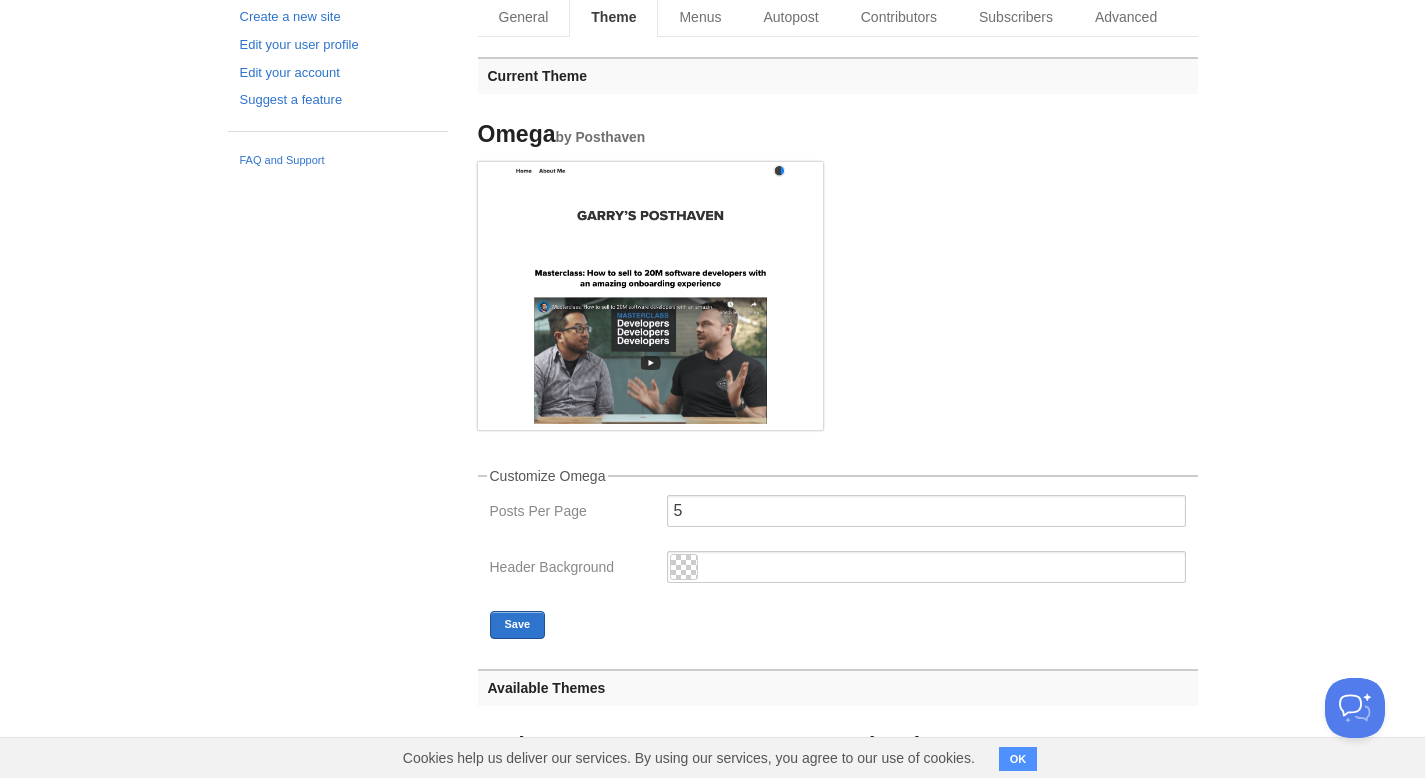 scroll, scrollTop: 143, scrollLeft: 0, axis: vertical 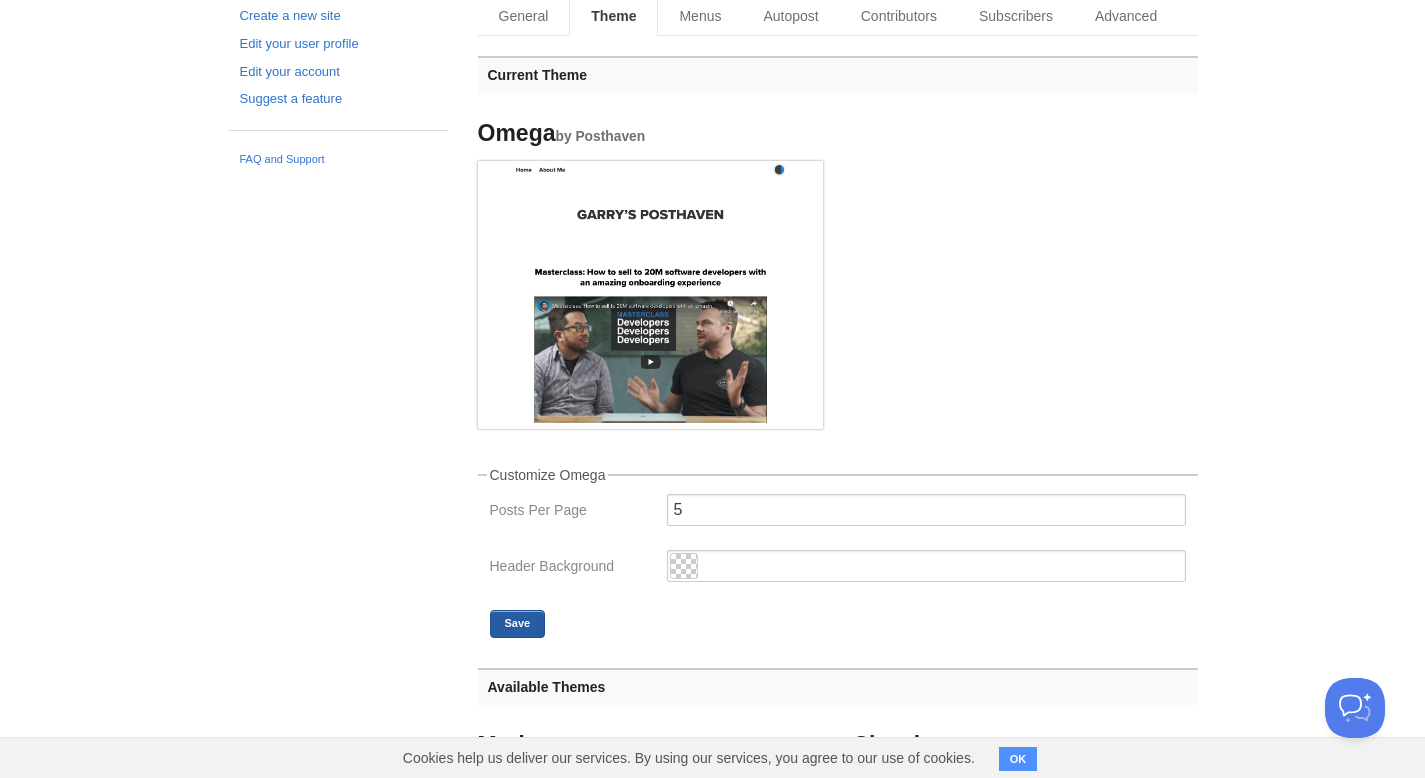 click on "Save" at bounding box center [518, 624] 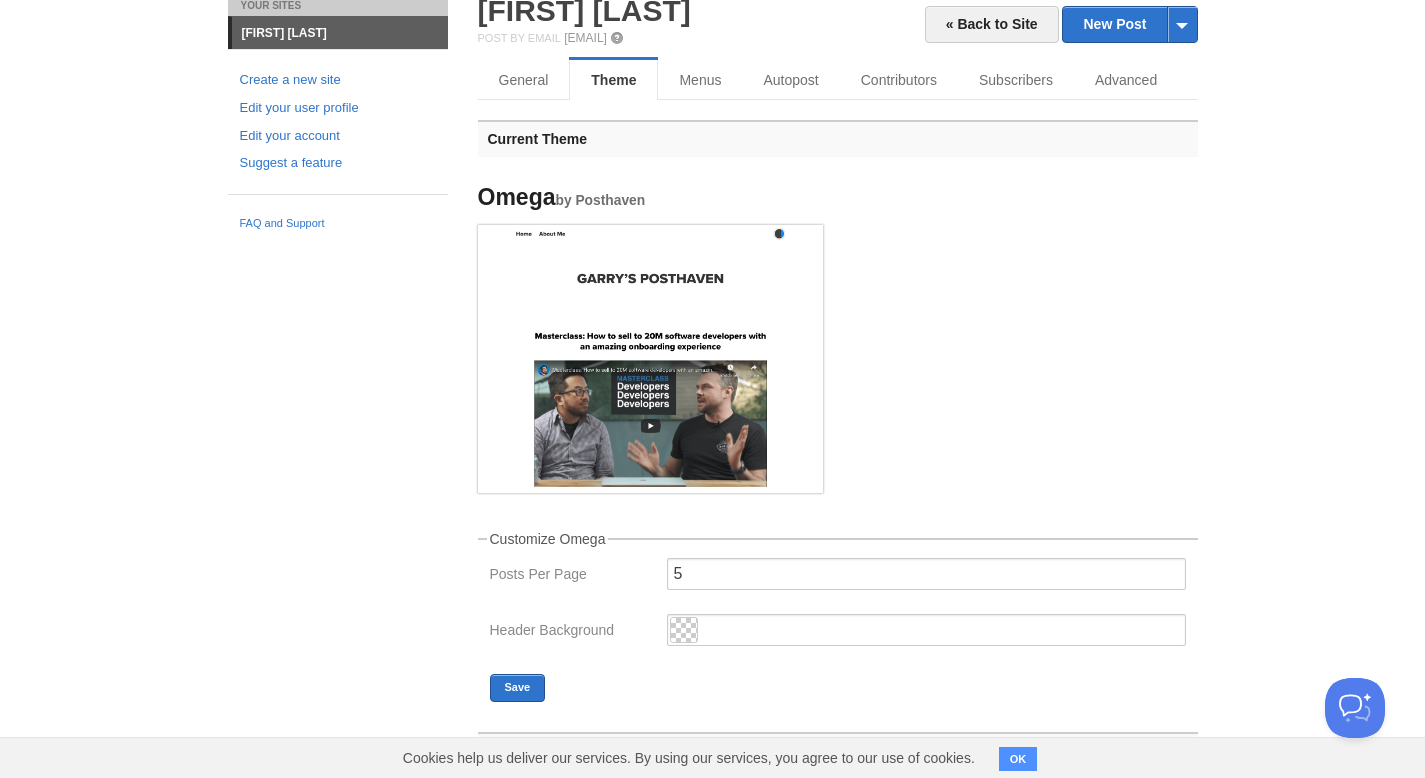 scroll, scrollTop: 0, scrollLeft: 0, axis: both 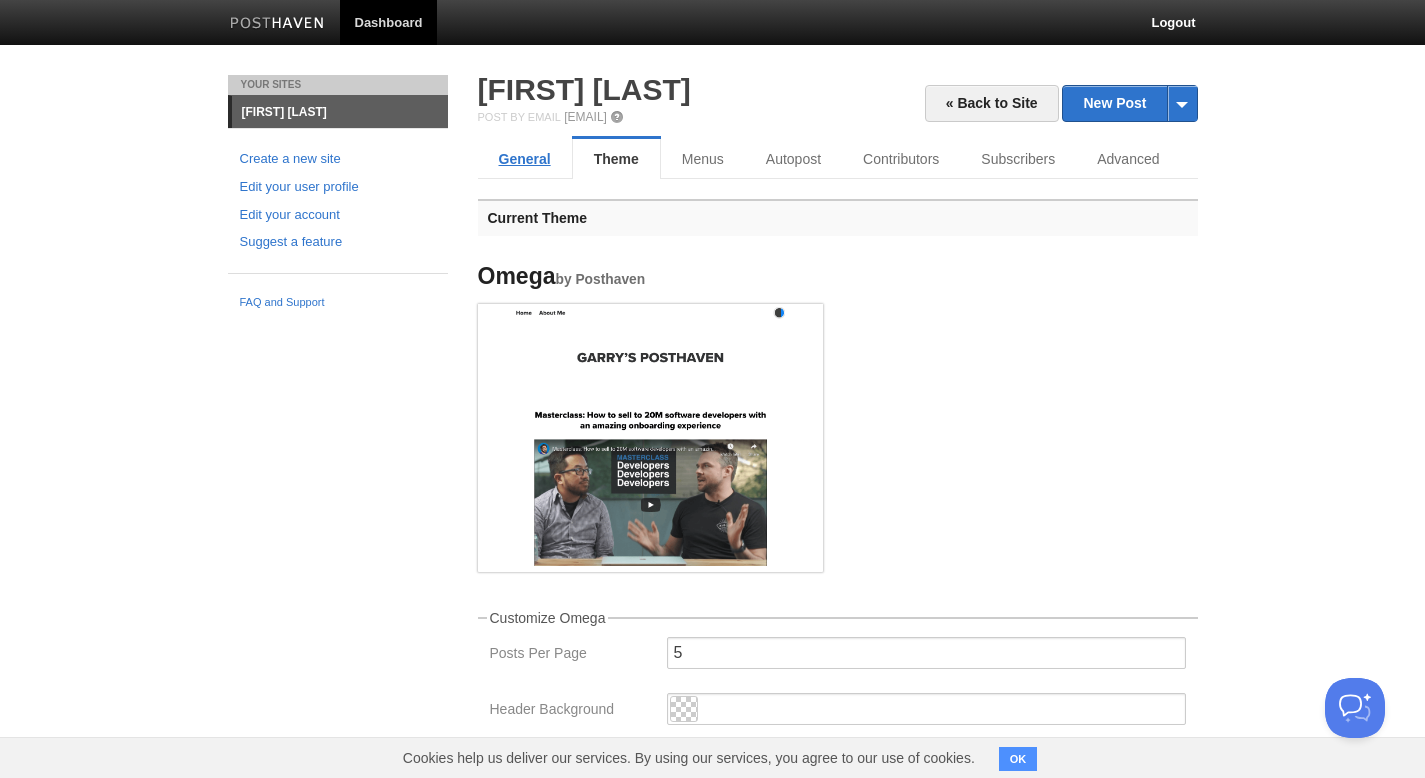 click on "General" at bounding box center [525, 159] 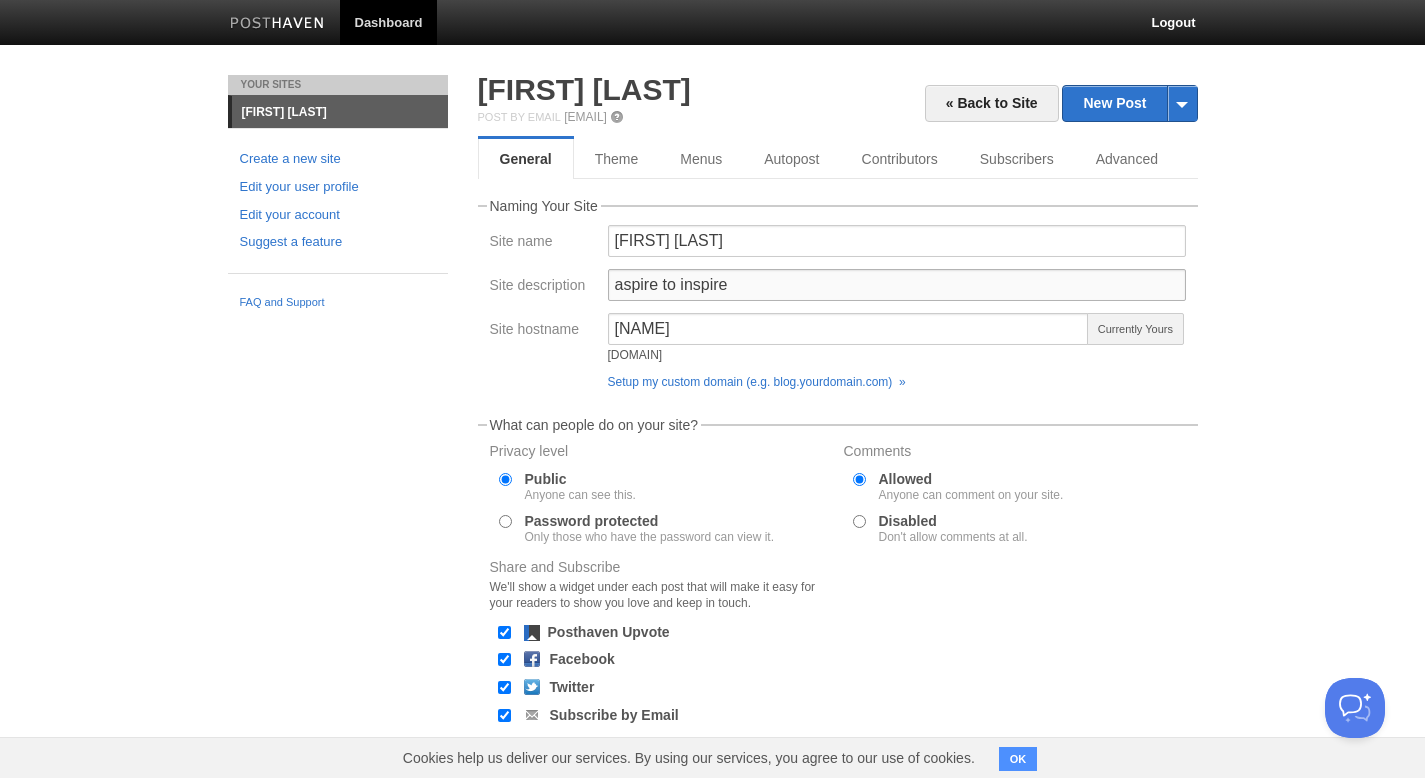 click on "aspire to inspire" at bounding box center [897, 285] 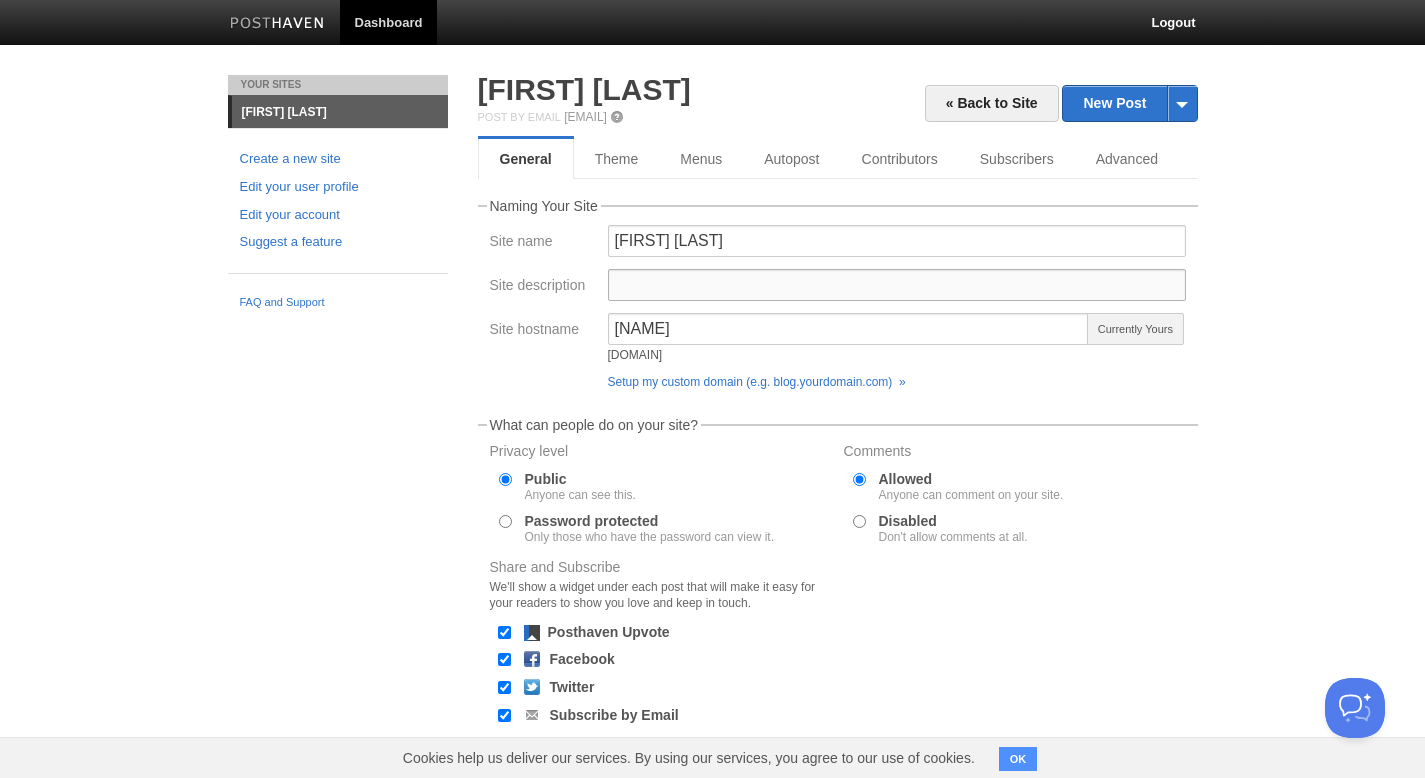 type 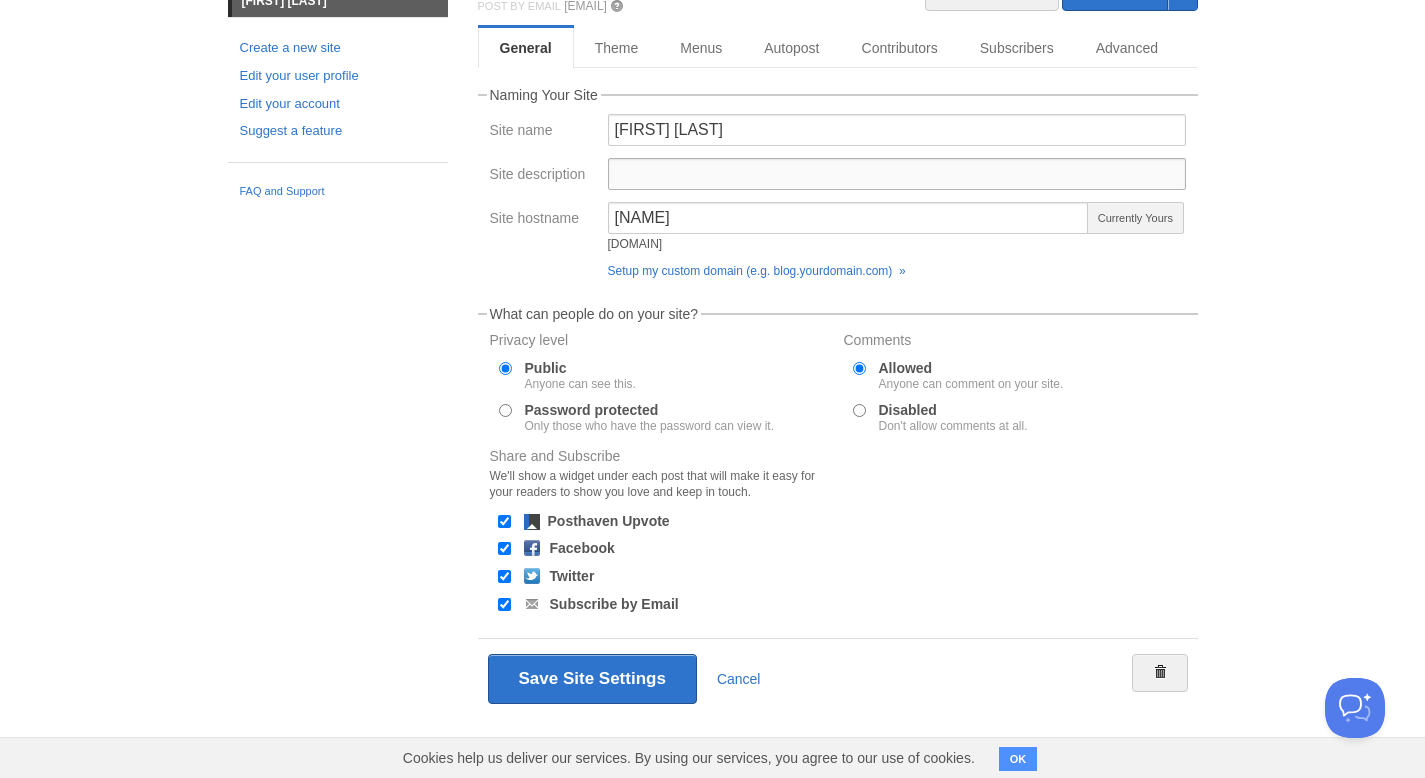 scroll, scrollTop: 0, scrollLeft: 0, axis: both 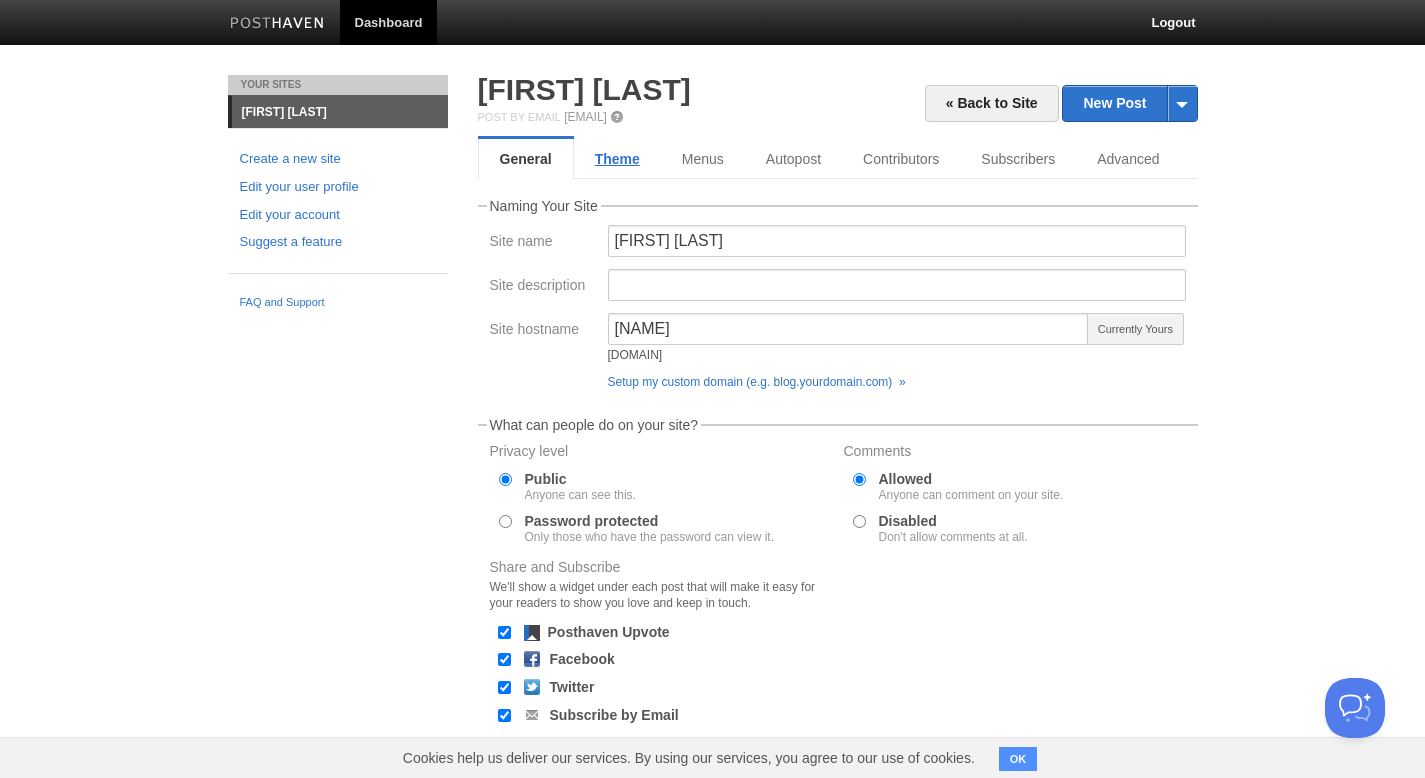 click on "Theme" at bounding box center (617, 159) 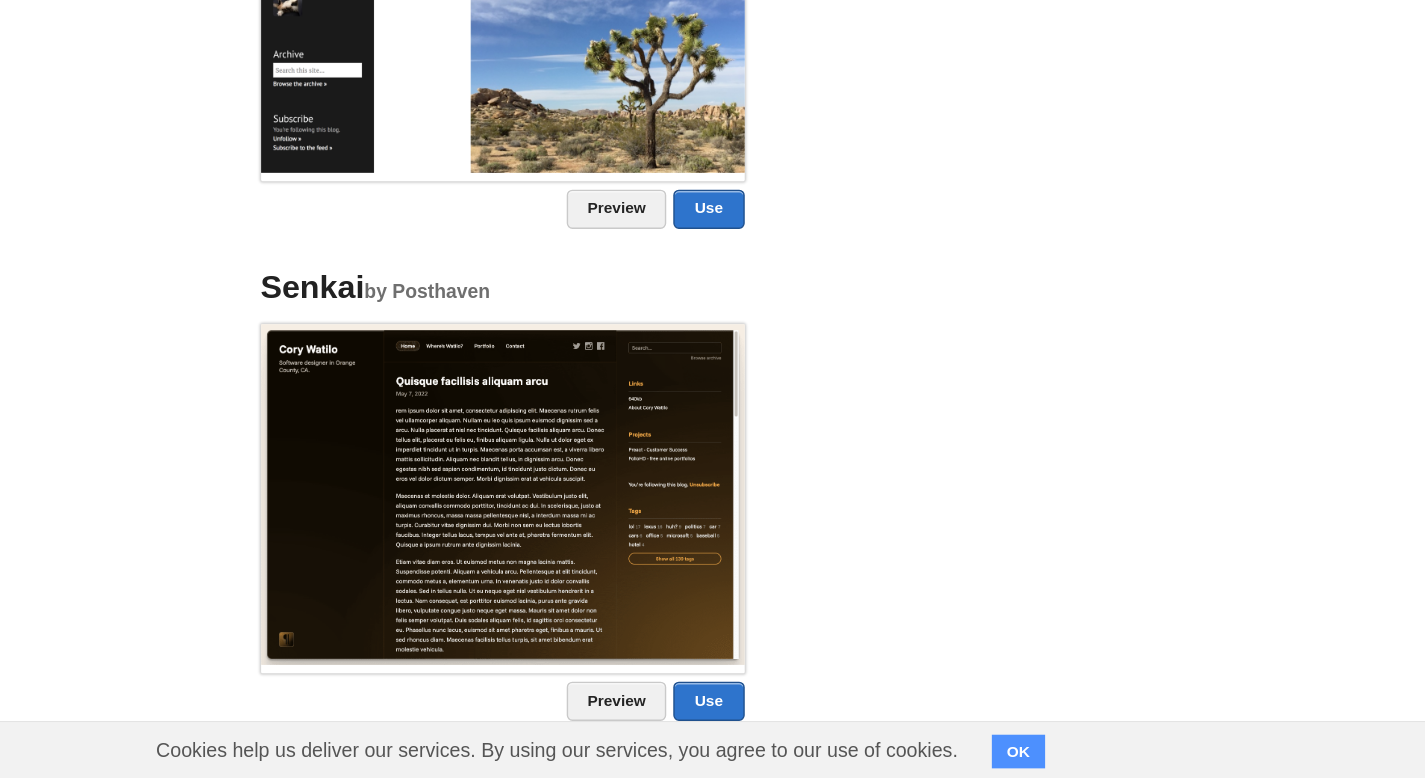 scroll, scrollTop: 1566, scrollLeft: 0, axis: vertical 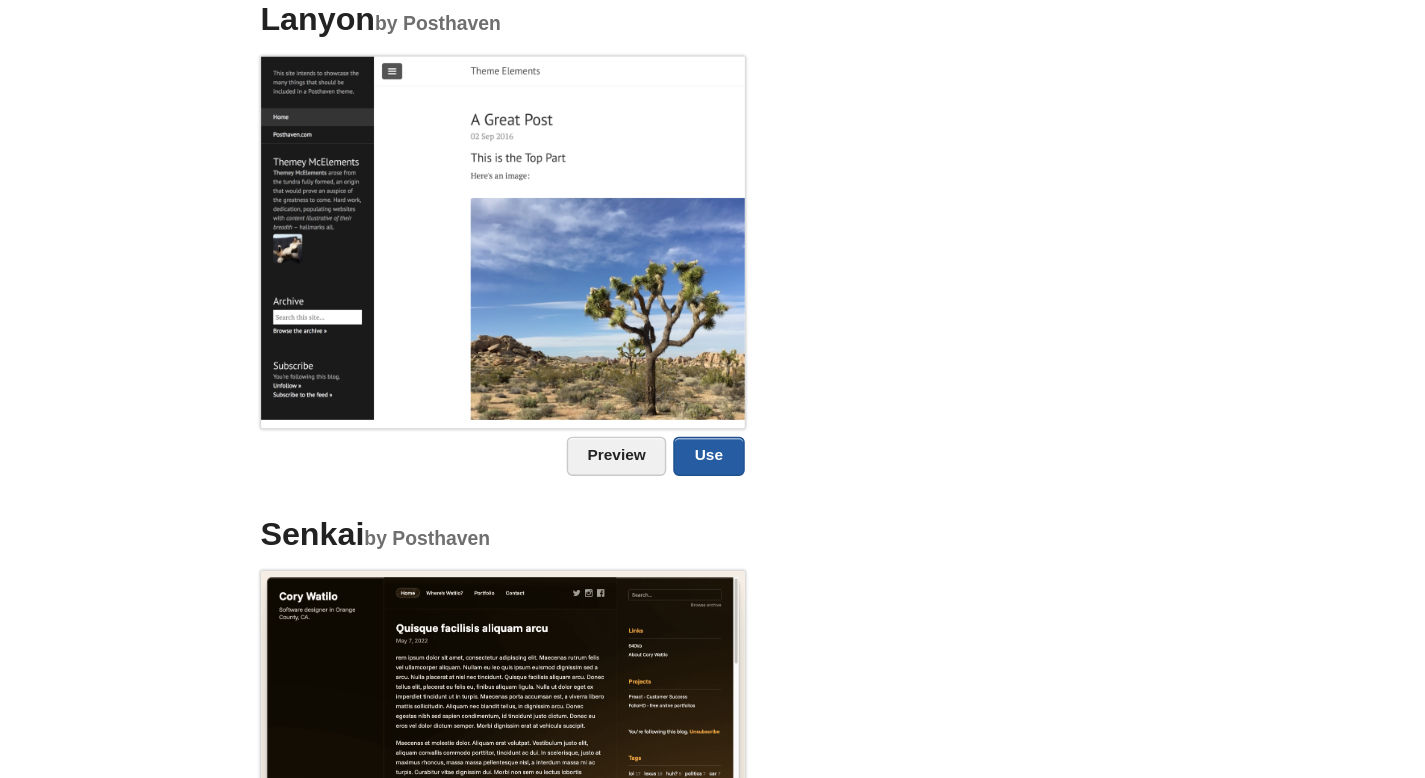 click on "Use" at bounding box center (797, 373) 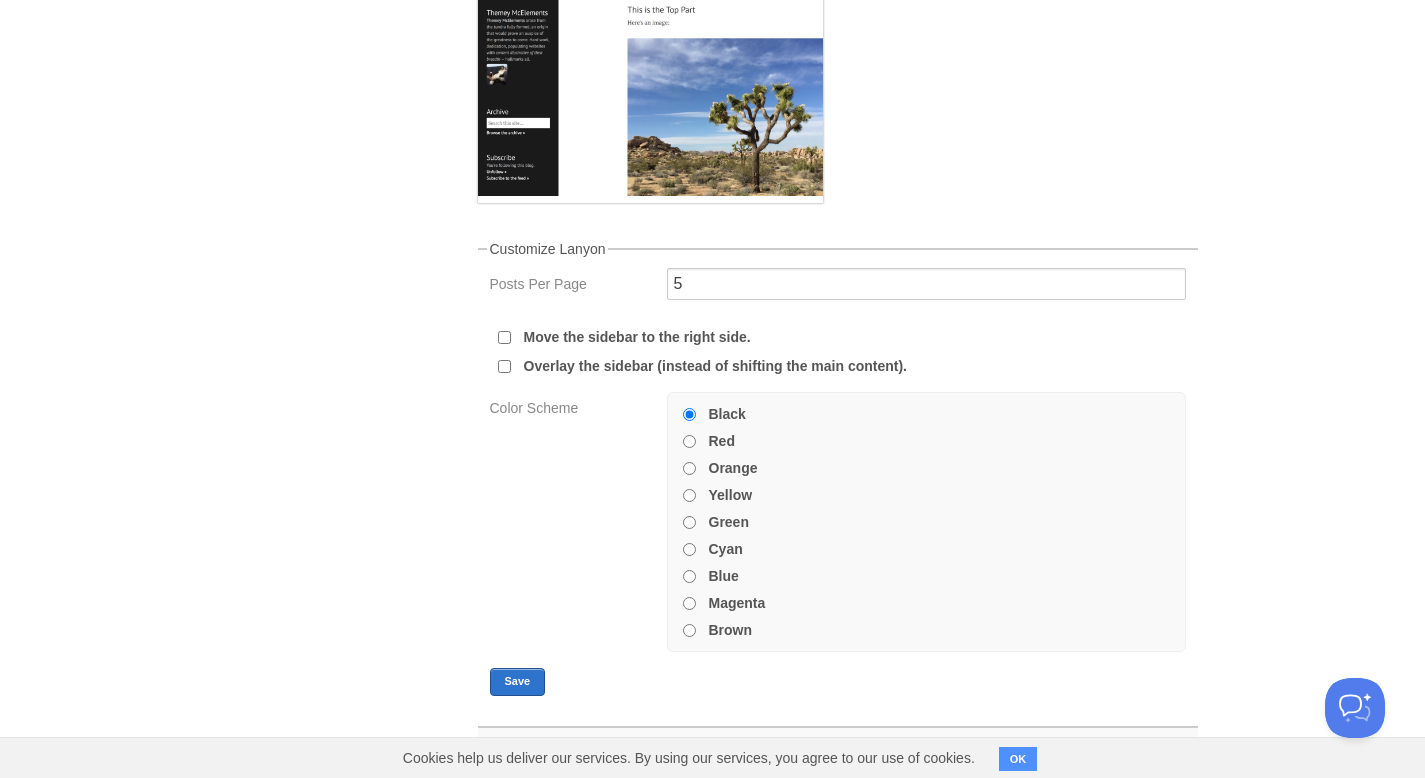 scroll, scrollTop: 368, scrollLeft: 0, axis: vertical 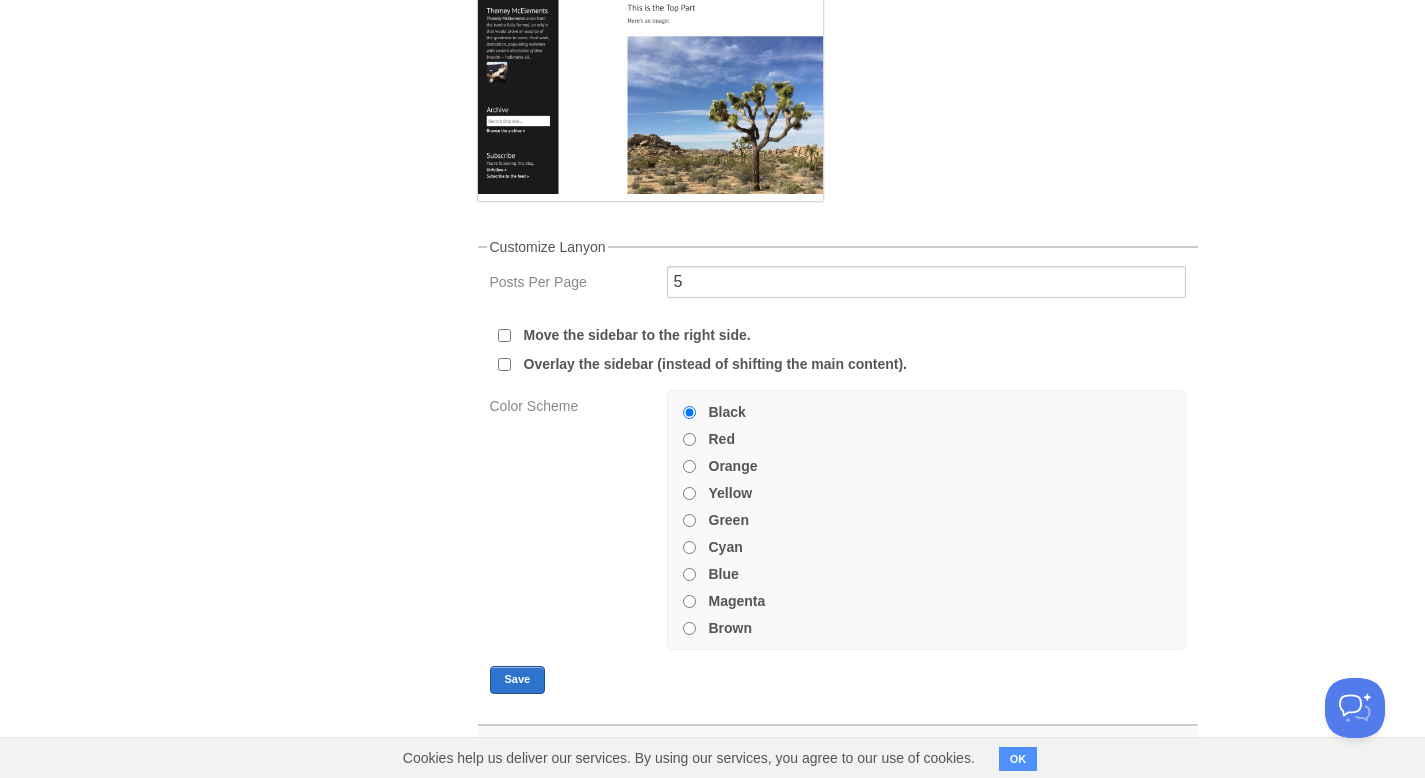 click on "Red" at bounding box center (689, 439) 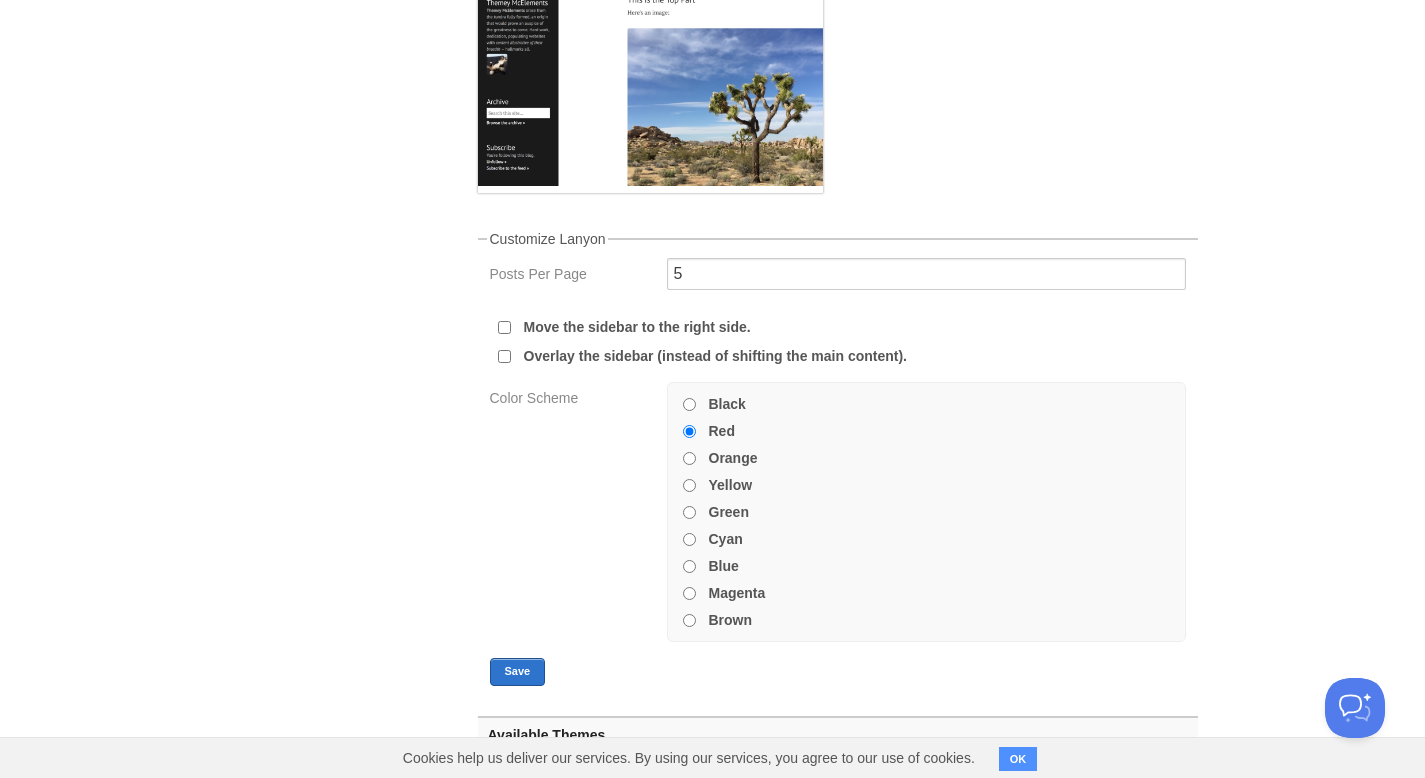 scroll, scrollTop: 378, scrollLeft: 0, axis: vertical 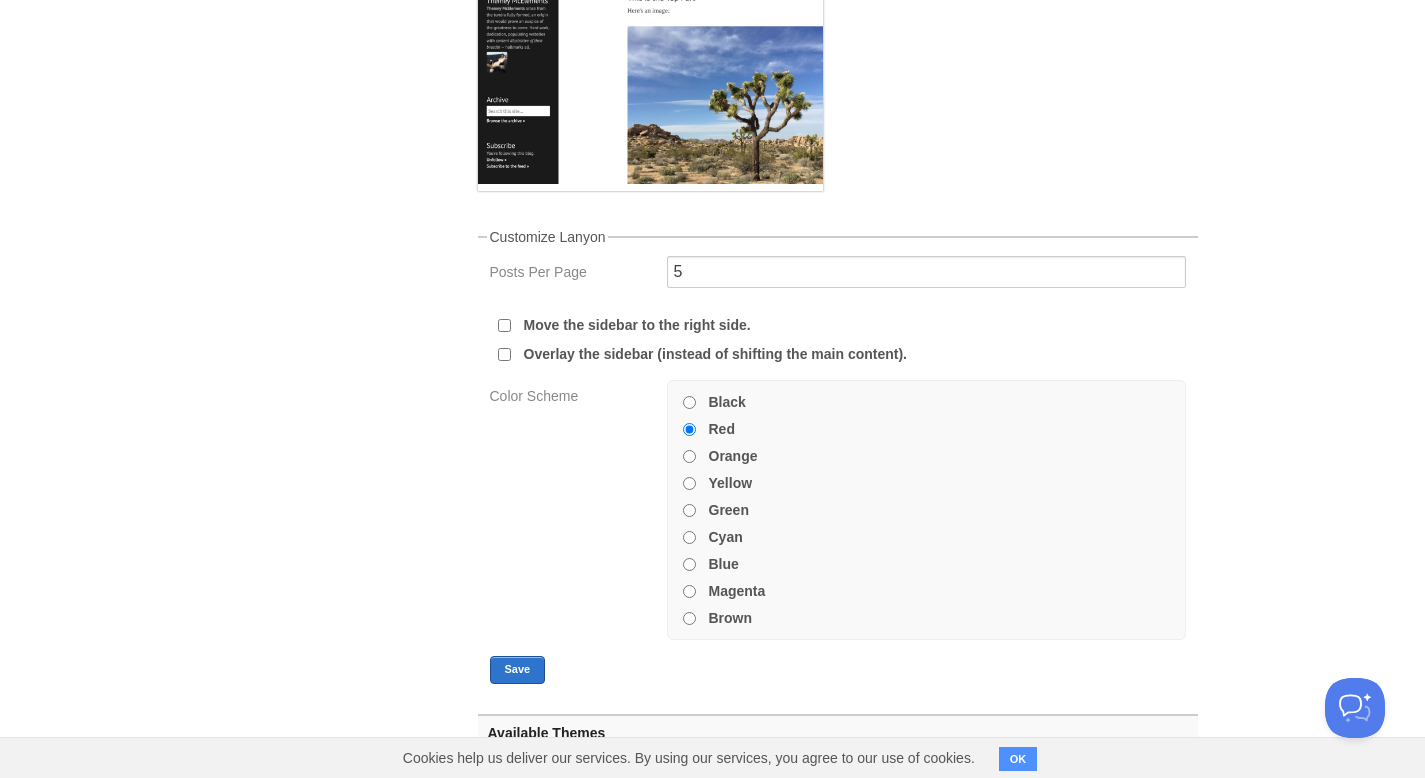 click on "Orange" at bounding box center [689, 456] 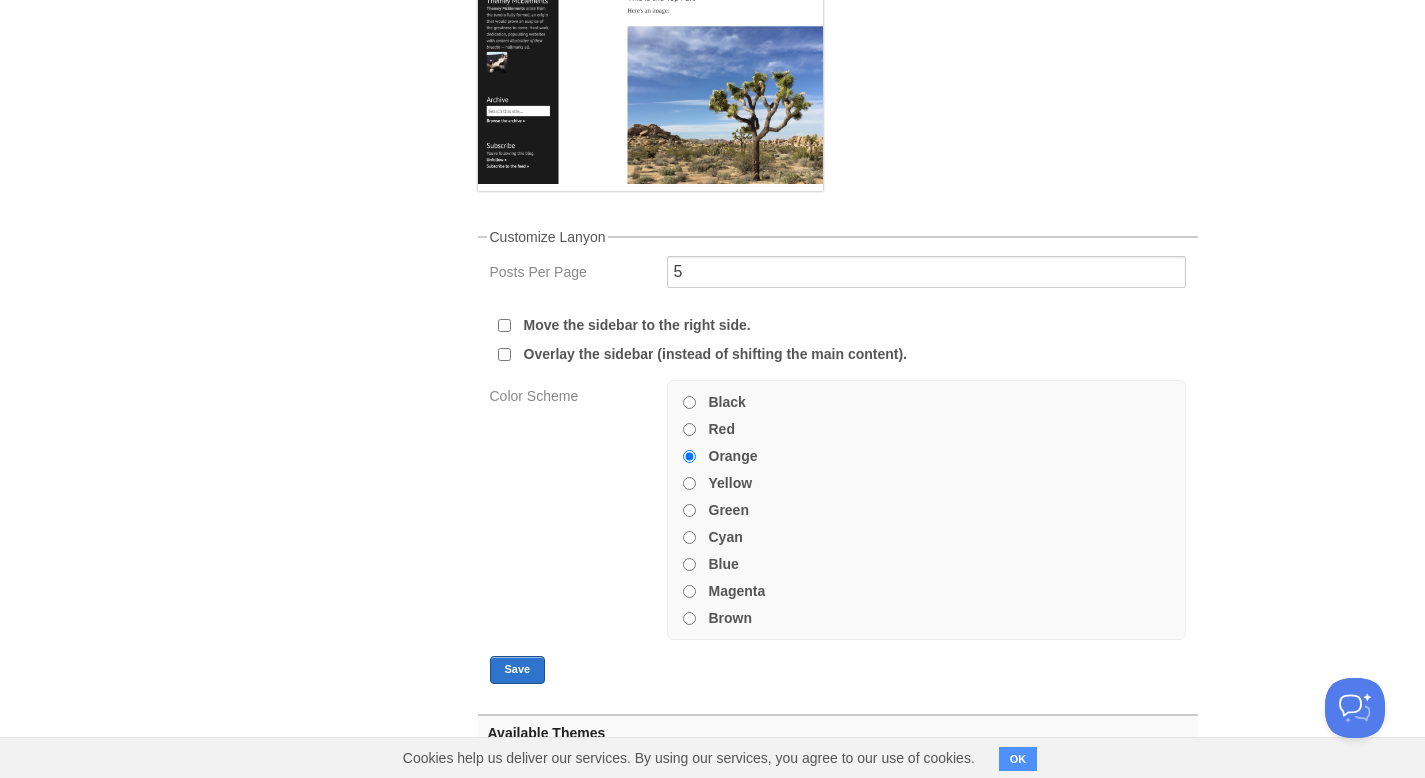 click on "Brown" at bounding box center (689, 618) 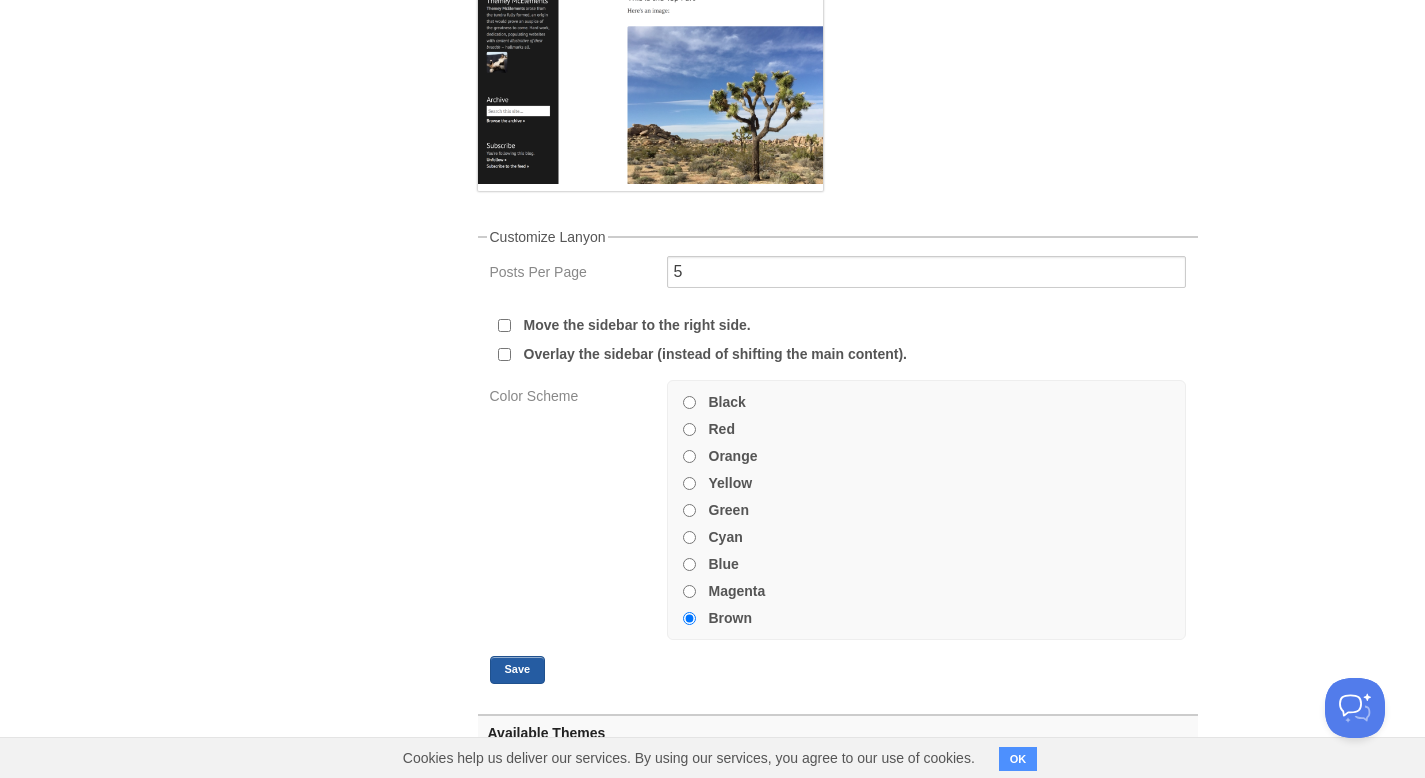 click on "Save" at bounding box center [518, 670] 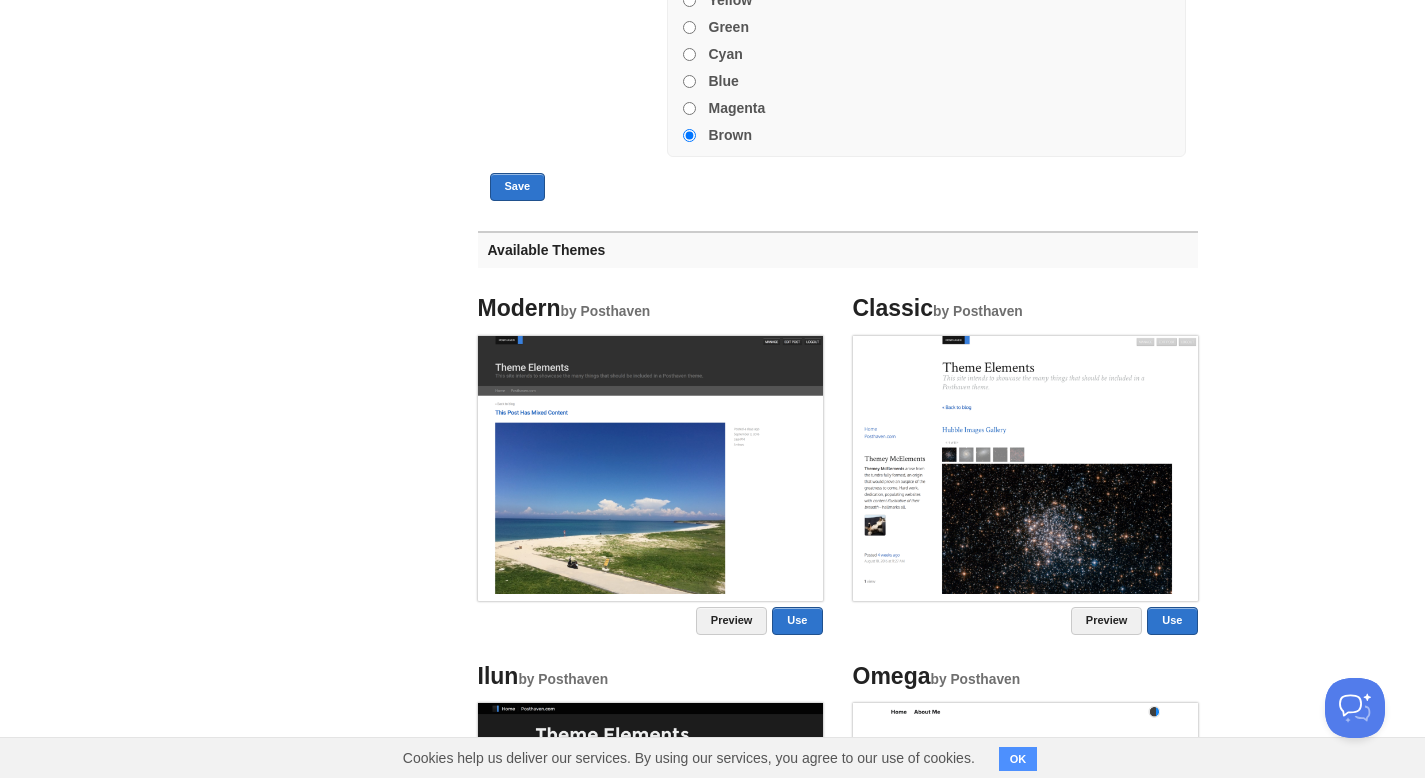 scroll, scrollTop: 0, scrollLeft: 0, axis: both 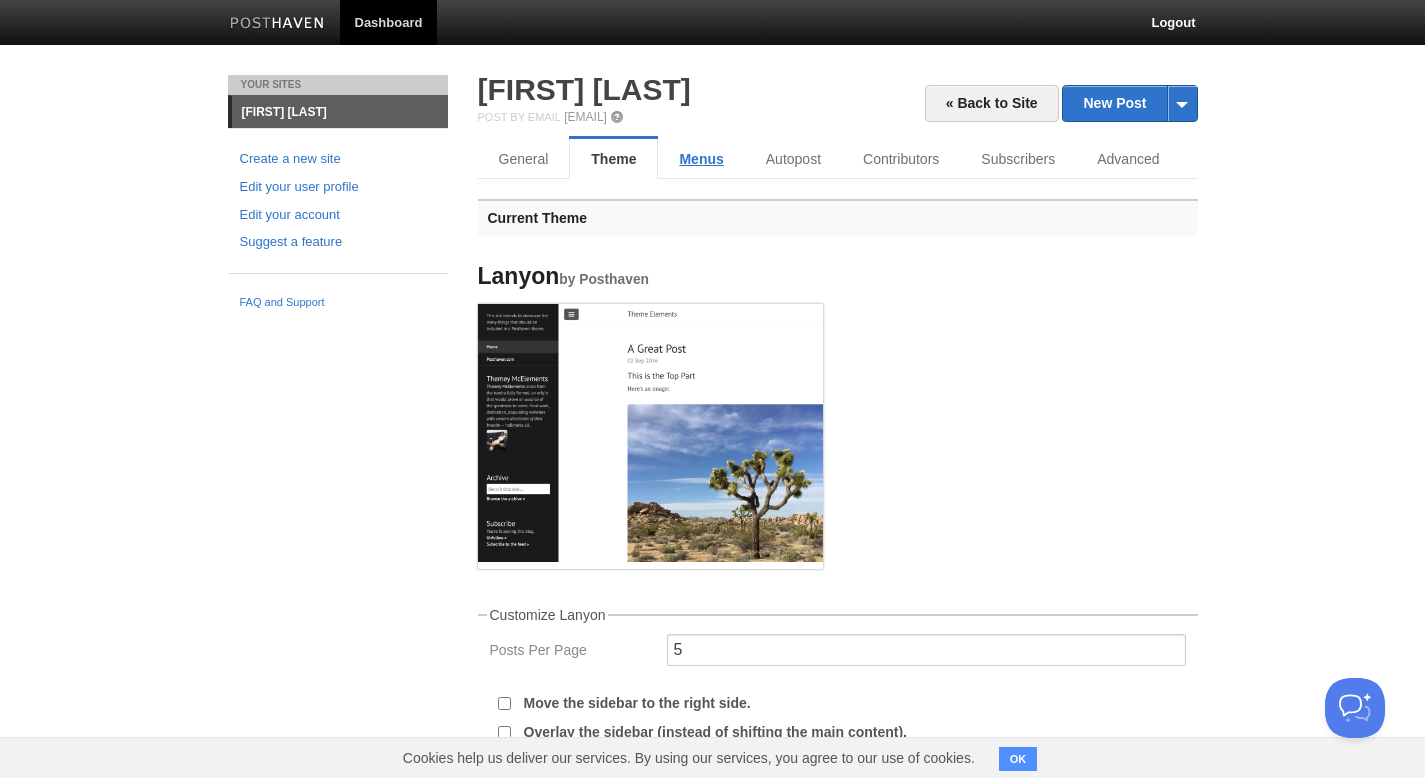 click on "Menus" at bounding box center (701, 159) 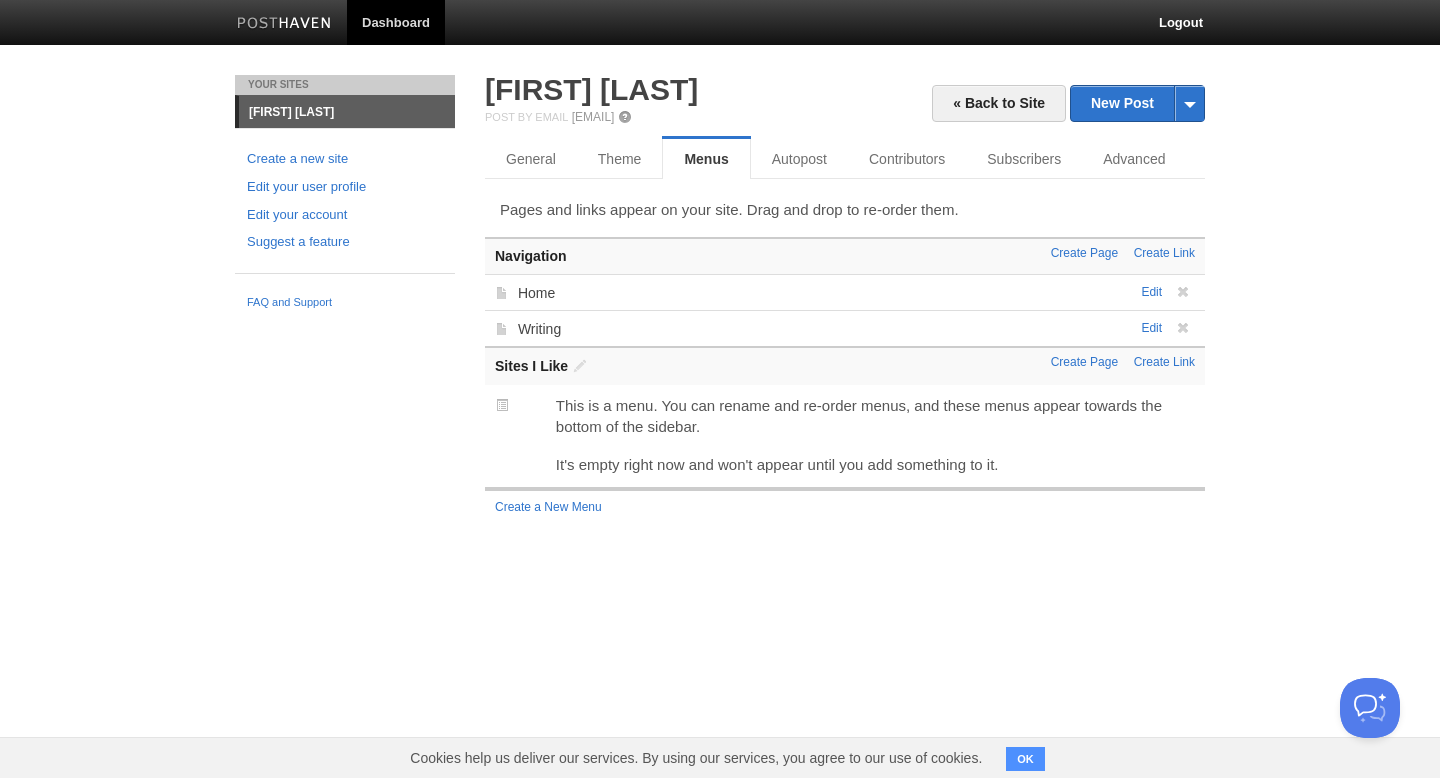click on "This is a menu. You can rename and re-order menus, and these menus appear towards the bottom of the sidebar." at bounding box center (875, 416) 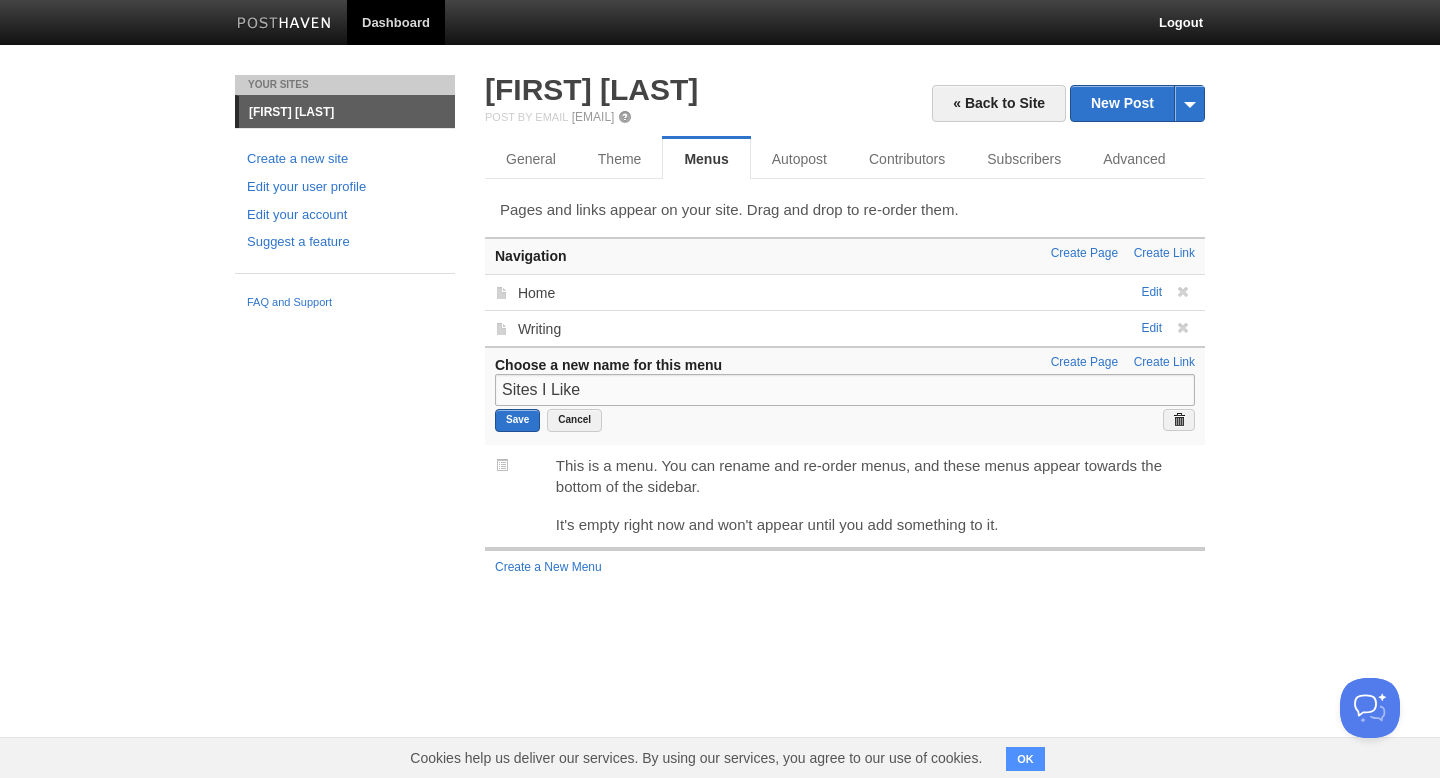 click on "Sites I Like" at bounding box center [845, 390] 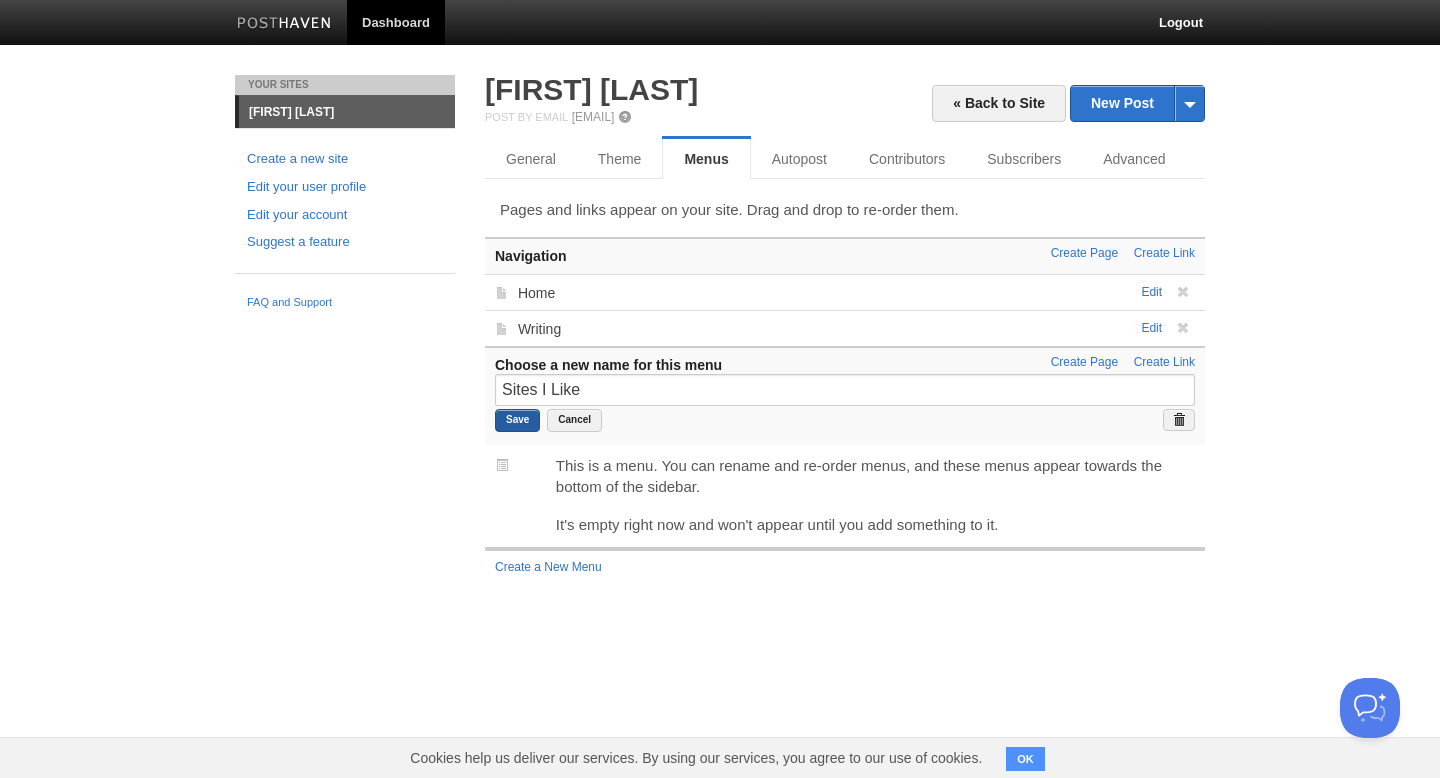 click on "Save" at bounding box center [517, 420] 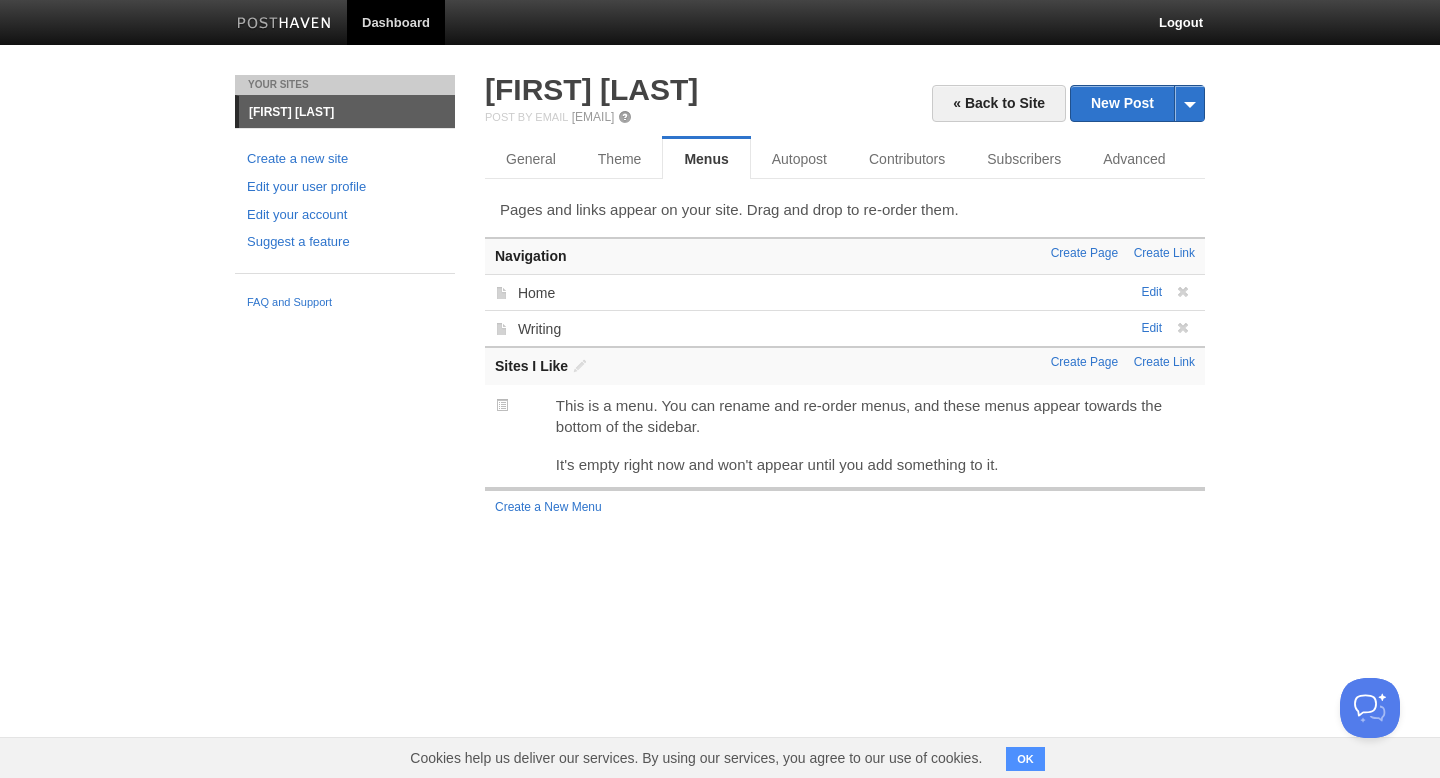 click on "This is a menu. You can rename and re-order menus, and these menus appear towards the bottom of the sidebar.
It's empty right now and won't appear until you add something to it." at bounding box center [845, 435] 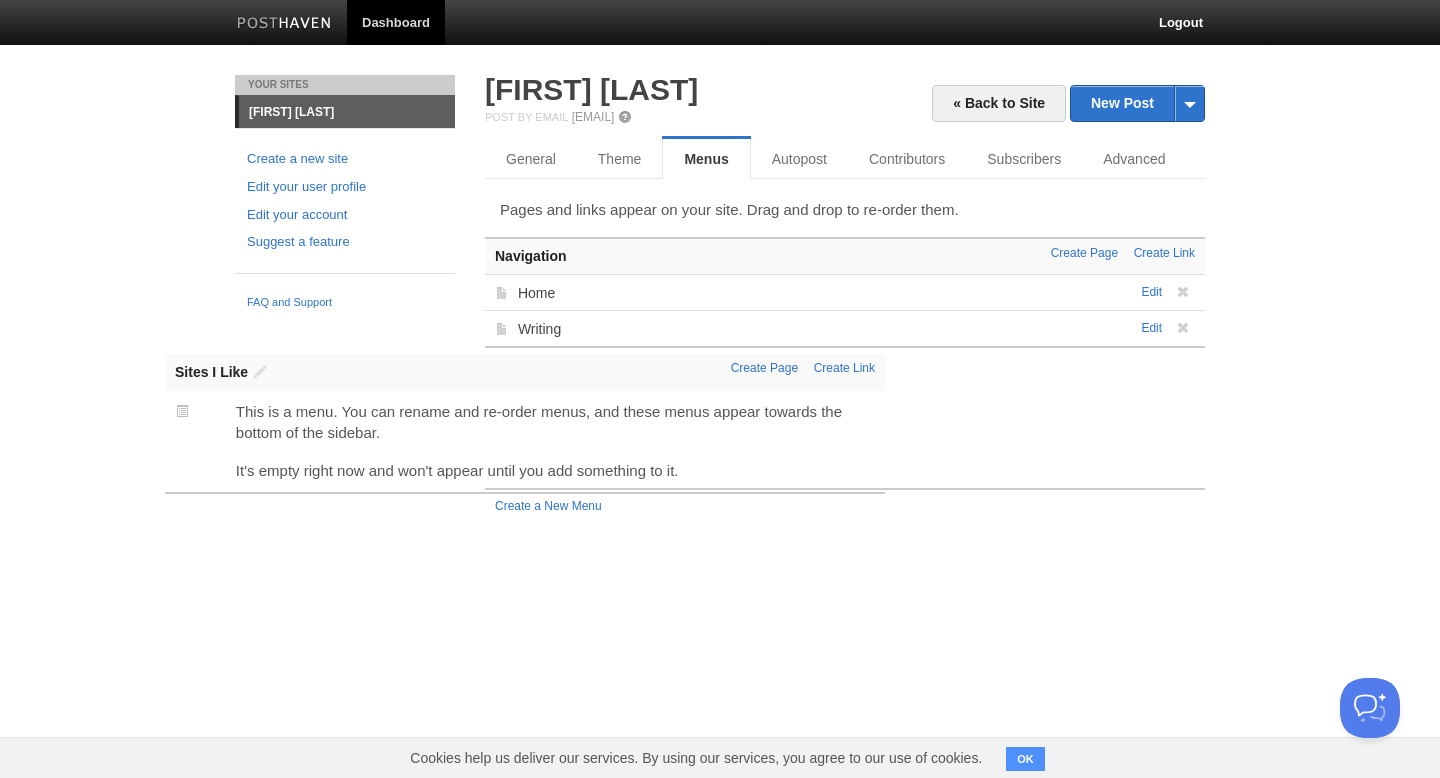 drag, startPoint x: 1021, startPoint y: 461, endPoint x: 701, endPoint y: 466, distance: 320.03906 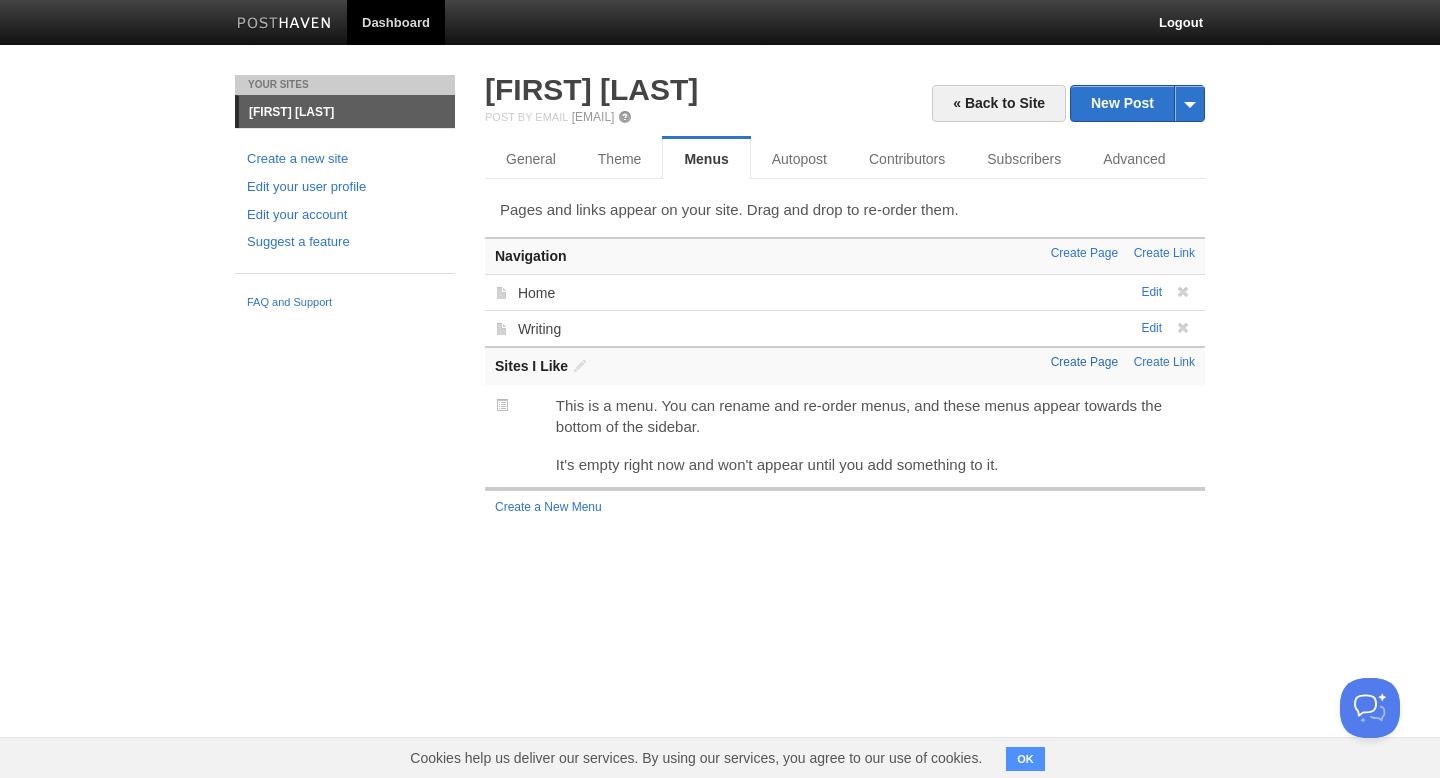 click on "Create Page" at bounding box center [1084, 362] 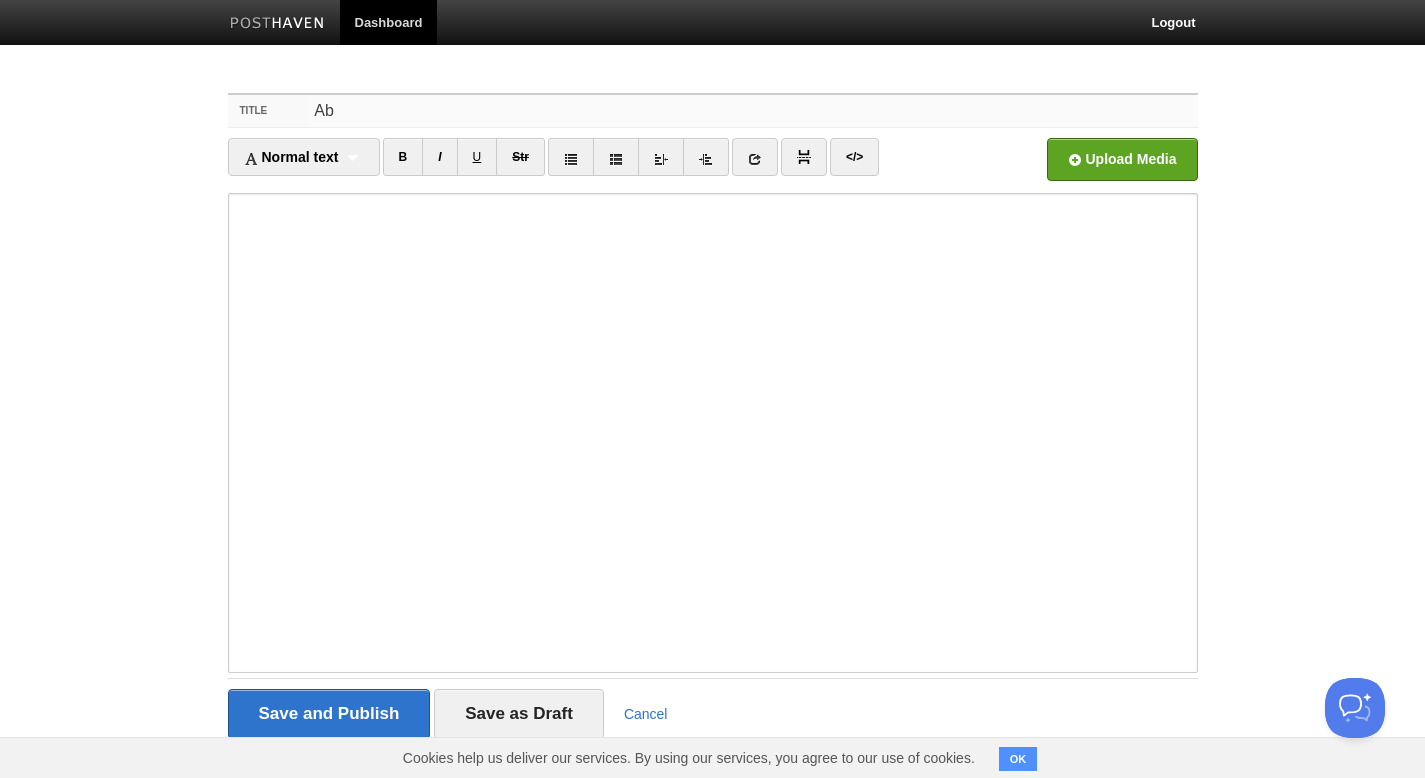 type on "A" 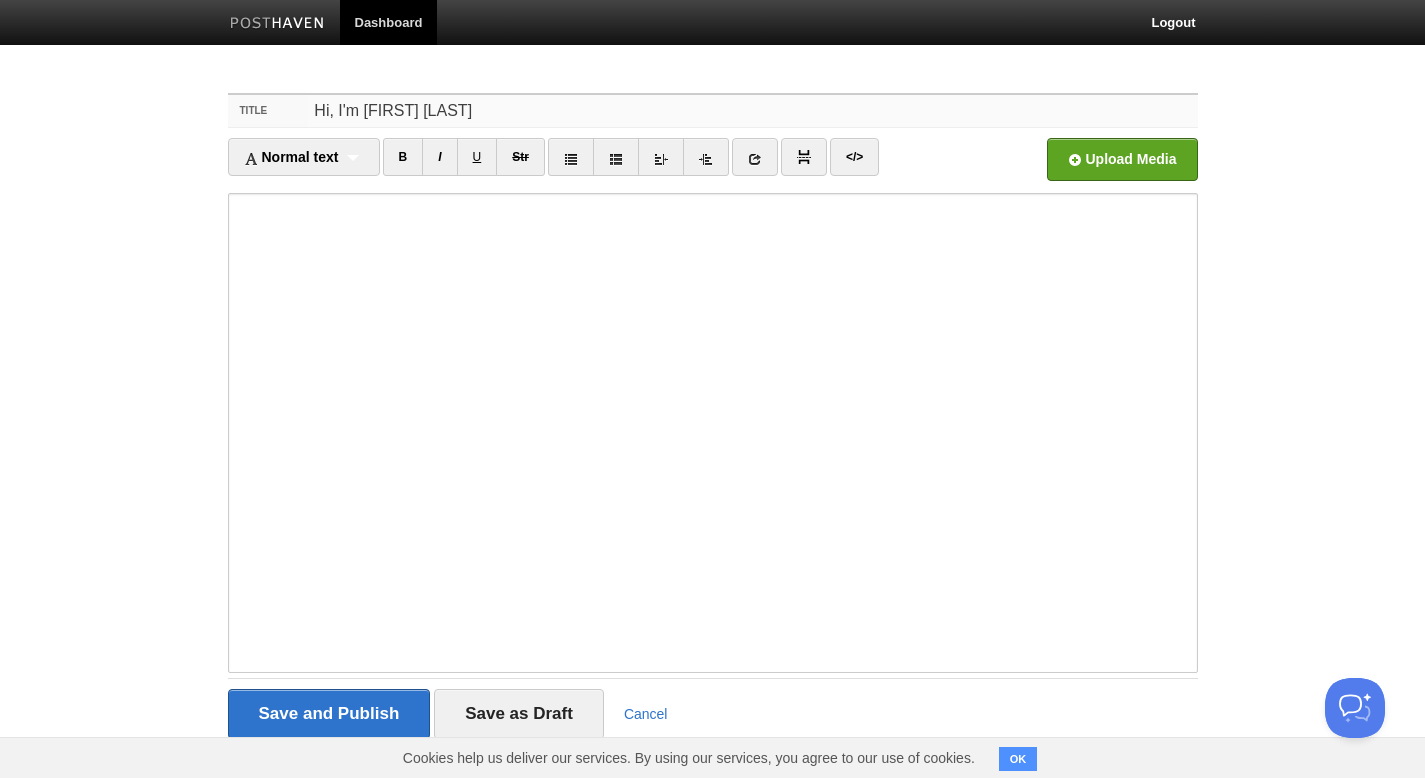 type on "Hi, I'm Armaan" 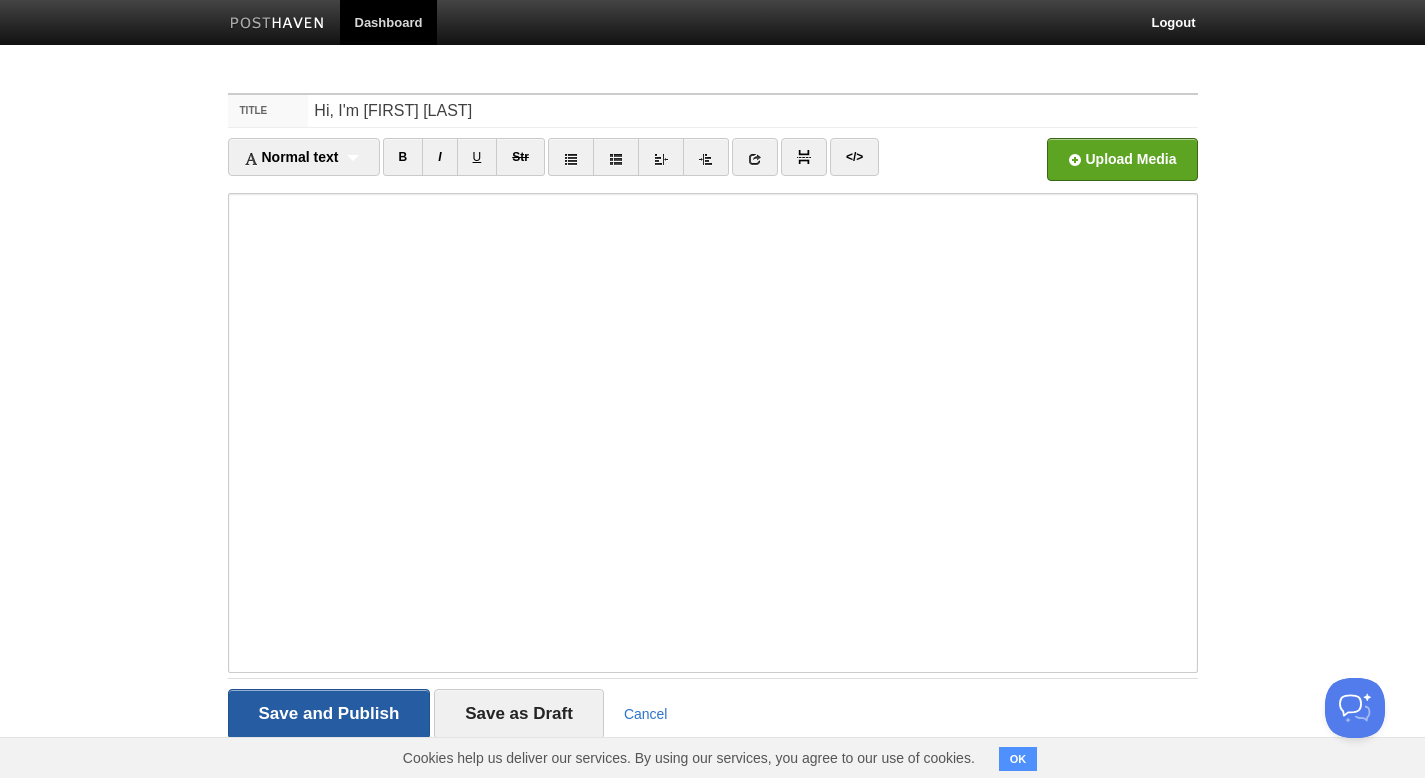 click on "Save and Publish" at bounding box center (329, 714) 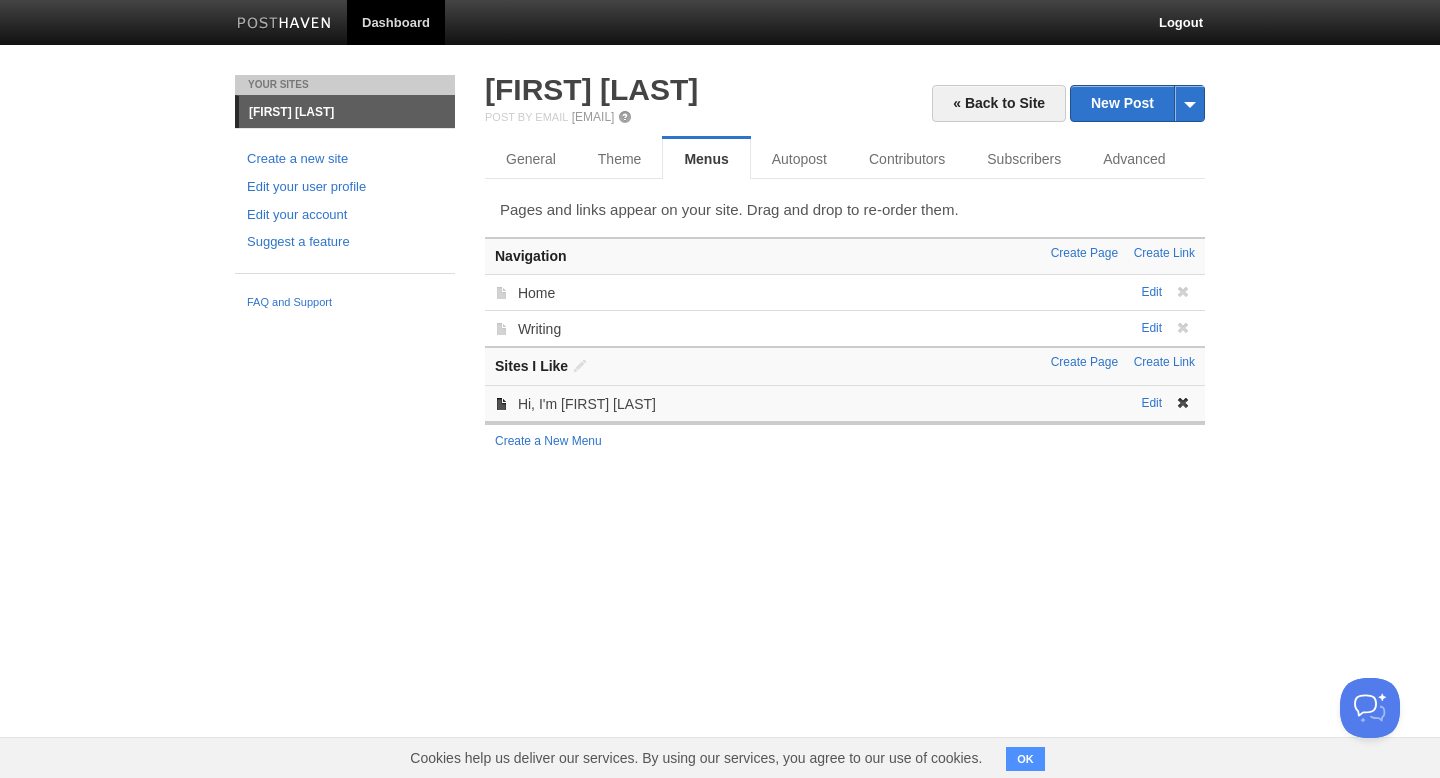 click at bounding box center [1183, 403] 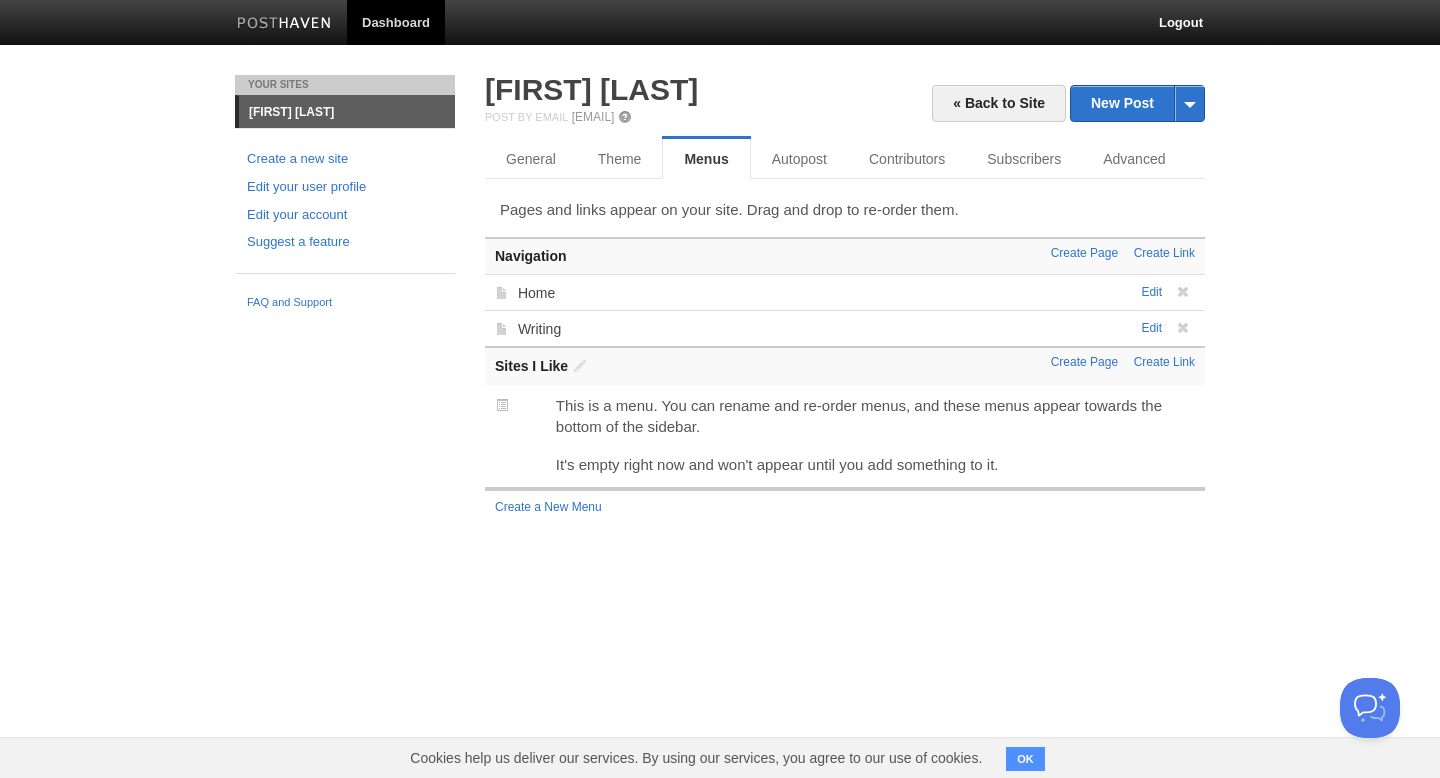 click on "« Back to Site
New Post
by Web
by Email
Armaan Dhanda
Post by Email
post@armaan.posthaven.com
General
Theme
Menus
Autopost
Contributors
Subscribers
Advanced
Pages and links appear on your site. Drag and drop to re-order them.
Create Page
Create Link
Navigation
Edit
Home
Edit
Writing
Create Page
Create Link
Sites I Like
Save" at bounding box center [845, 319] 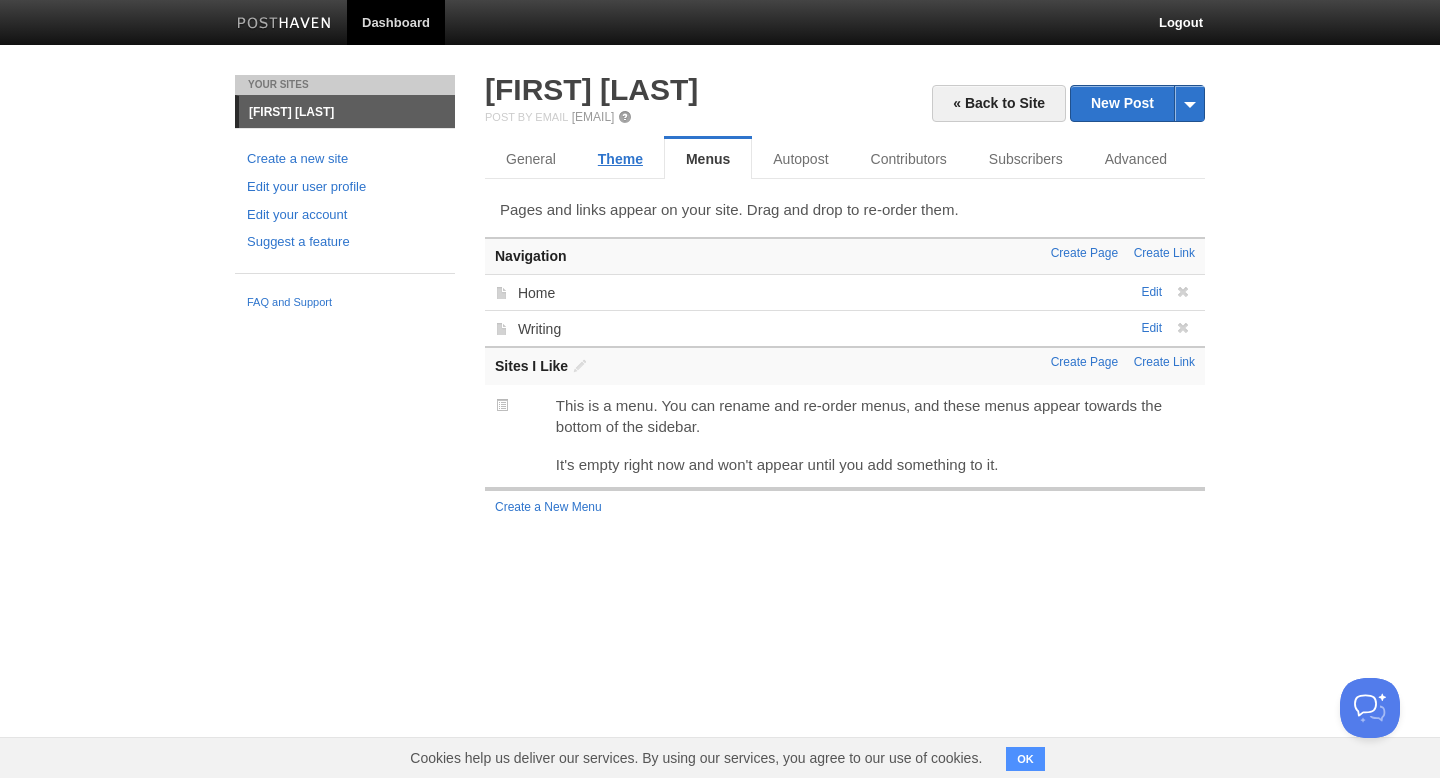 click on "Theme" at bounding box center (620, 159) 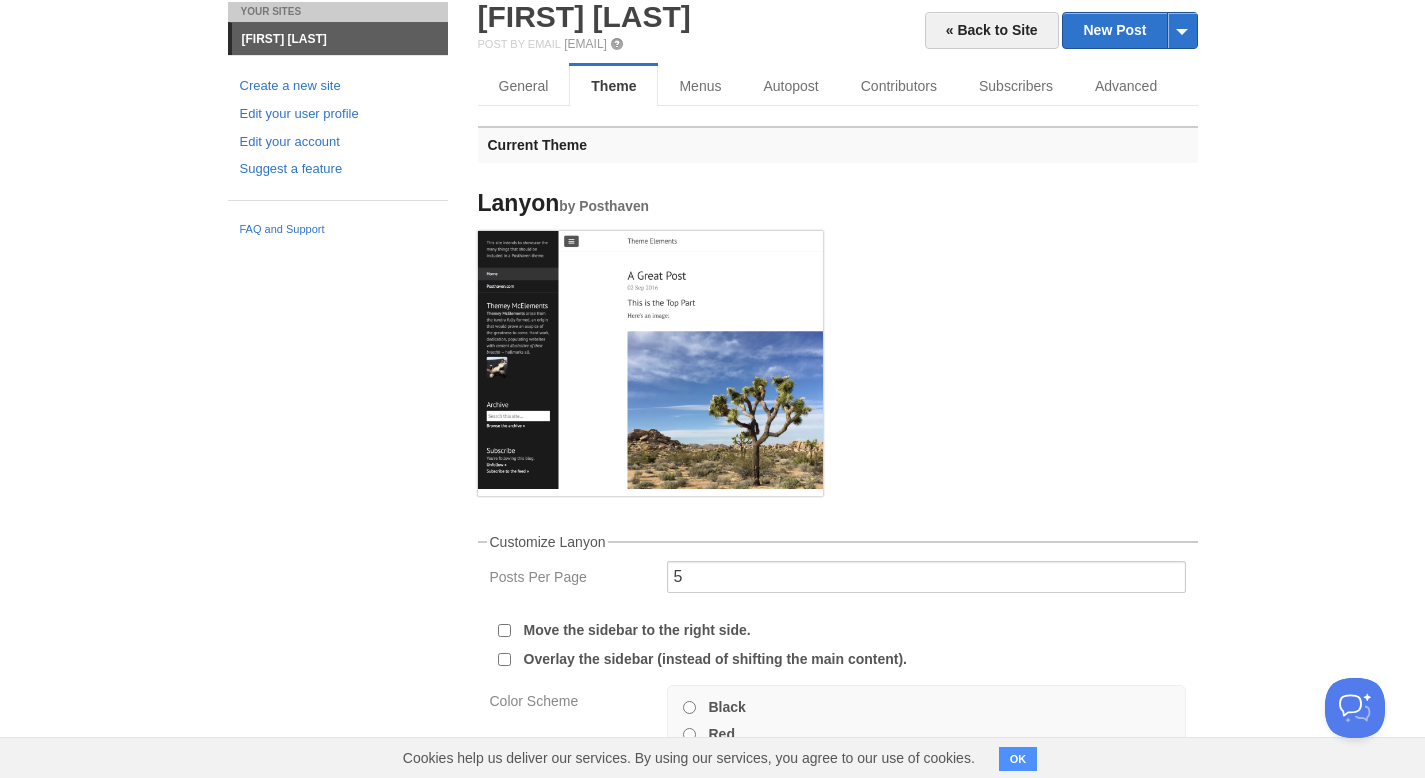 scroll, scrollTop: 0, scrollLeft: 0, axis: both 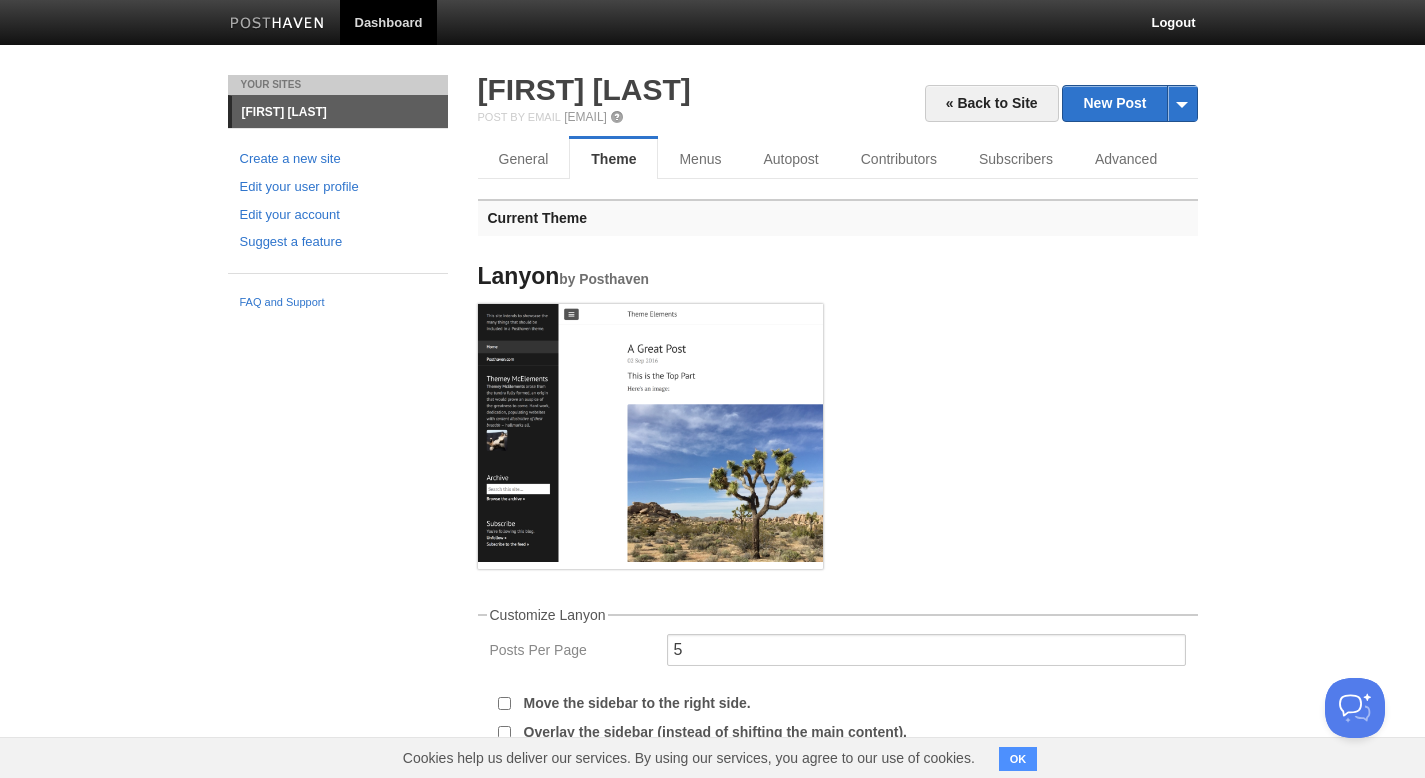click at bounding box center [650, 433] 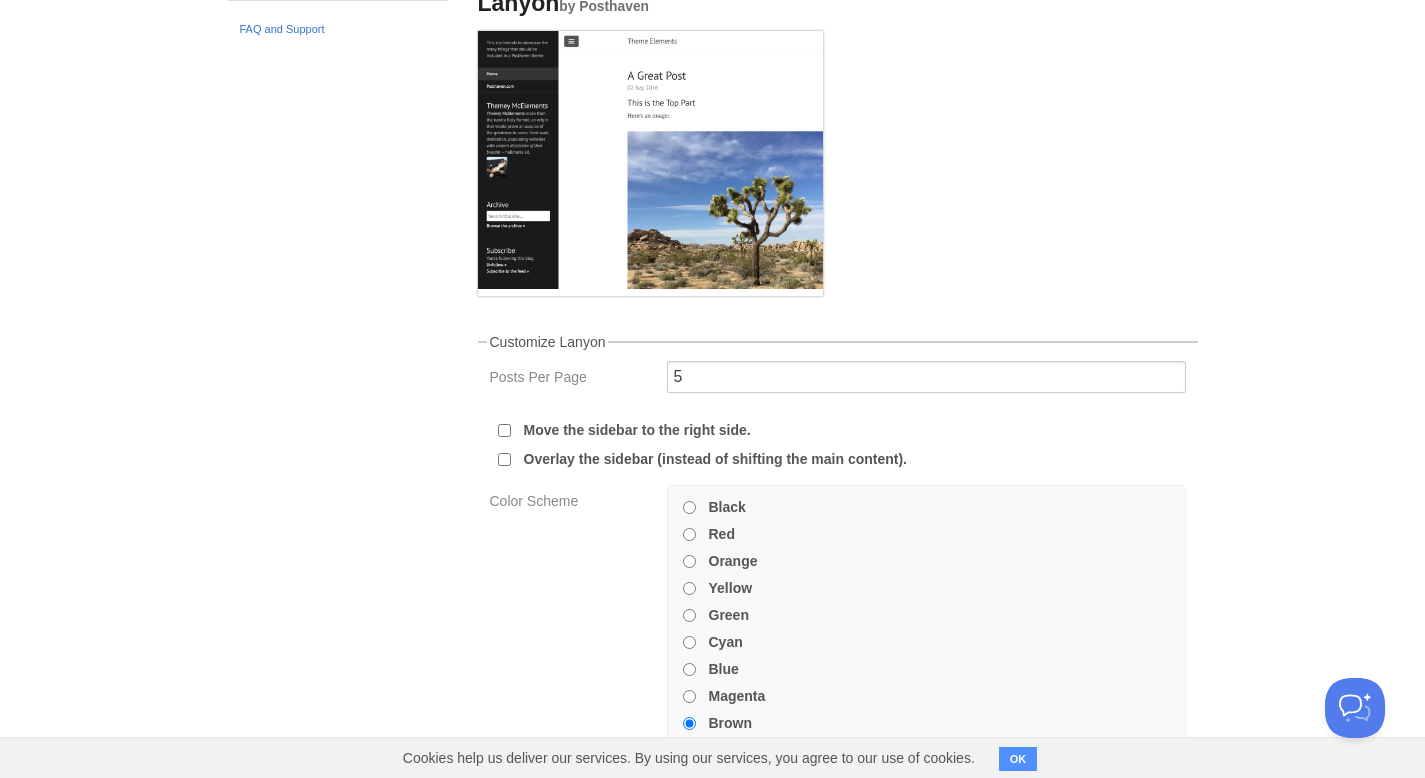 scroll, scrollTop: 274, scrollLeft: 0, axis: vertical 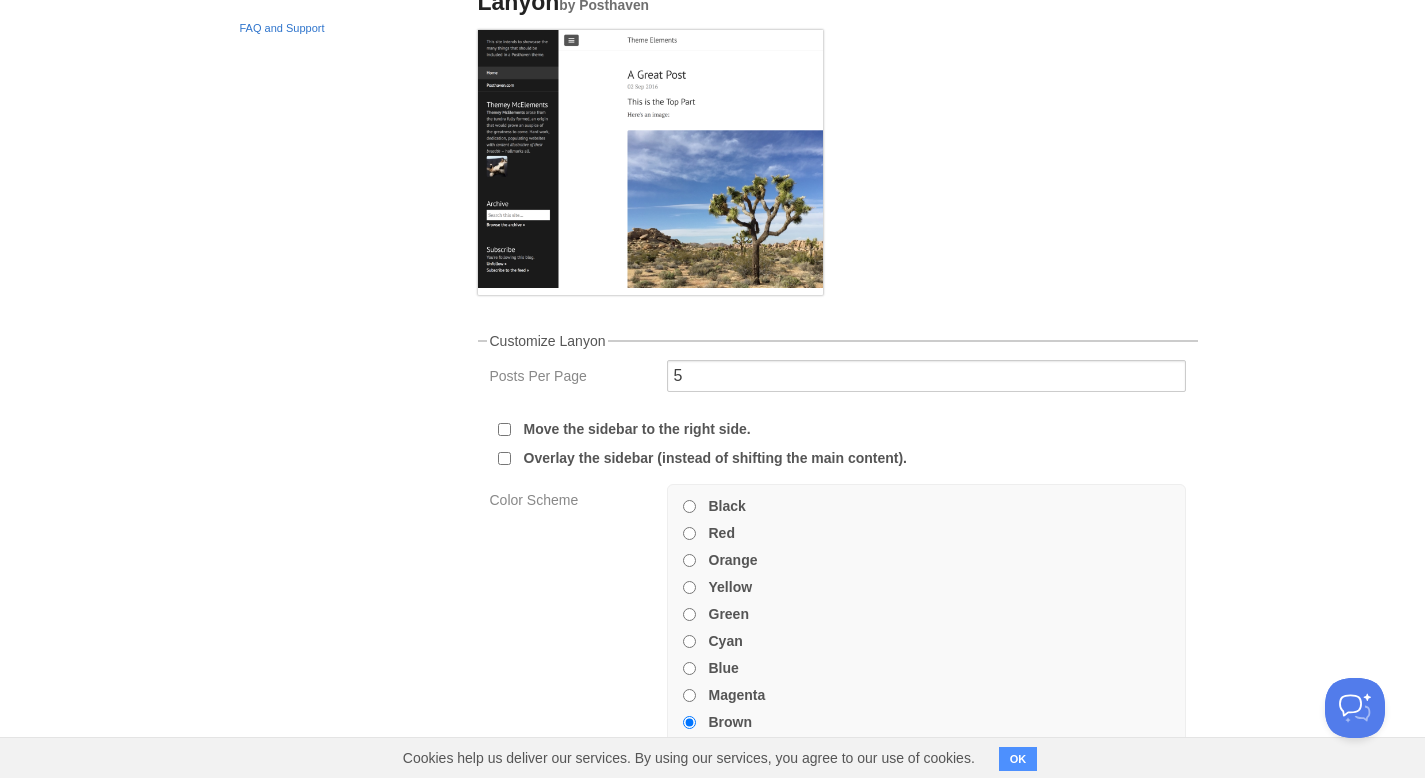 click on "Move the sidebar to the right side." at bounding box center [504, 429] 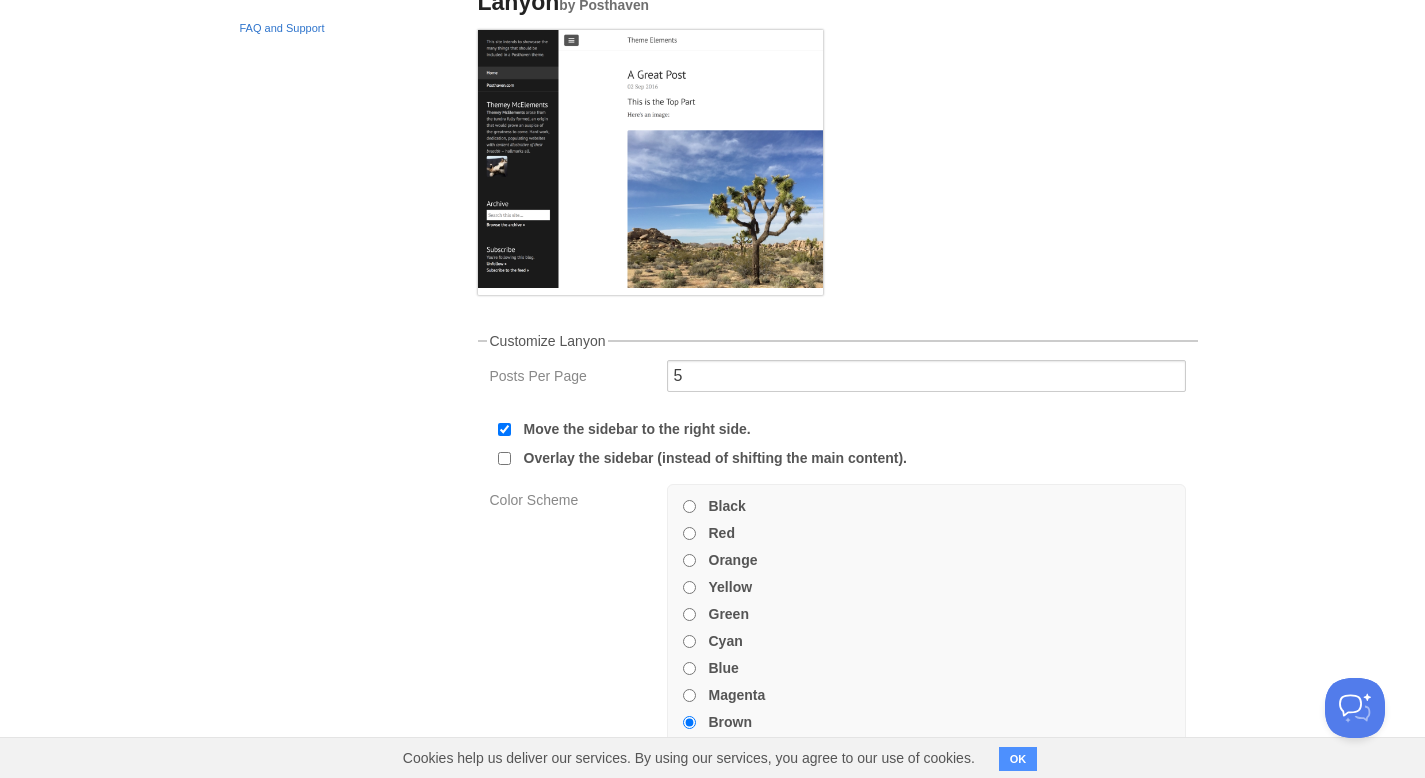click on "Move the sidebar to the right side." at bounding box center (504, 429) 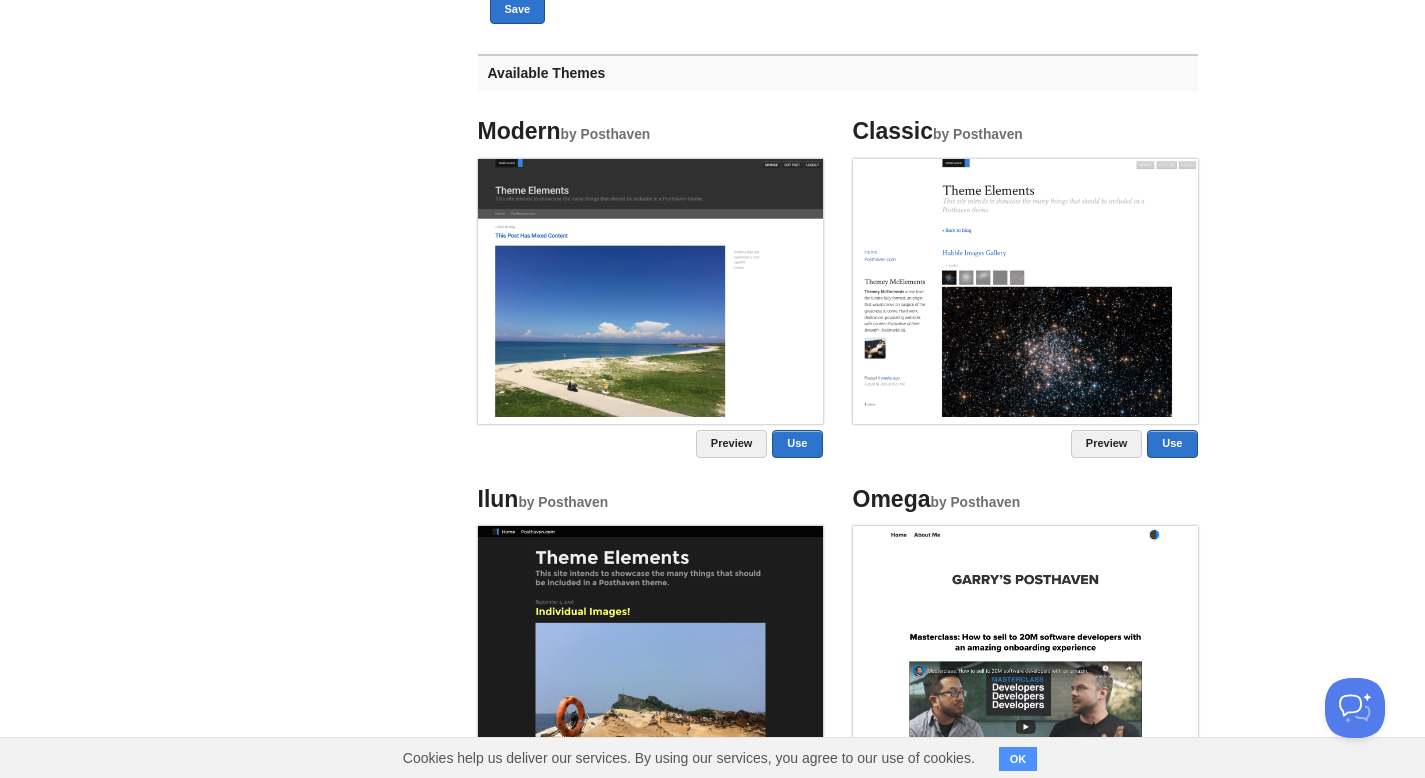 scroll, scrollTop: 1011, scrollLeft: 0, axis: vertical 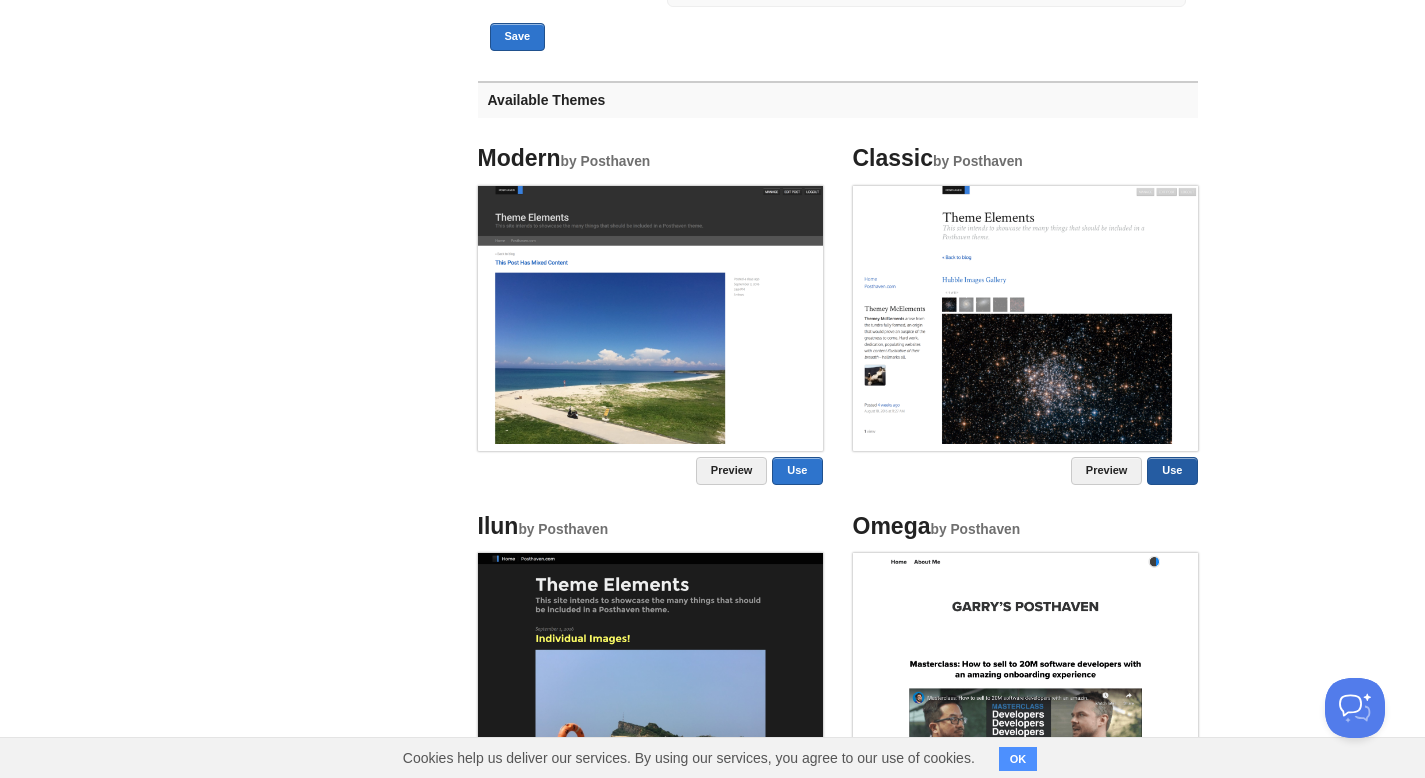 click on "Use" at bounding box center (1172, 471) 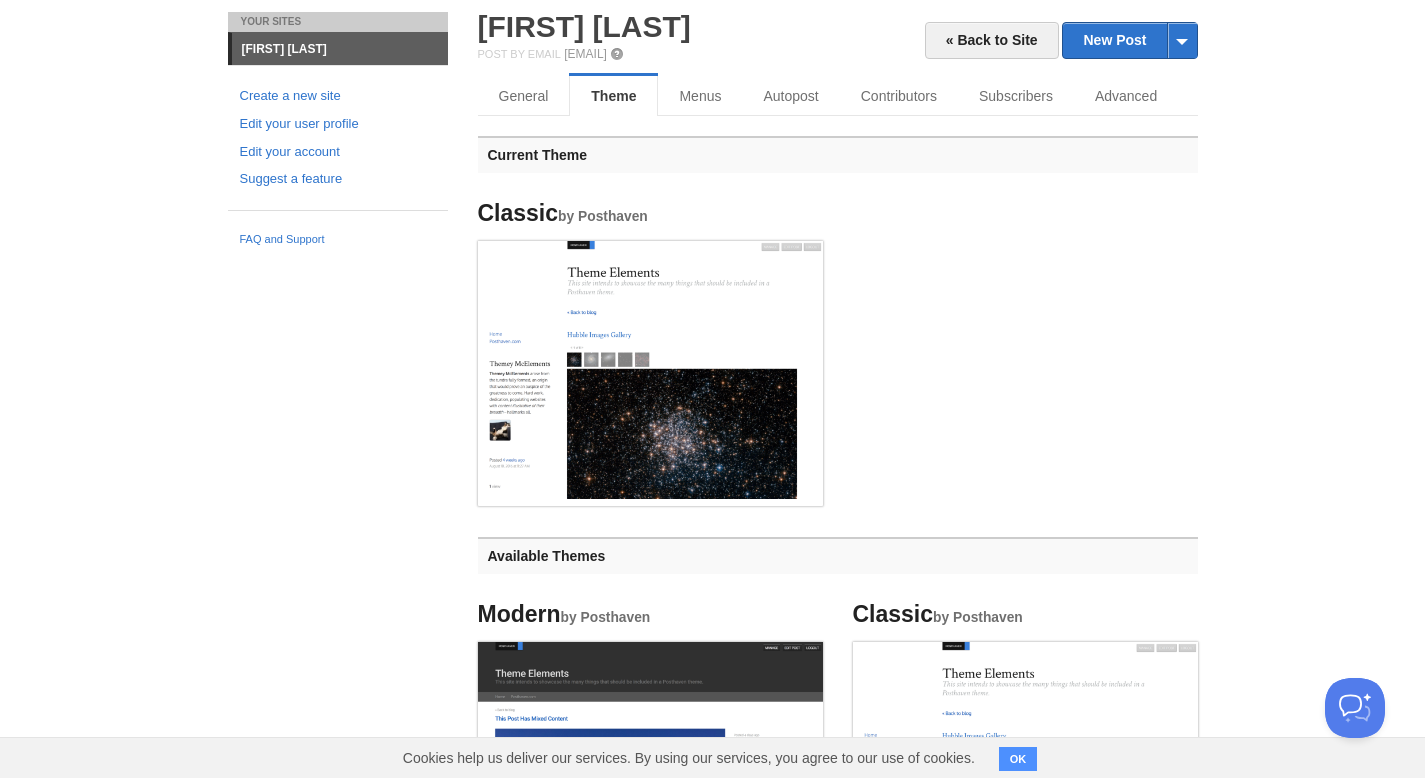 scroll, scrollTop: 60, scrollLeft: 0, axis: vertical 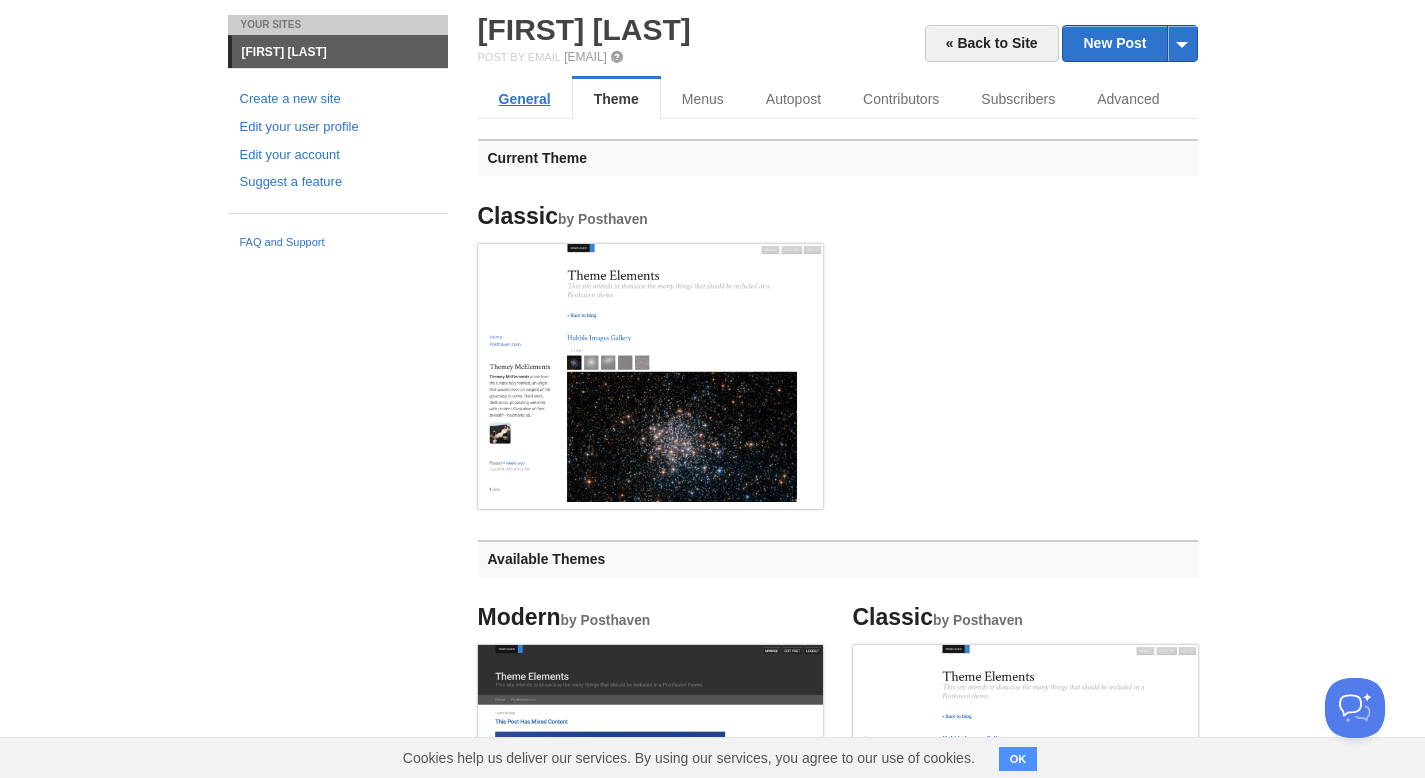 click on "General" at bounding box center (525, 99) 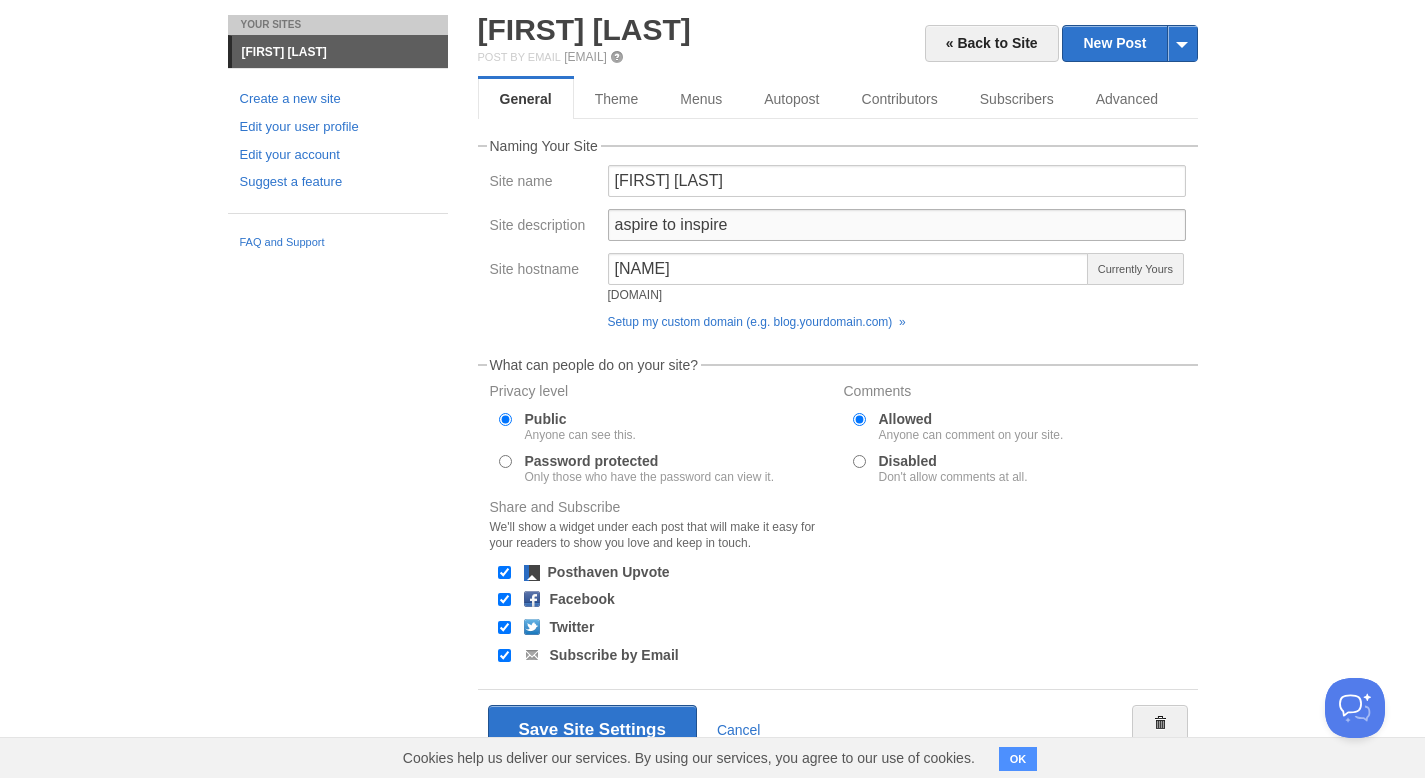 click on "aspire to inspire" at bounding box center [897, 225] 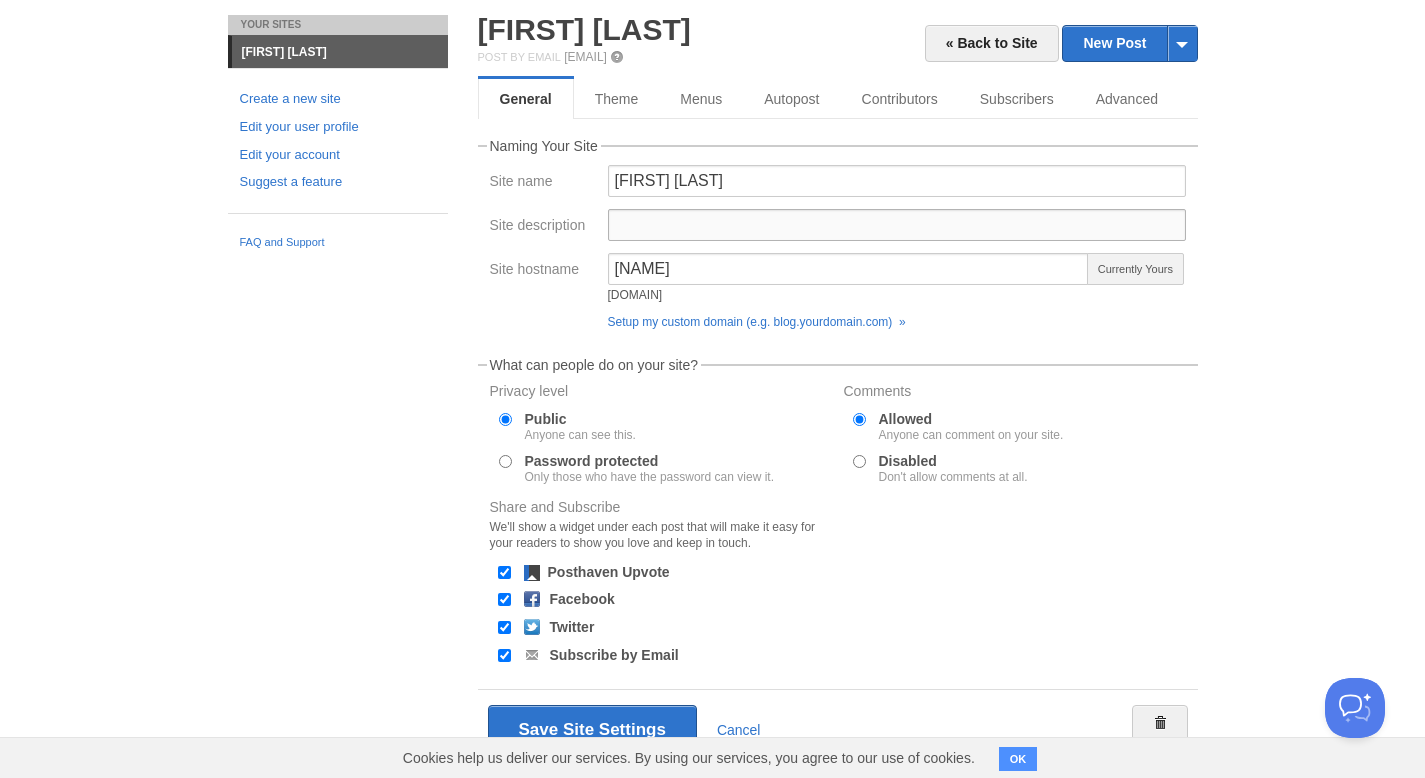 type 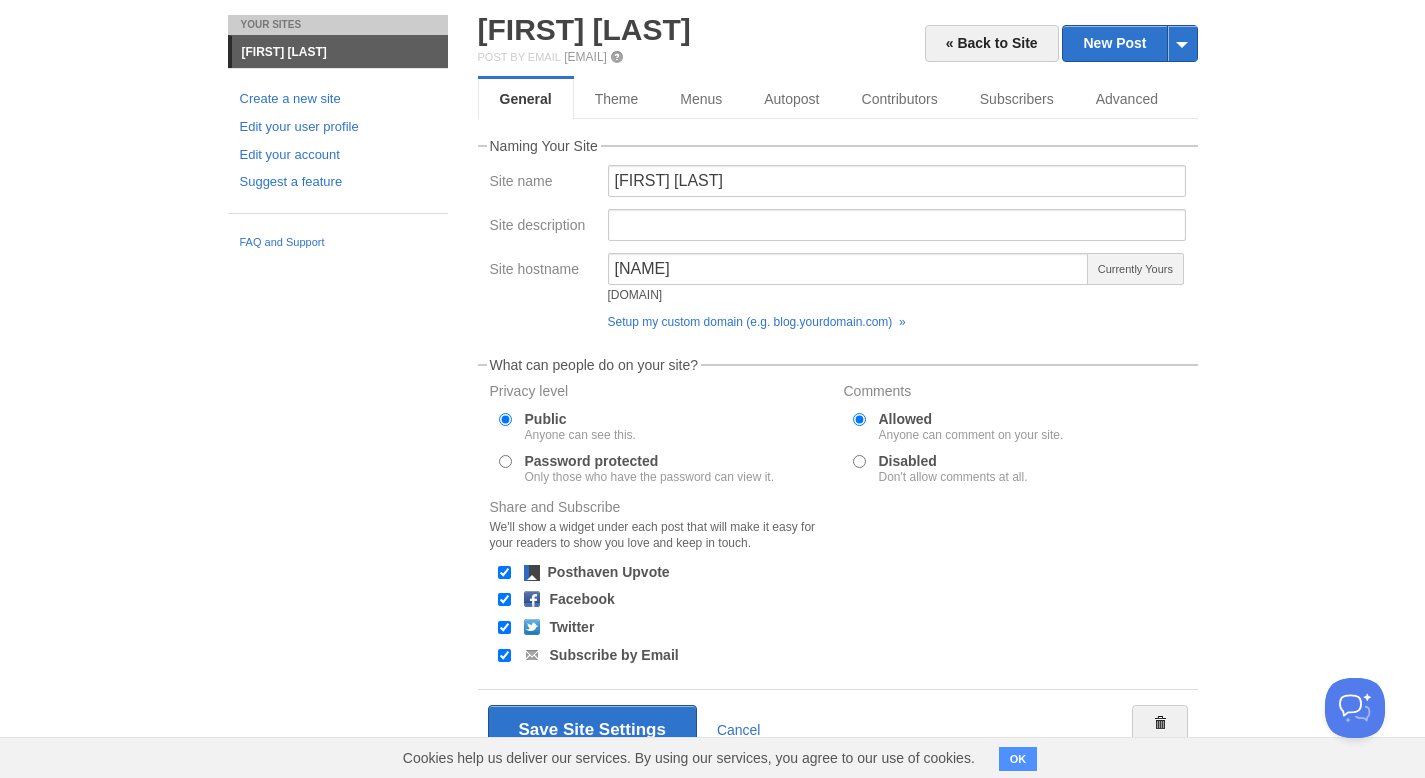 click on "Naming Your Site
Site name
Armaan Dhanda
Site description
Site hostname
armaan
armaan.posthaven.com
Currently Yours
Setup my custom domain (e.g. blog.yourdomain.com)  »
Custom domain
If you have a custom domain name, you can use it here, e.g. blog.yourdomain.com
Learn More »" at bounding box center [838, 238] 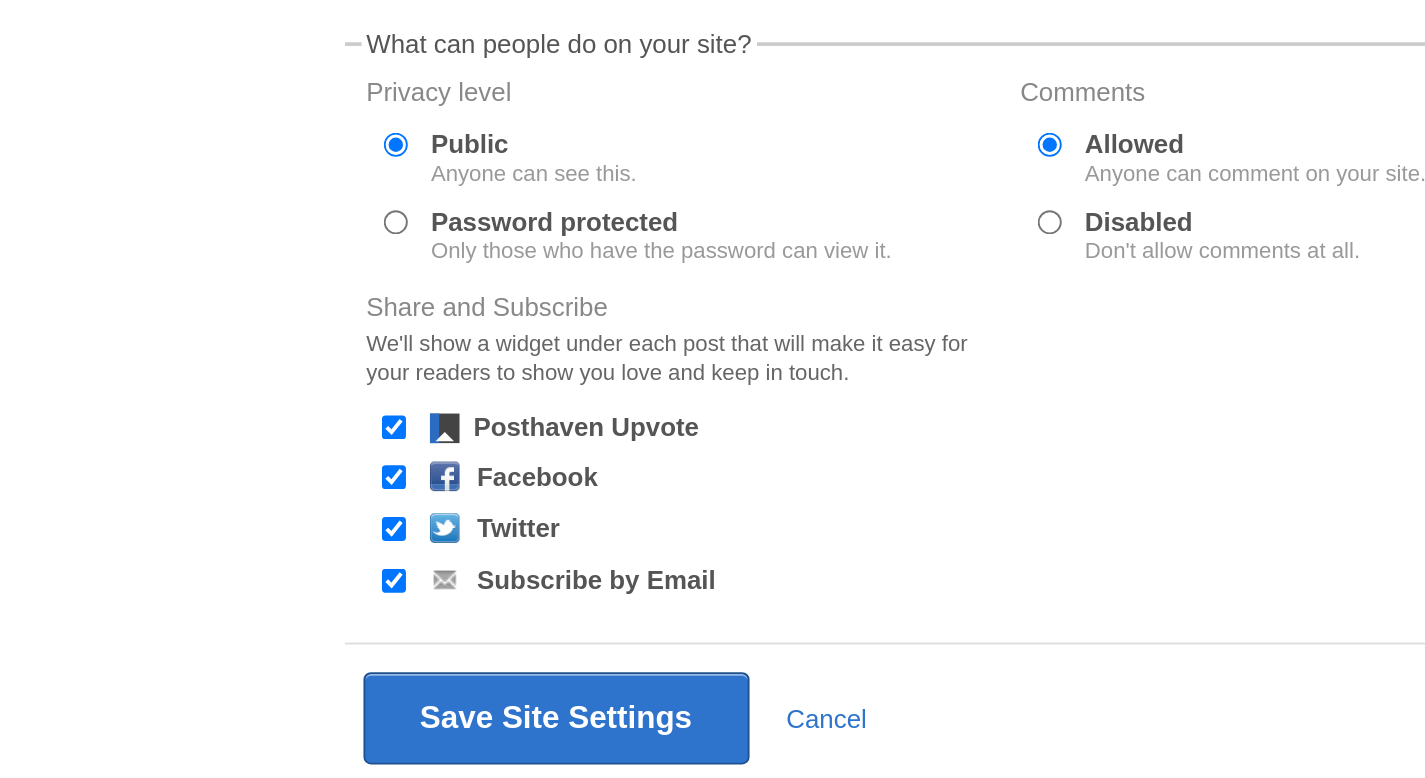 click on "Facebook" at bounding box center (504, 548) 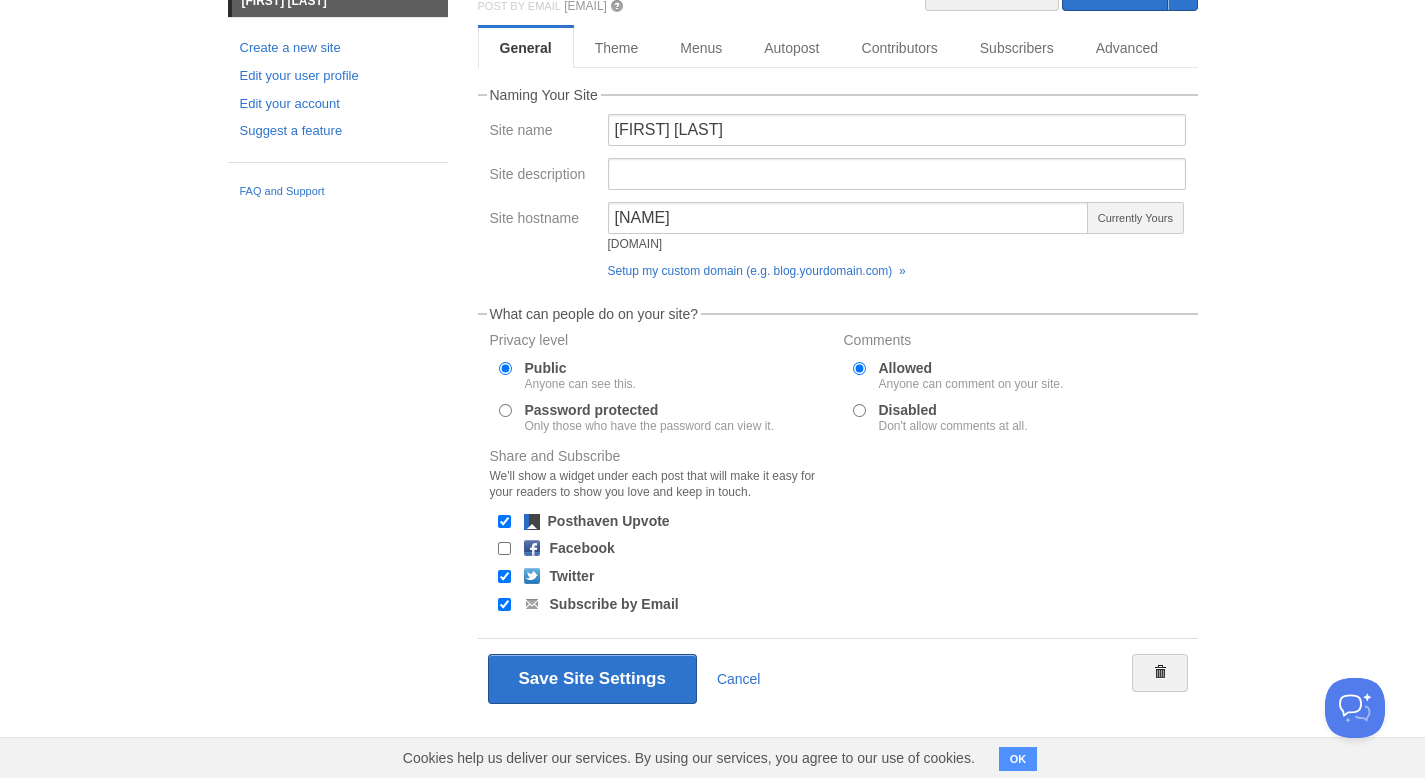 scroll, scrollTop: 0, scrollLeft: 0, axis: both 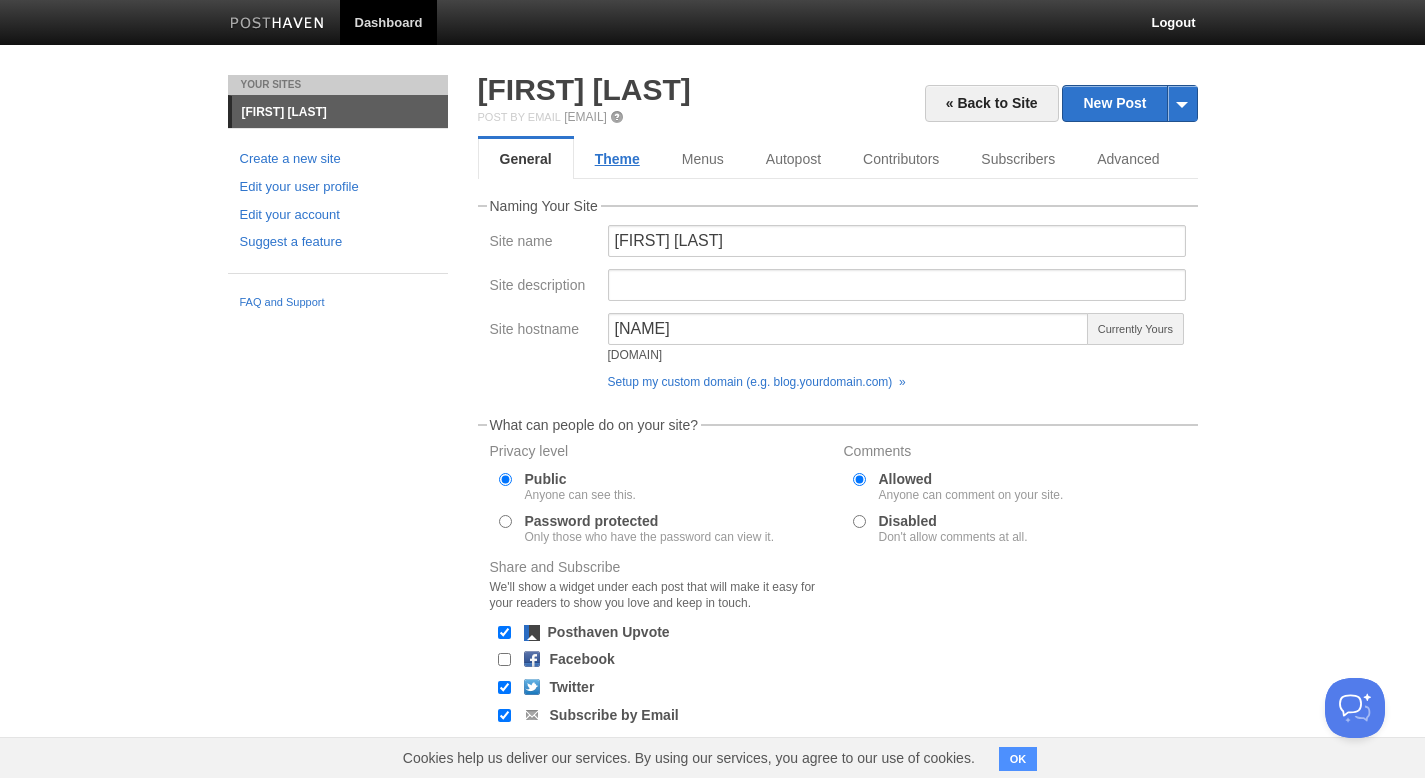 click on "Theme" at bounding box center (617, 159) 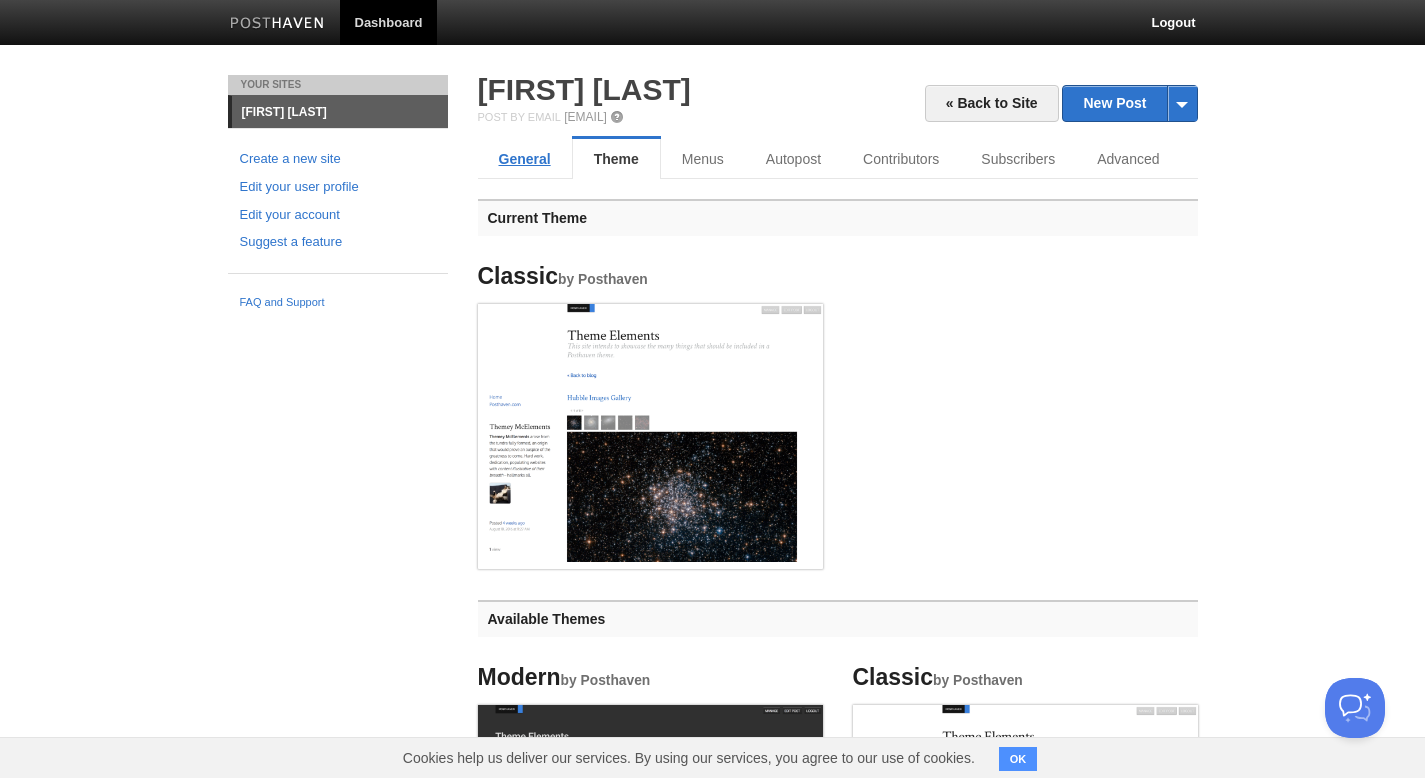click on "General" at bounding box center (525, 159) 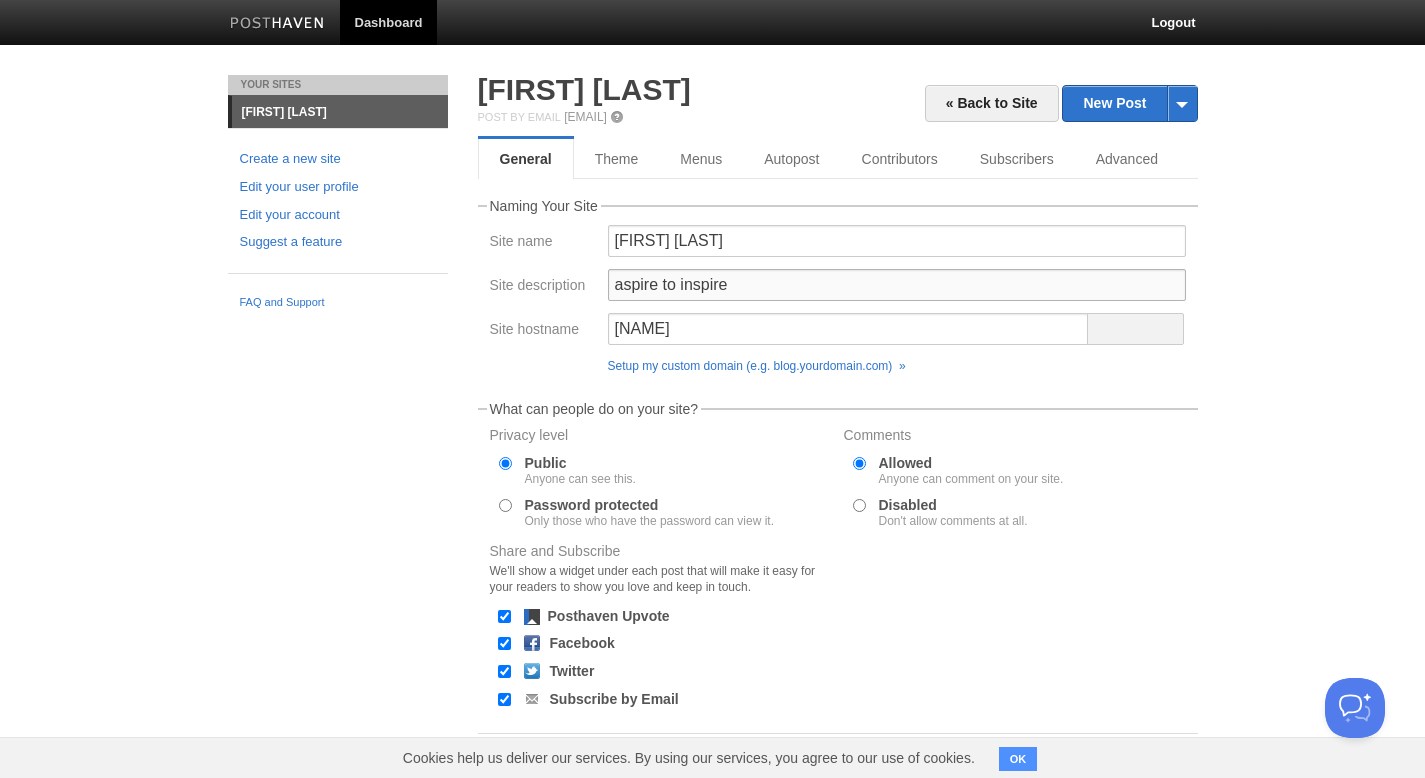 click on "aspire to inspire" at bounding box center [897, 285] 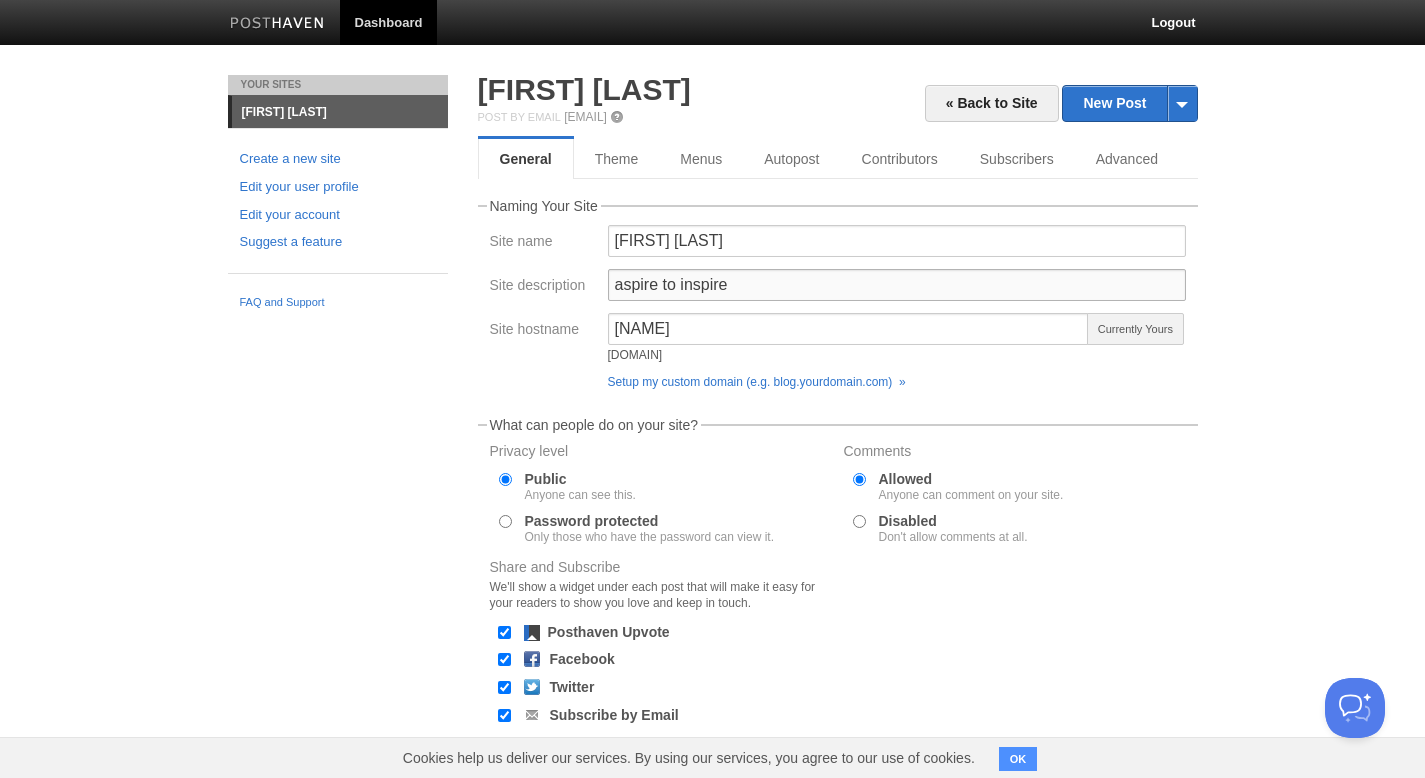 click on "aspire to inspire" at bounding box center (897, 285) 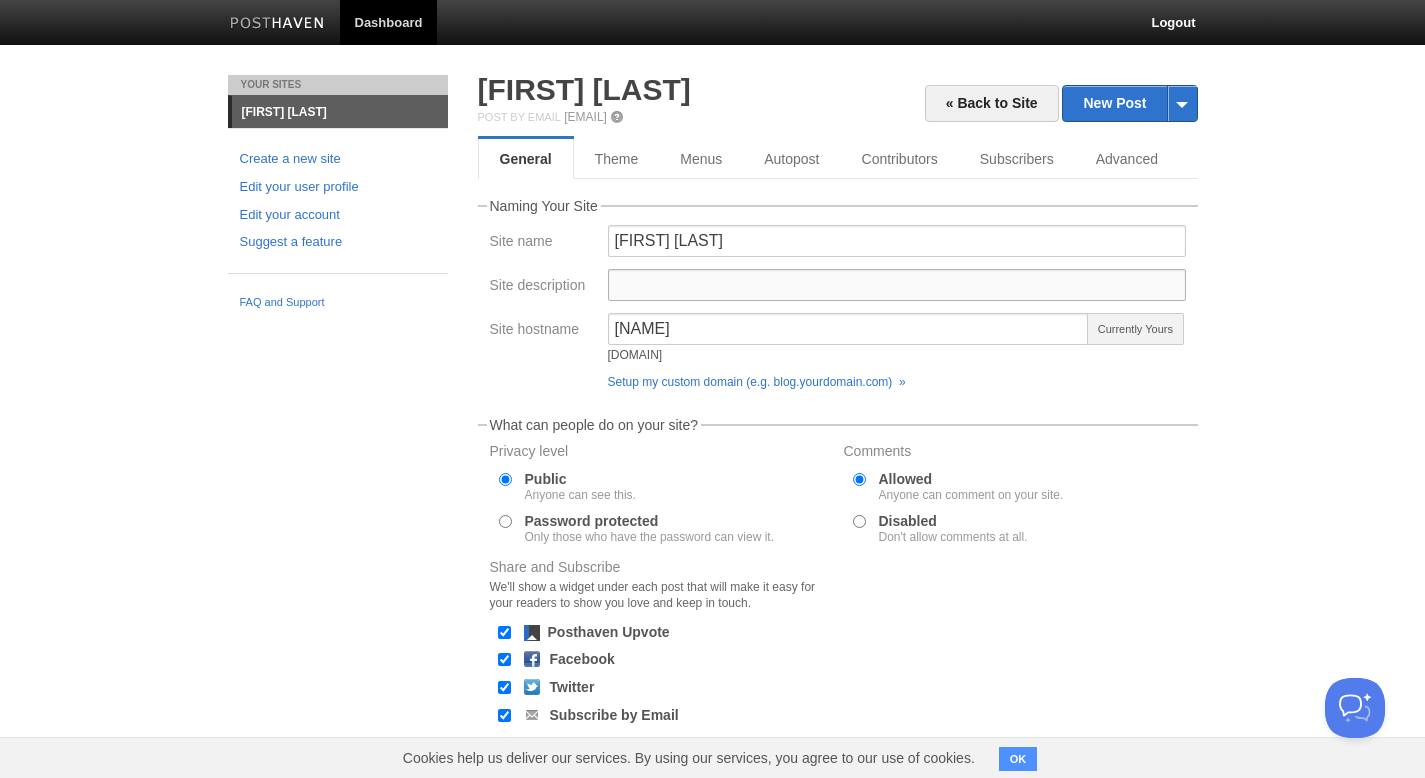 scroll, scrollTop: 111, scrollLeft: 0, axis: vertical 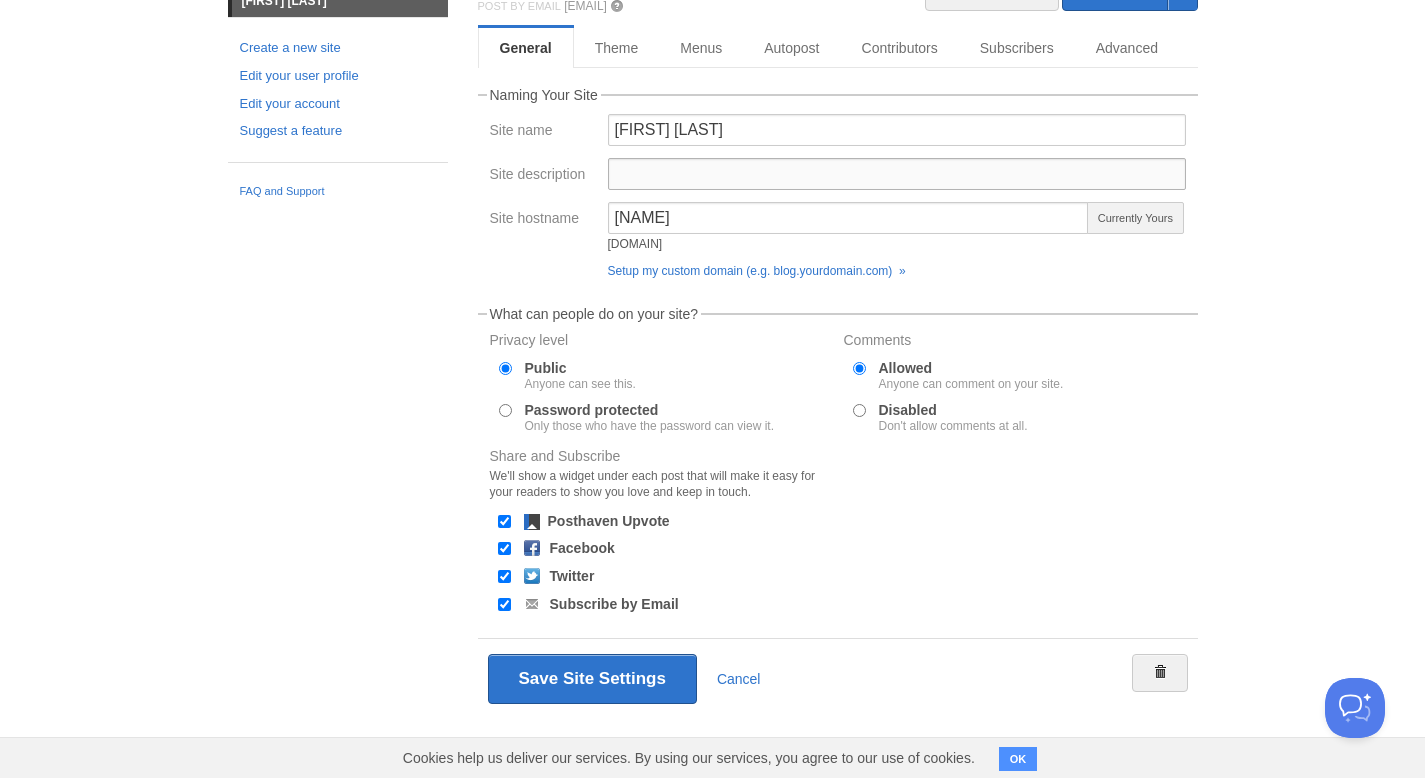 type 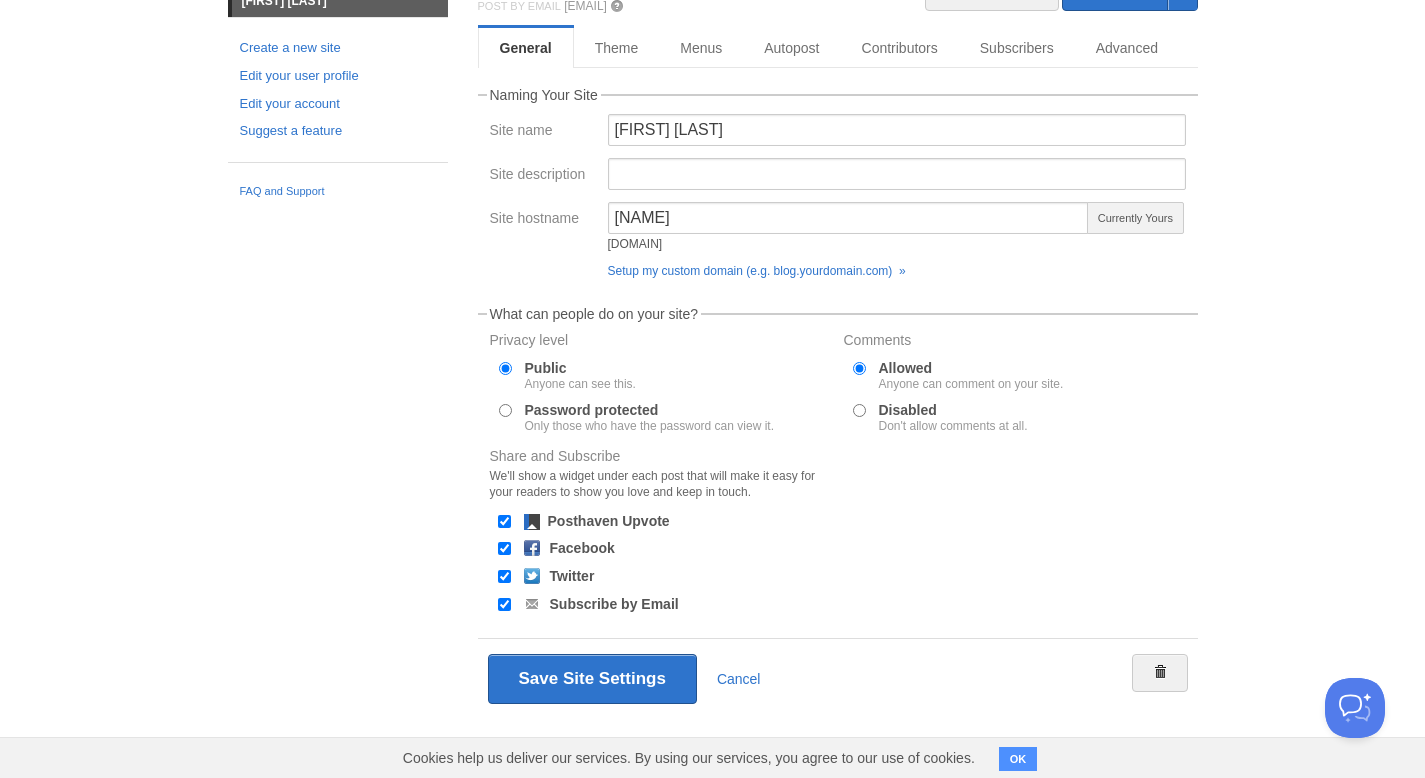 click on "Facebook" at bounding box center (504, 548) 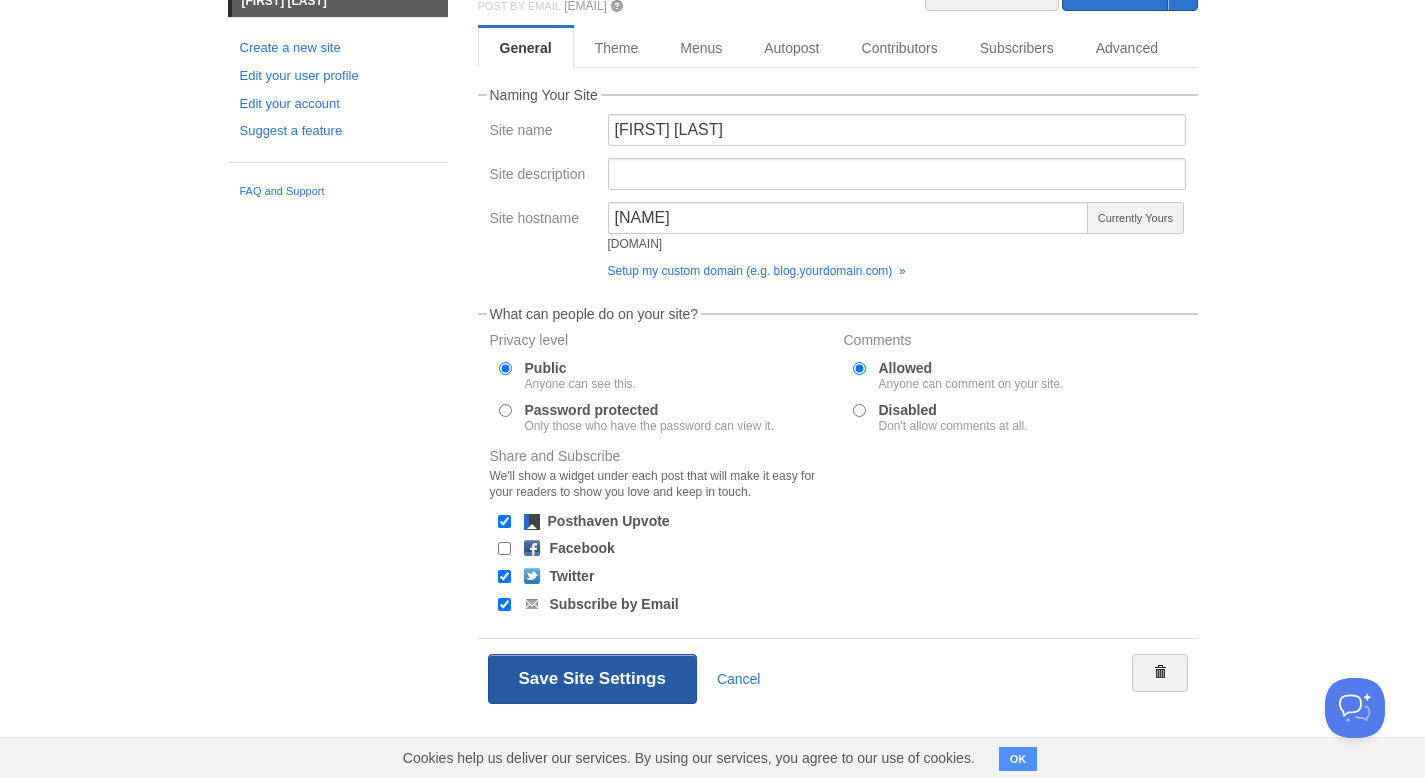 click on "Save Site Settings" at bounding box center [592, 679] 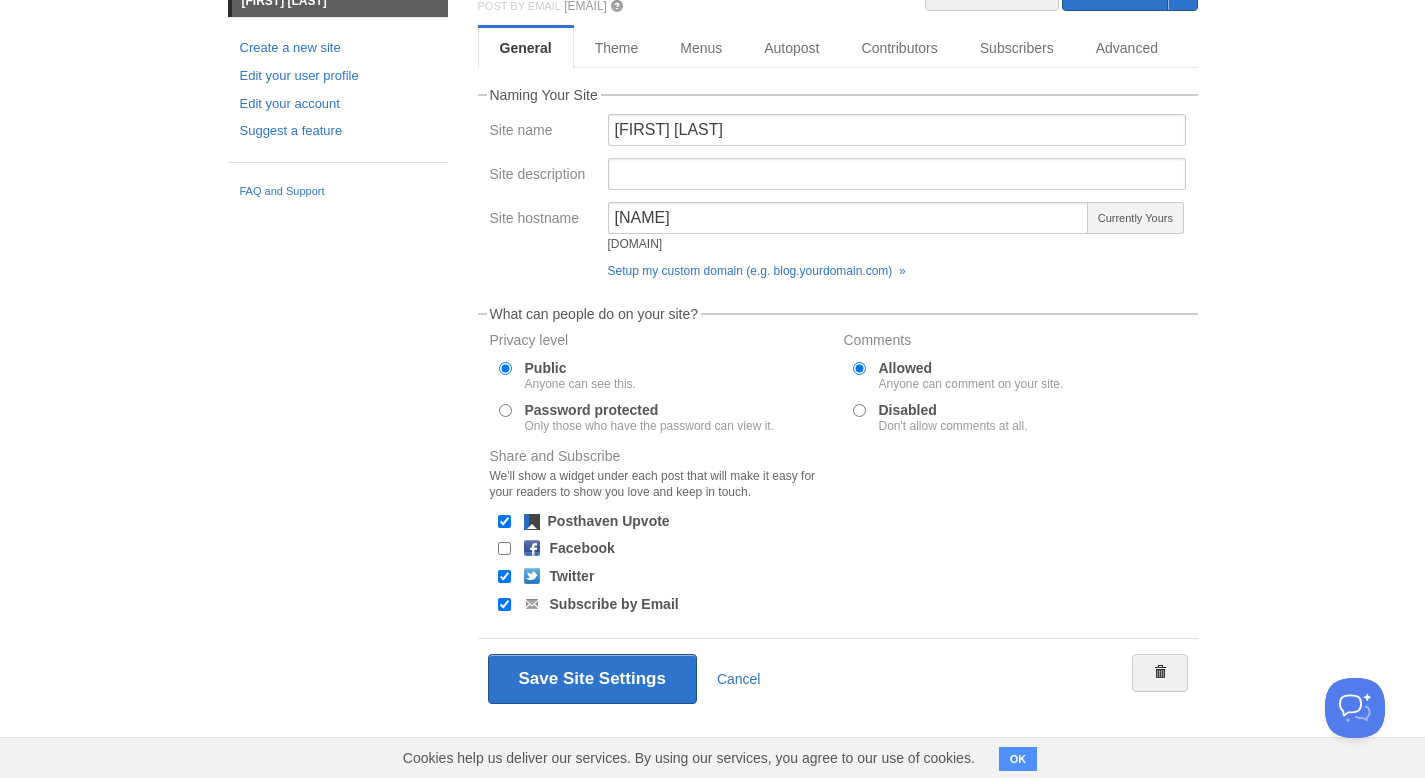 scroll, scrollTop: 0, scrollLeft: 0, axis: both 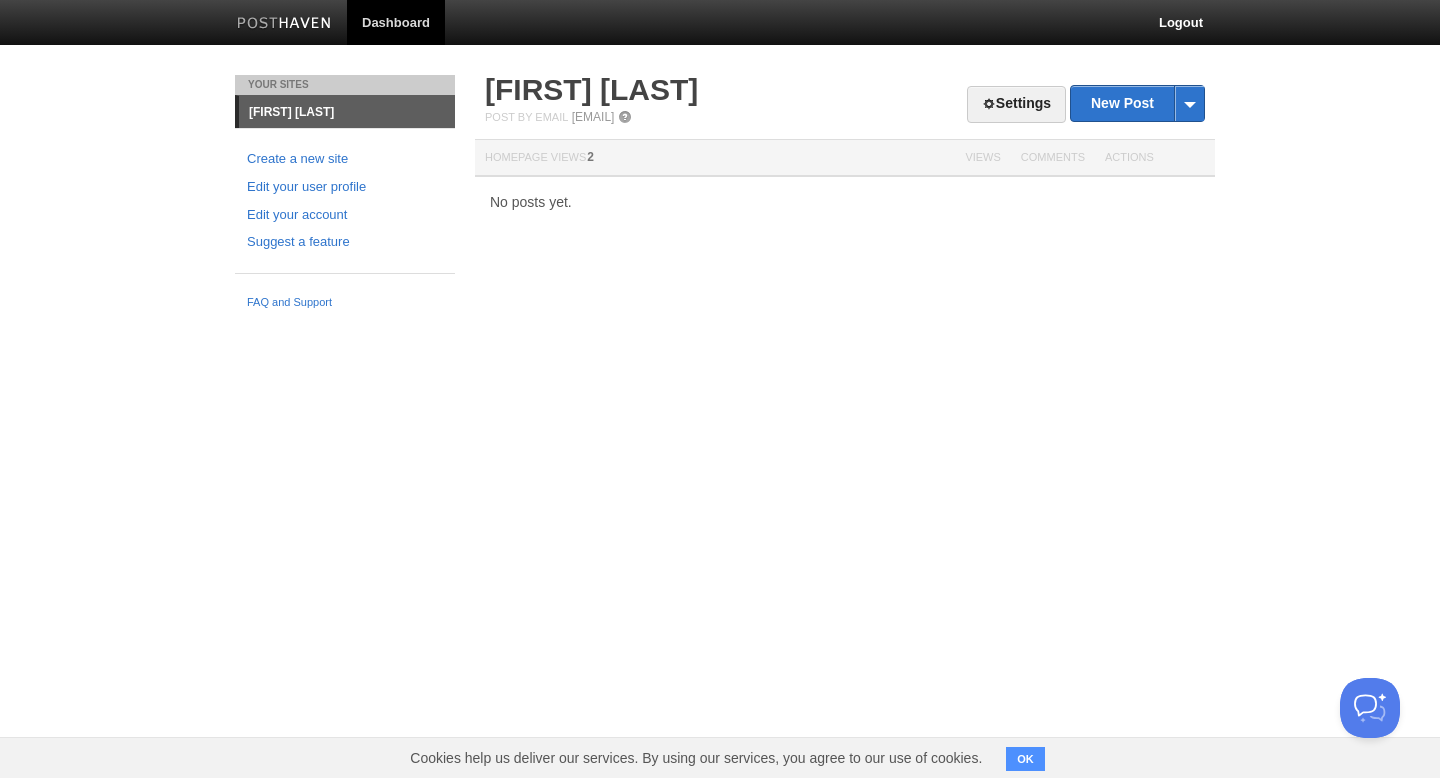 click on "Your Sites Armaan Dhanda
Create a new site
Edit your user profile
Edit your account
Suggest a feature
FAQ and Support
Settings
New Post
by Web
by Email
Armaan Dhanda
Post by Email
post@armaan.posthaven.com
Homepage Views
2
Views
Comments
Actions
No posts yet." at bounding box center [720, 197] 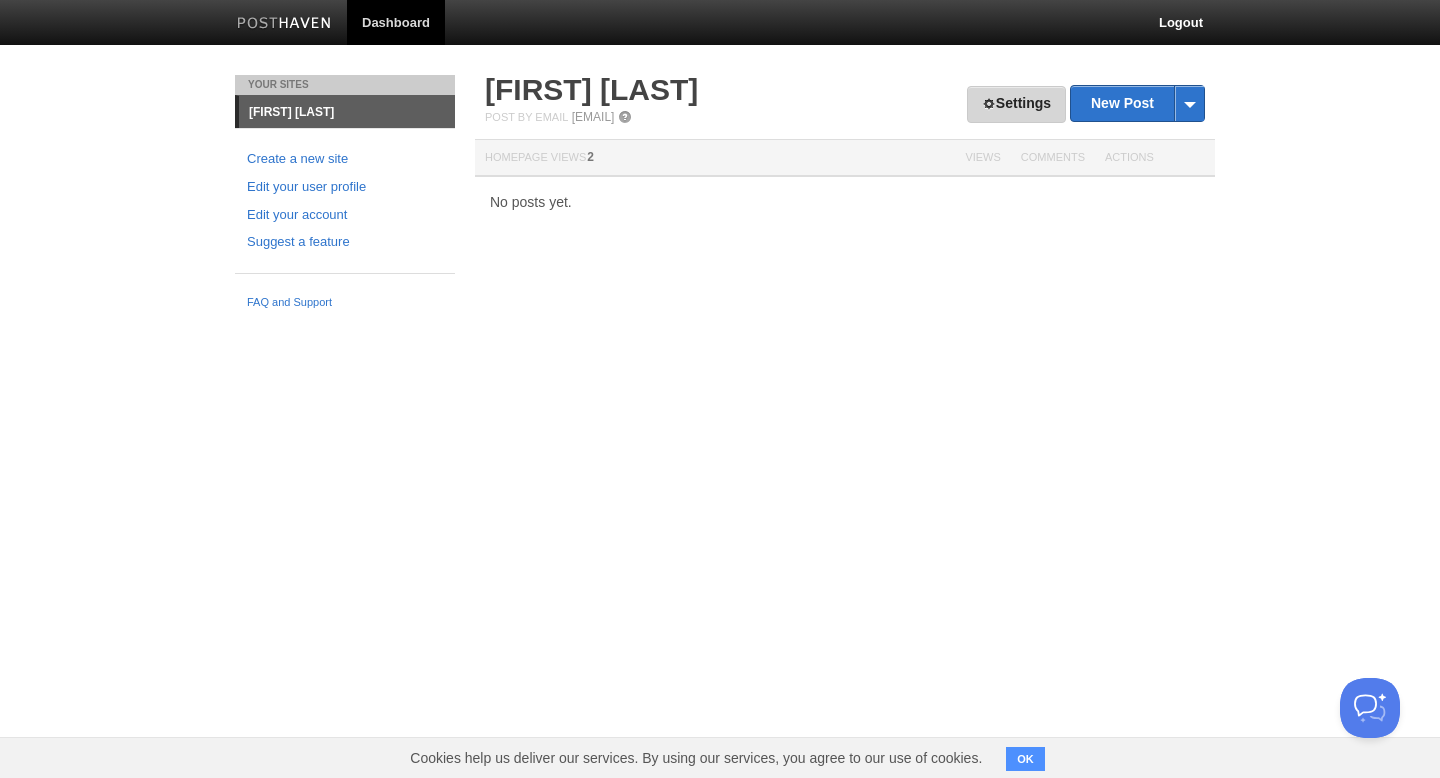 click on "Settings" at bounding box center (1016, 104) 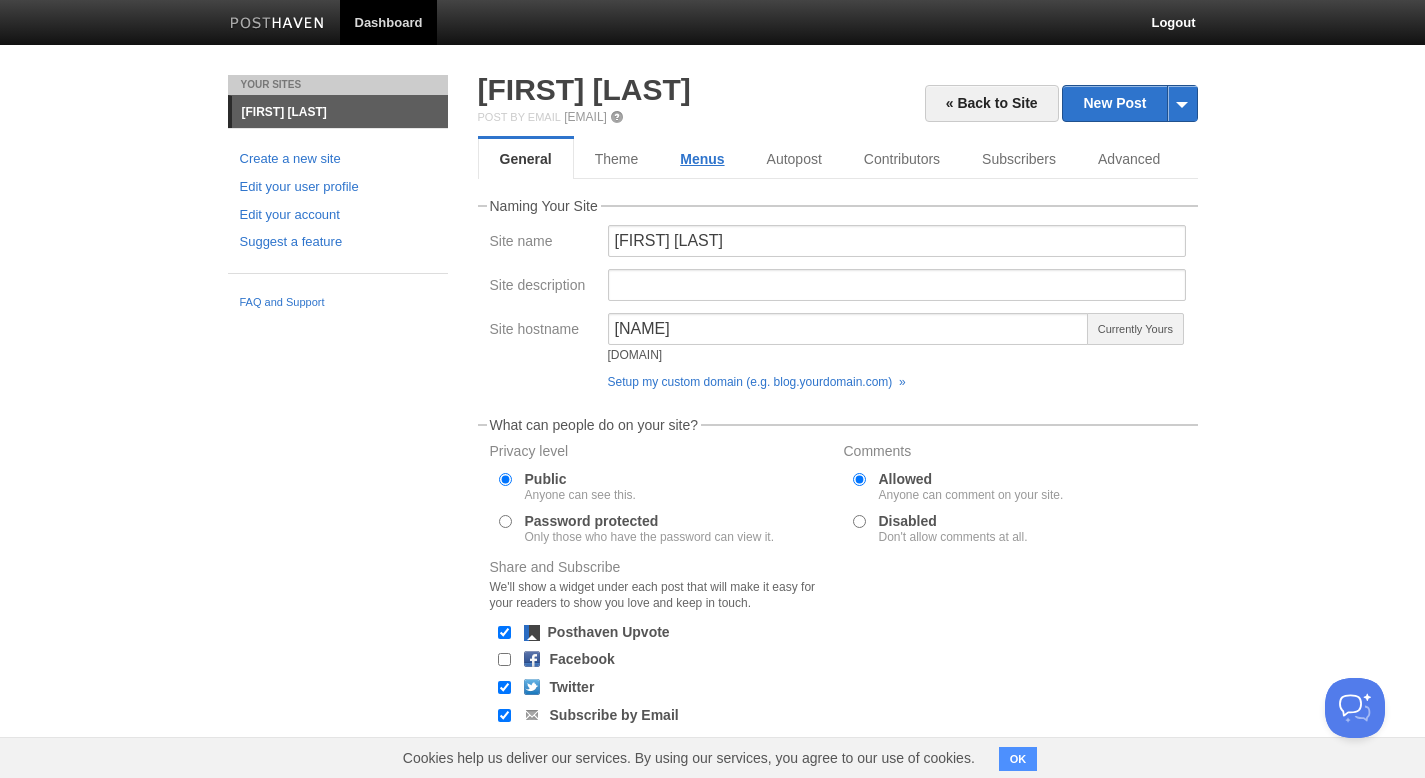 click on "Menus" at bounding box center (702, 159) 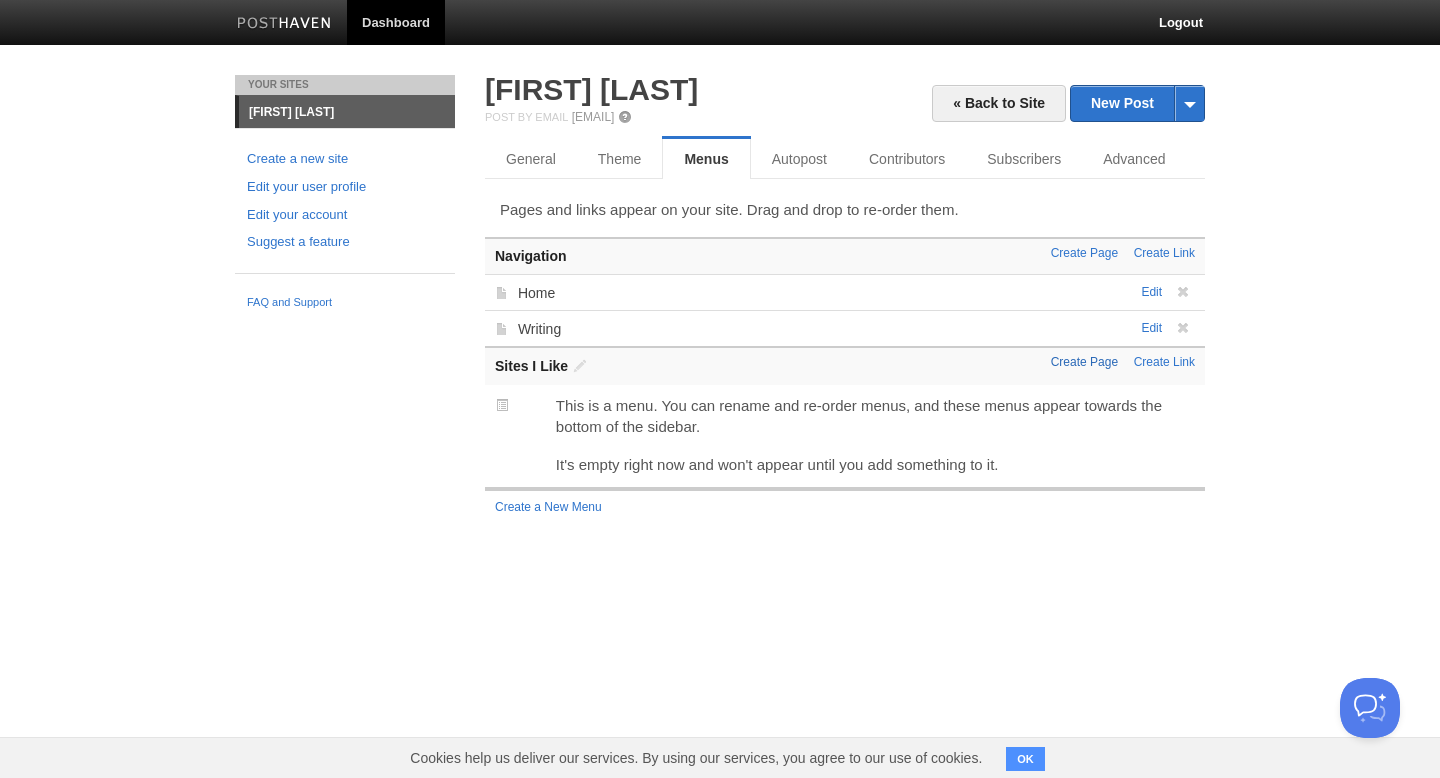click on "Create Page" at bounding box center (1084, 362) 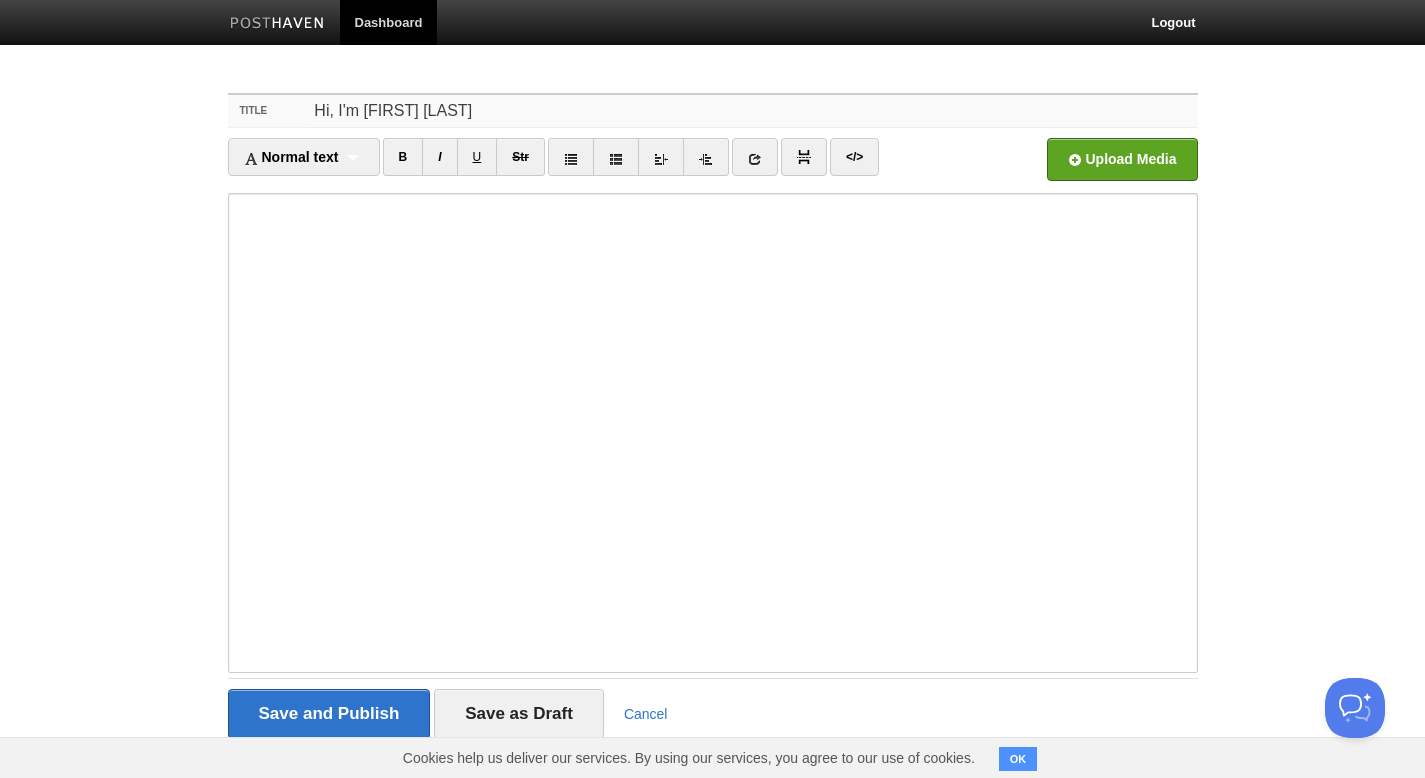 type on "Hi, I'm Armaan" 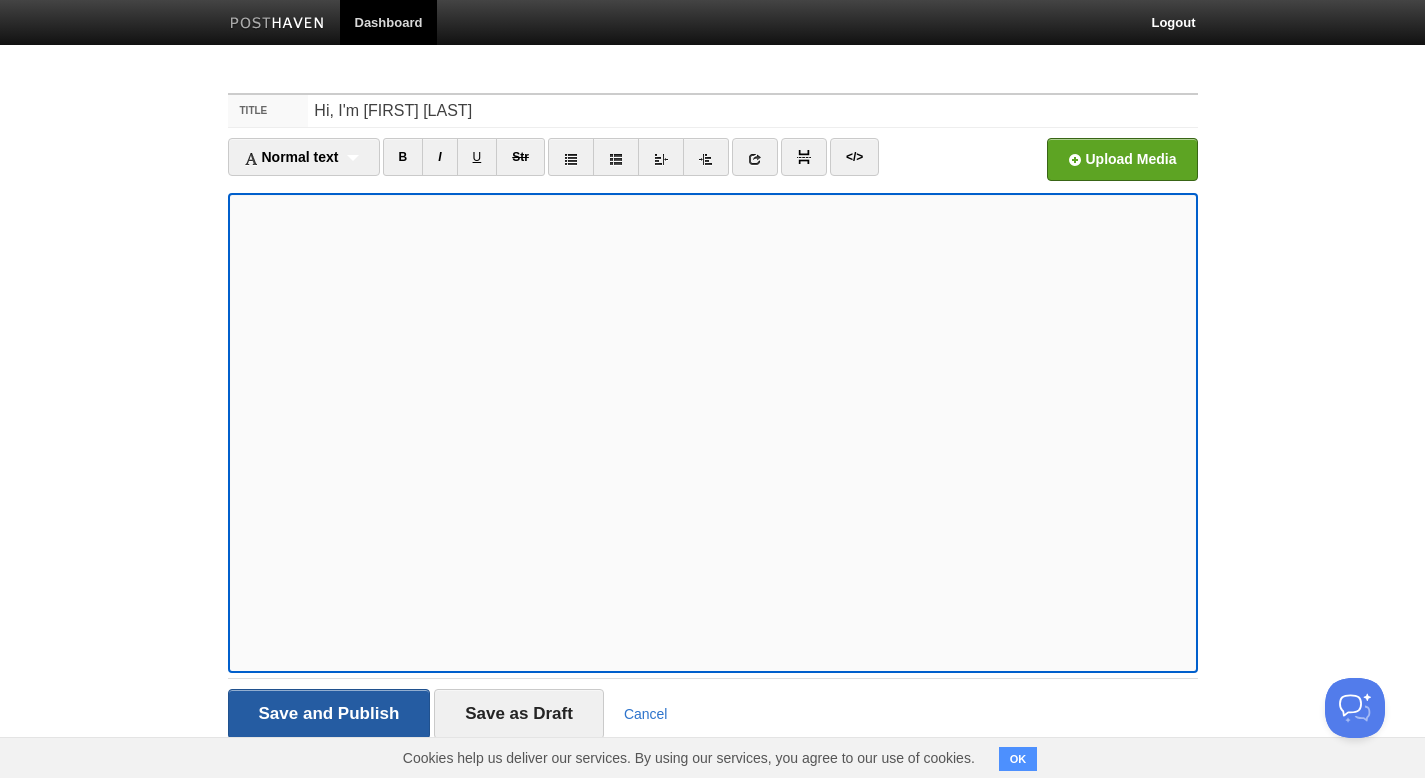 click on "Save and Publish" at bounding box center [329, 714] 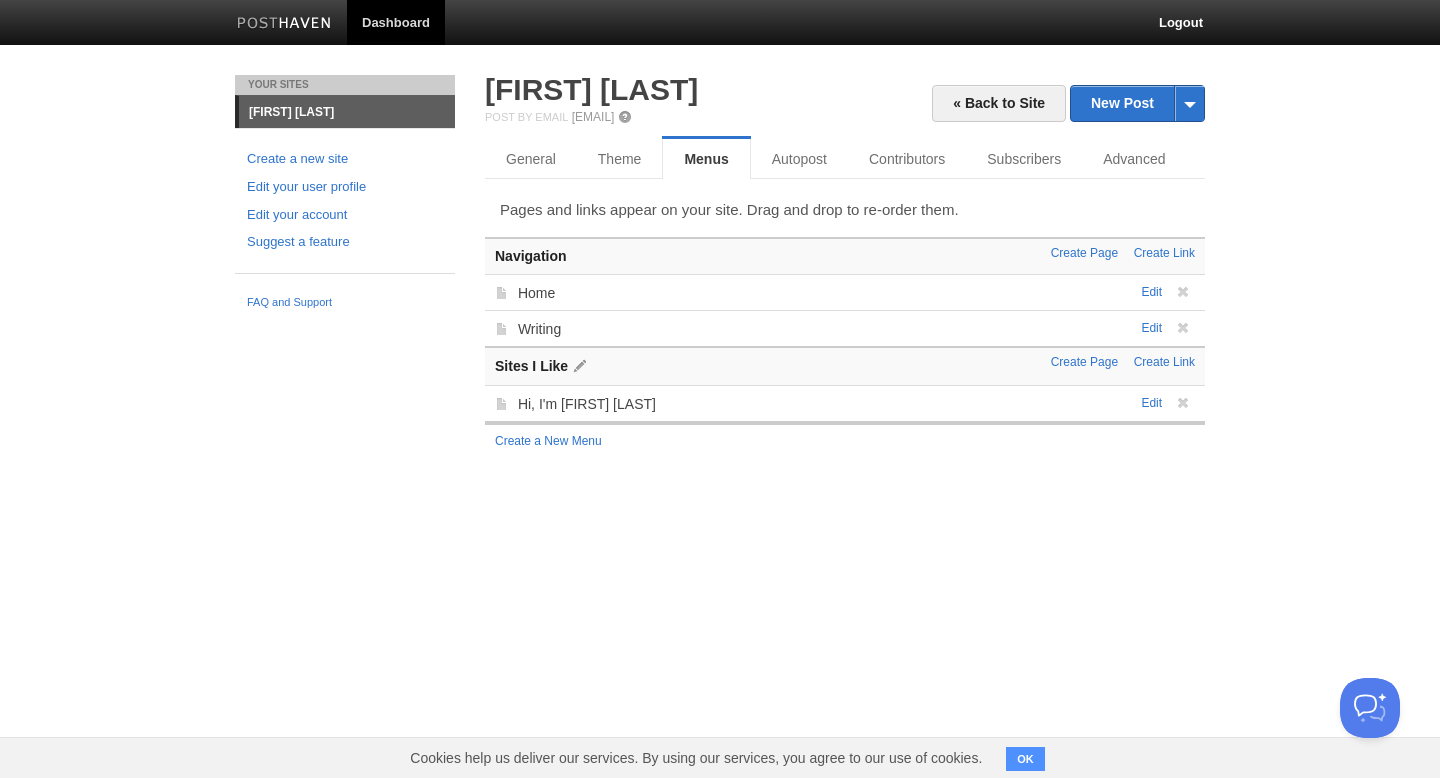 click at bounding box center [580, 366] 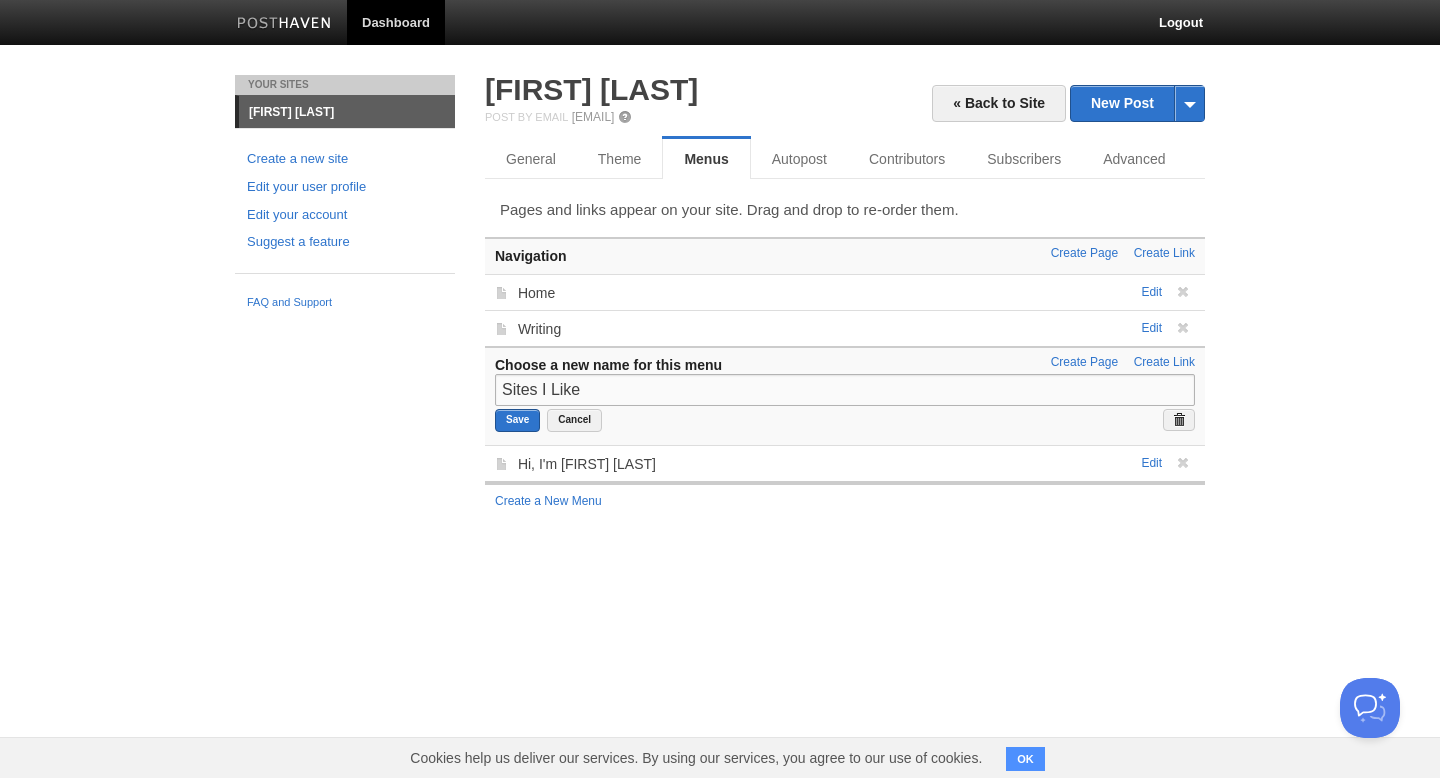click on "Sites I Like" at bounding box center [845, 390] 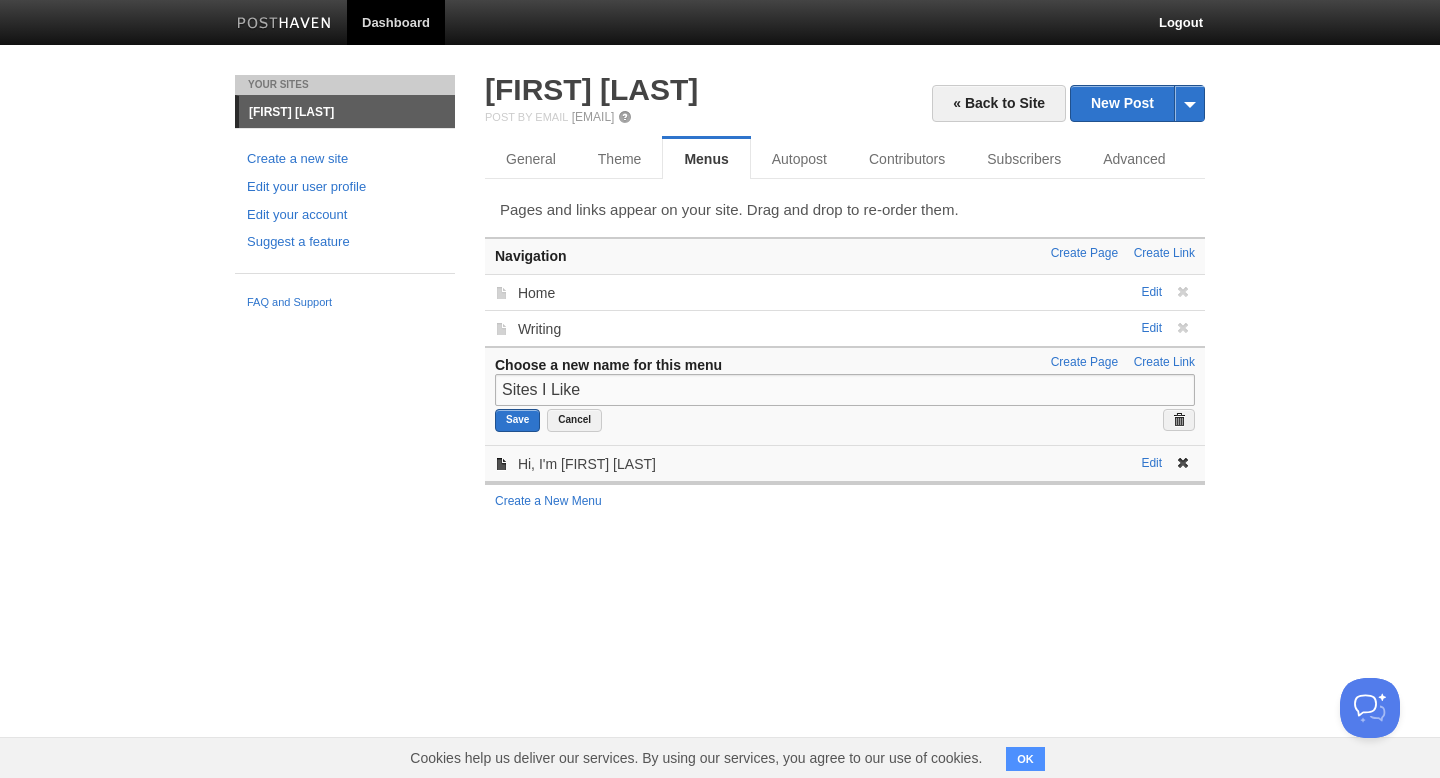 click at bounding box center (1183, 463) 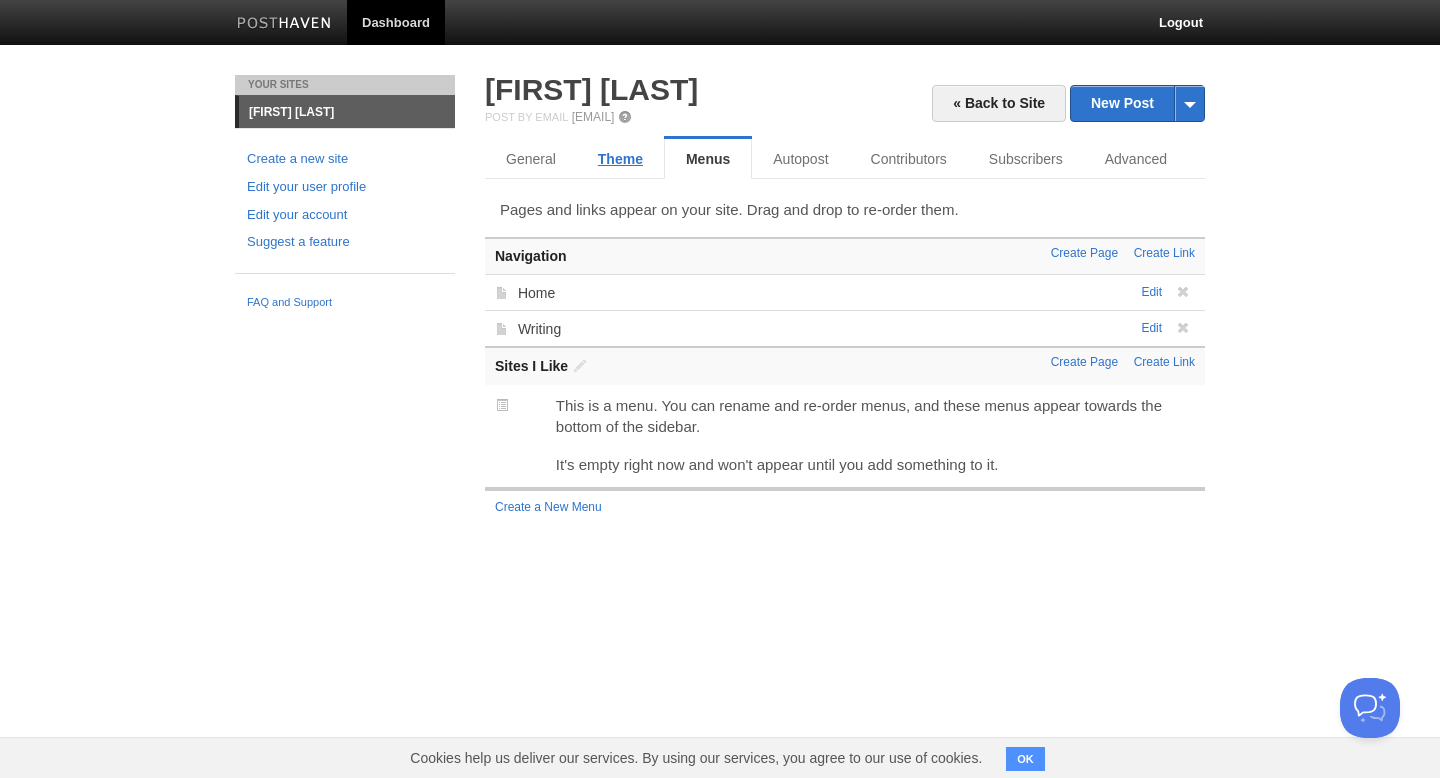 click on "Theme" at bounding box center (620, 159) 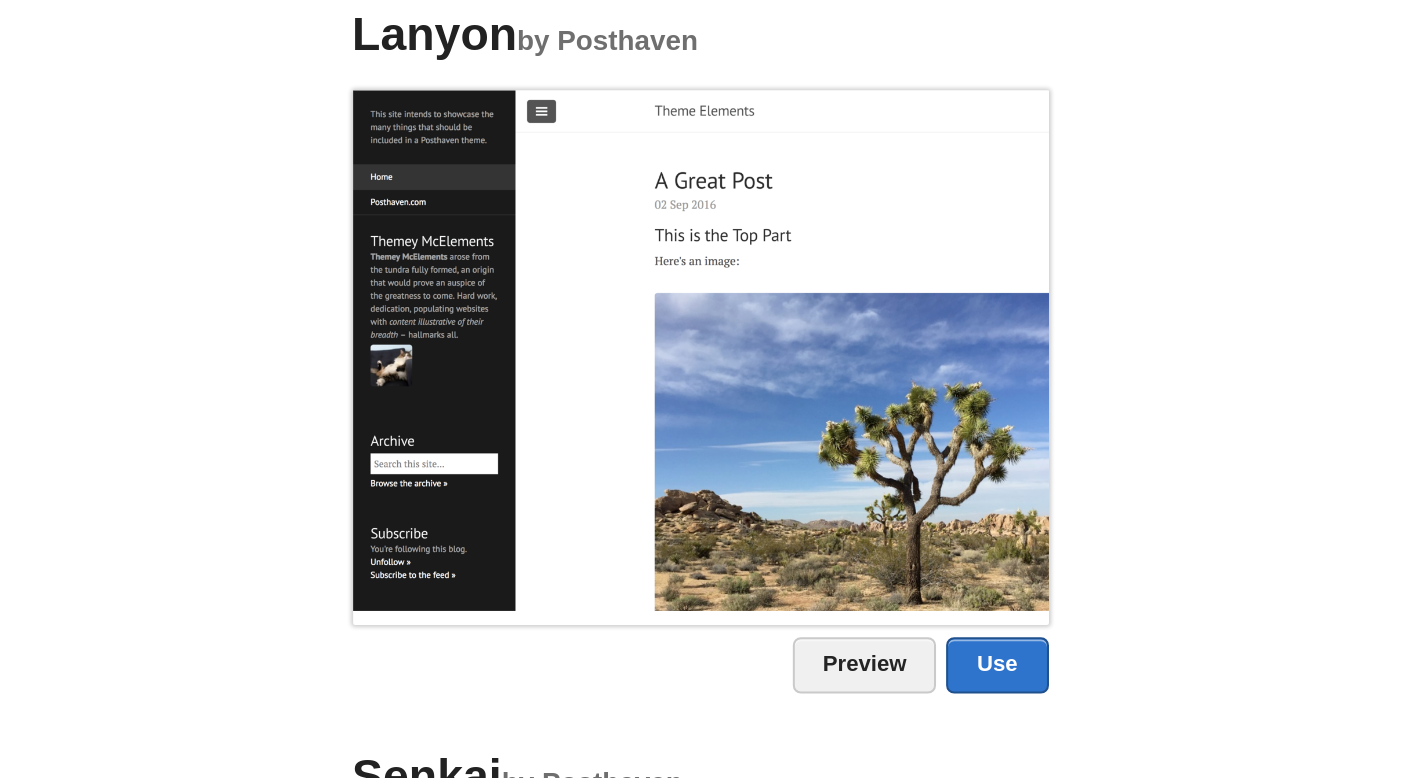 scroll, scrollTop: 1380, scrollLeft: 0, axis: vertical 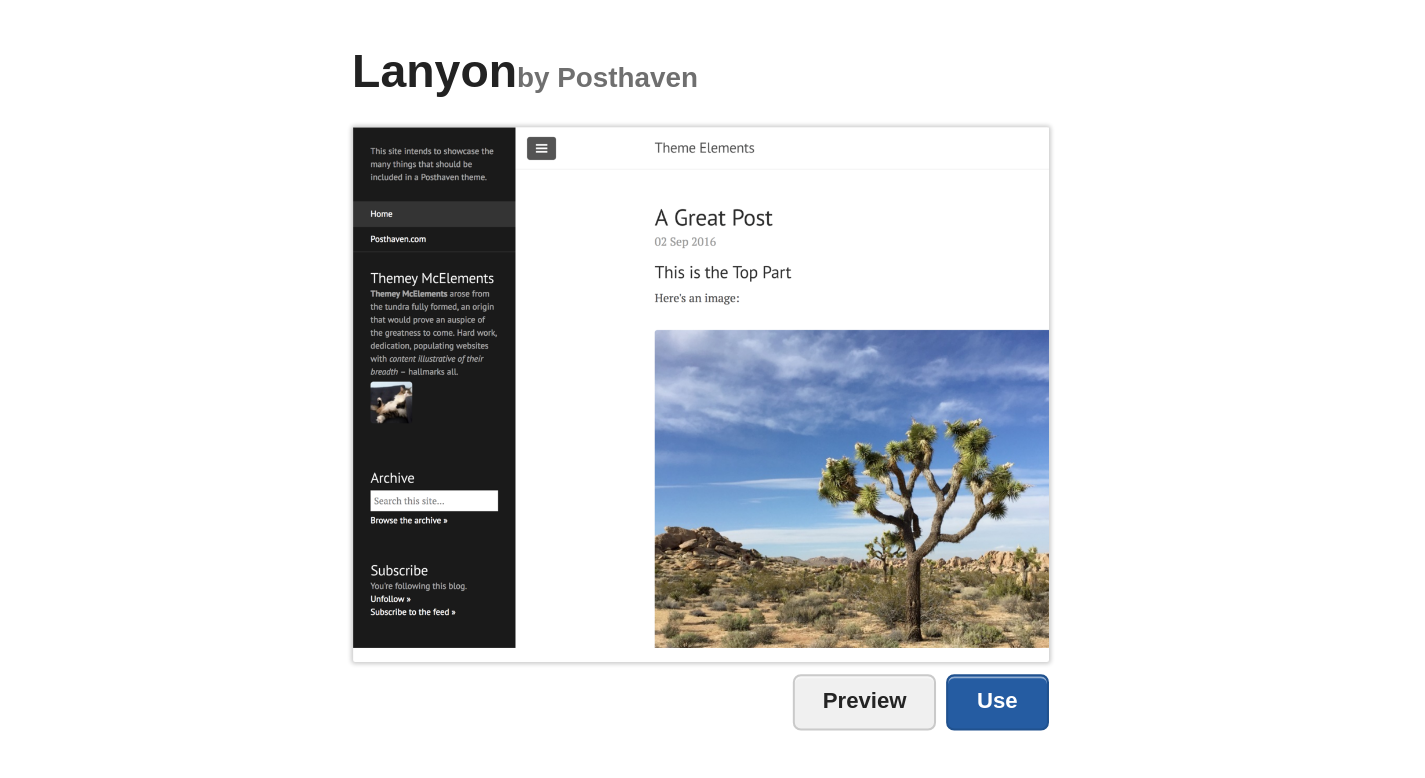 click on "Use" at bounding box center [797, 348] 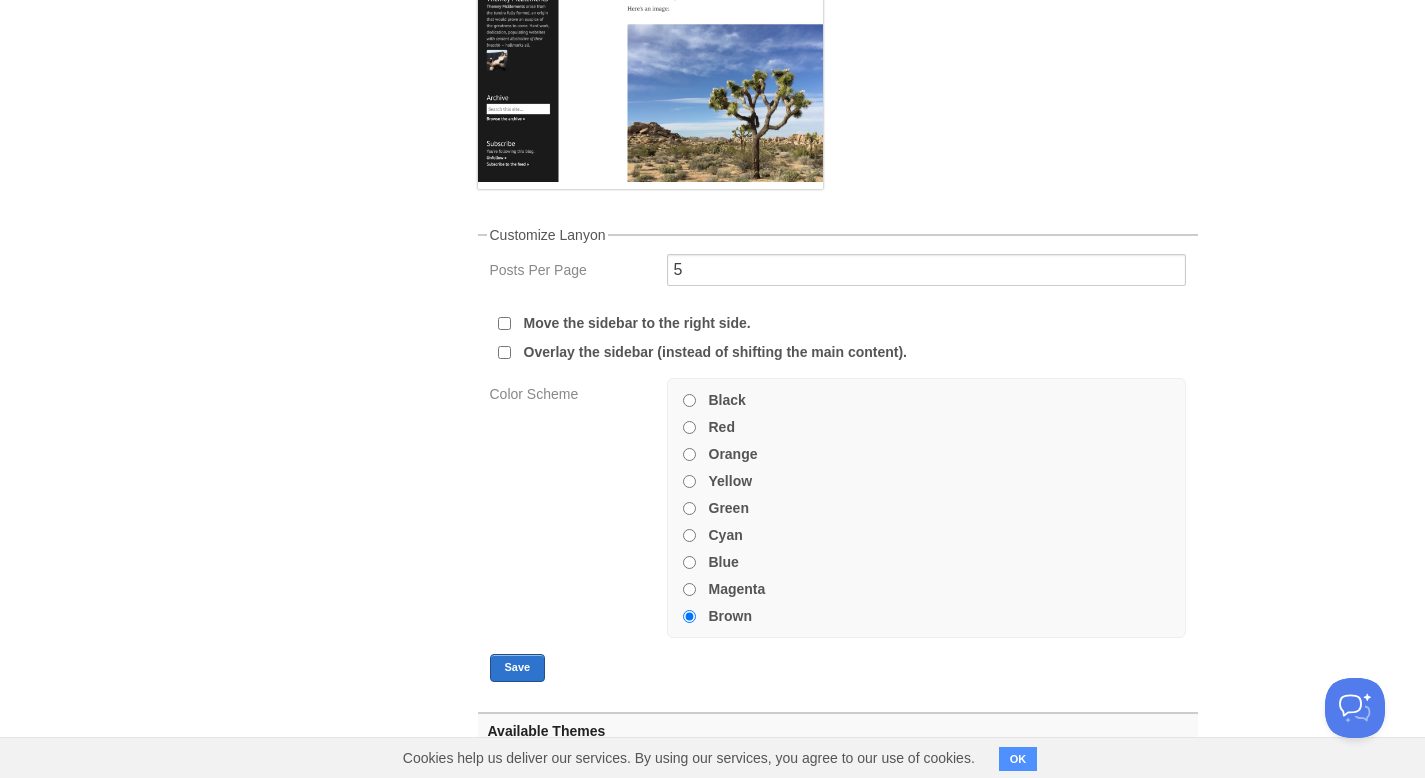 scroll, scrollTop: 408, scrollLeft: 0, axis: vertical 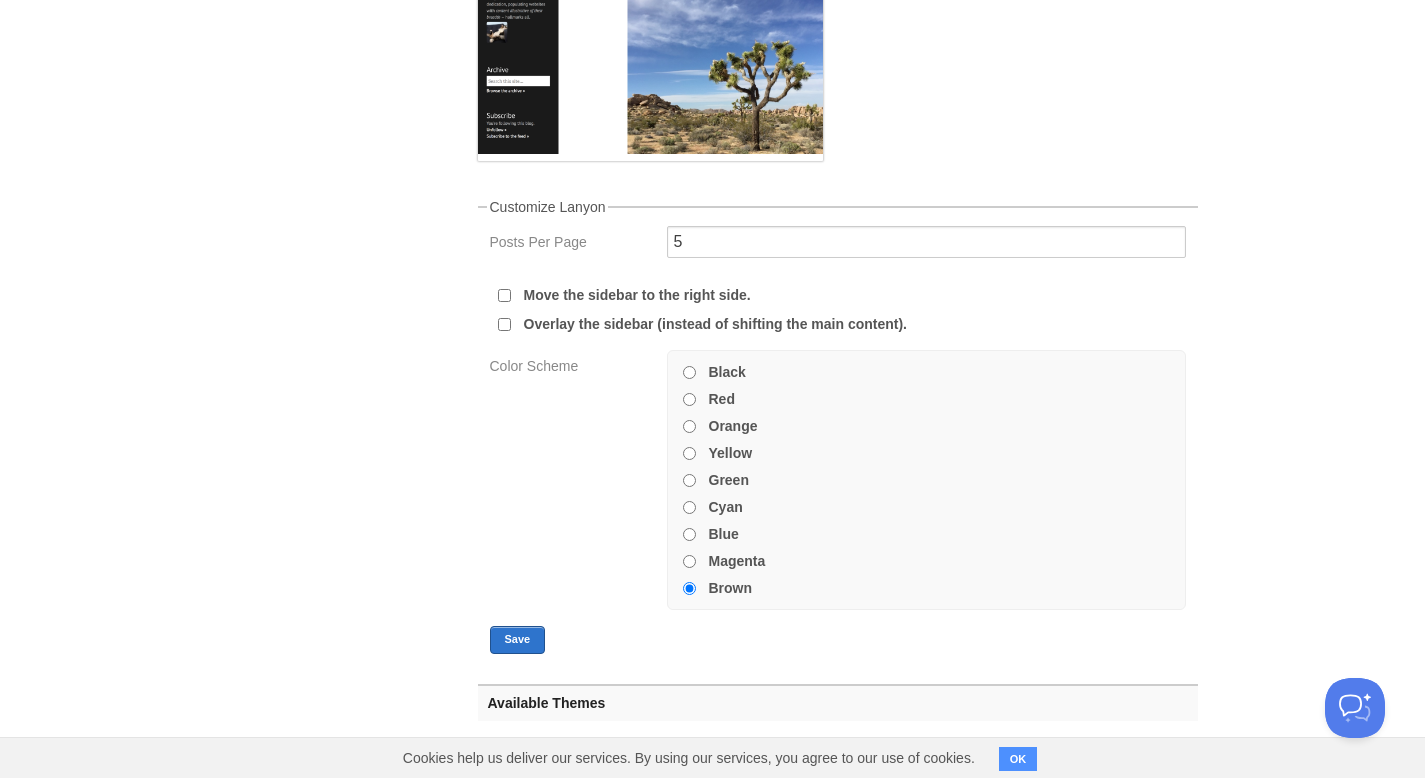 click on "Black" at bounding box center [689, 372] 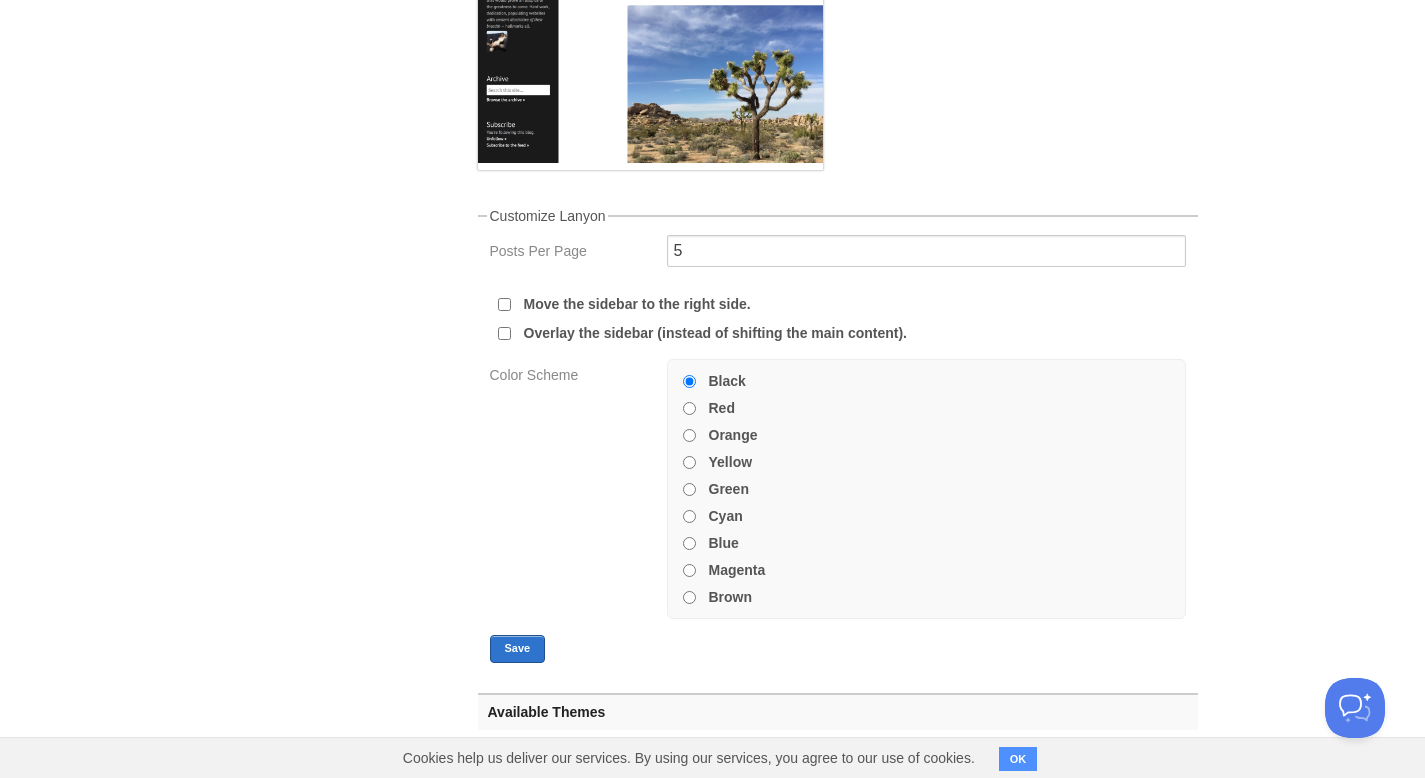 scroll, scrollTop: 420, scrollLeft: 0, axis: vertical 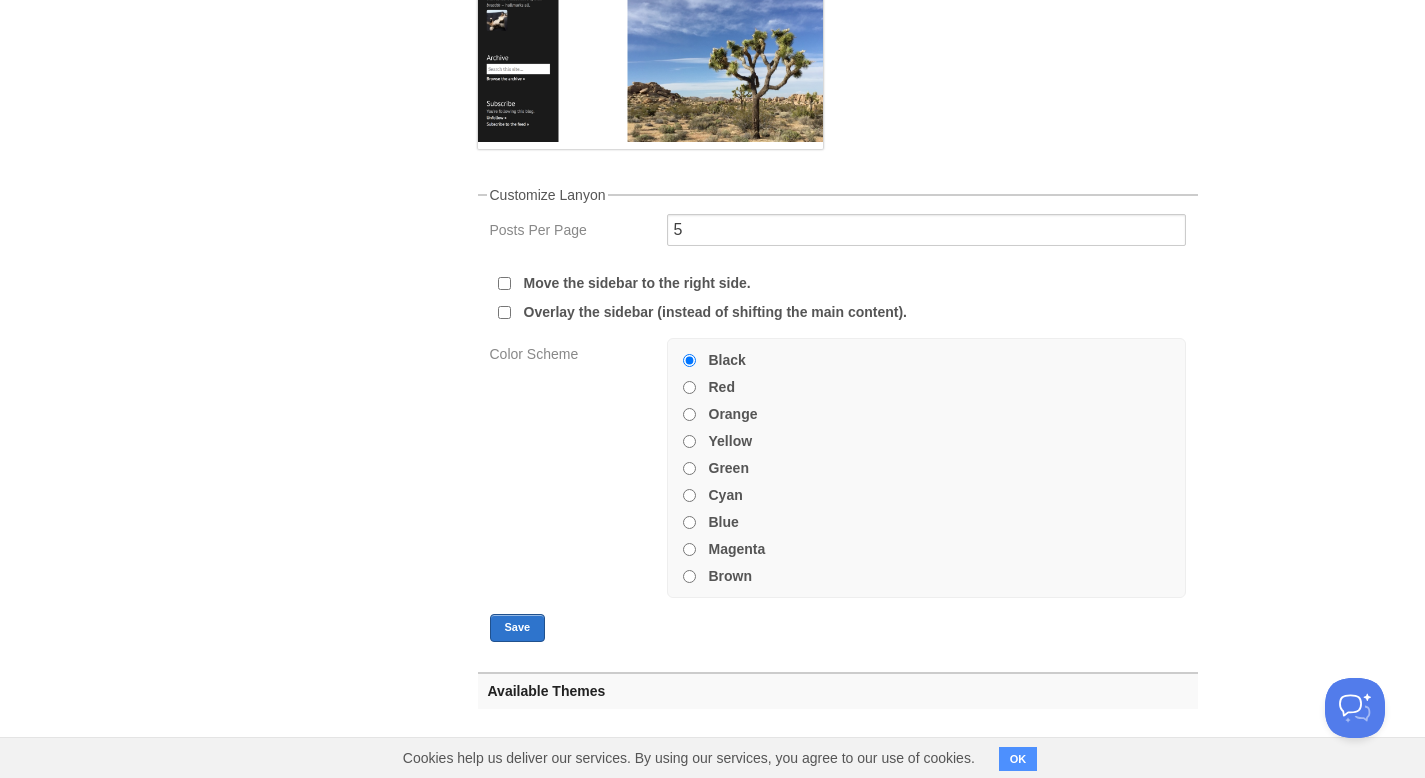 click on "Overlay the sidebar (instead of shifting the main content)." at bounding box center [504, 312] 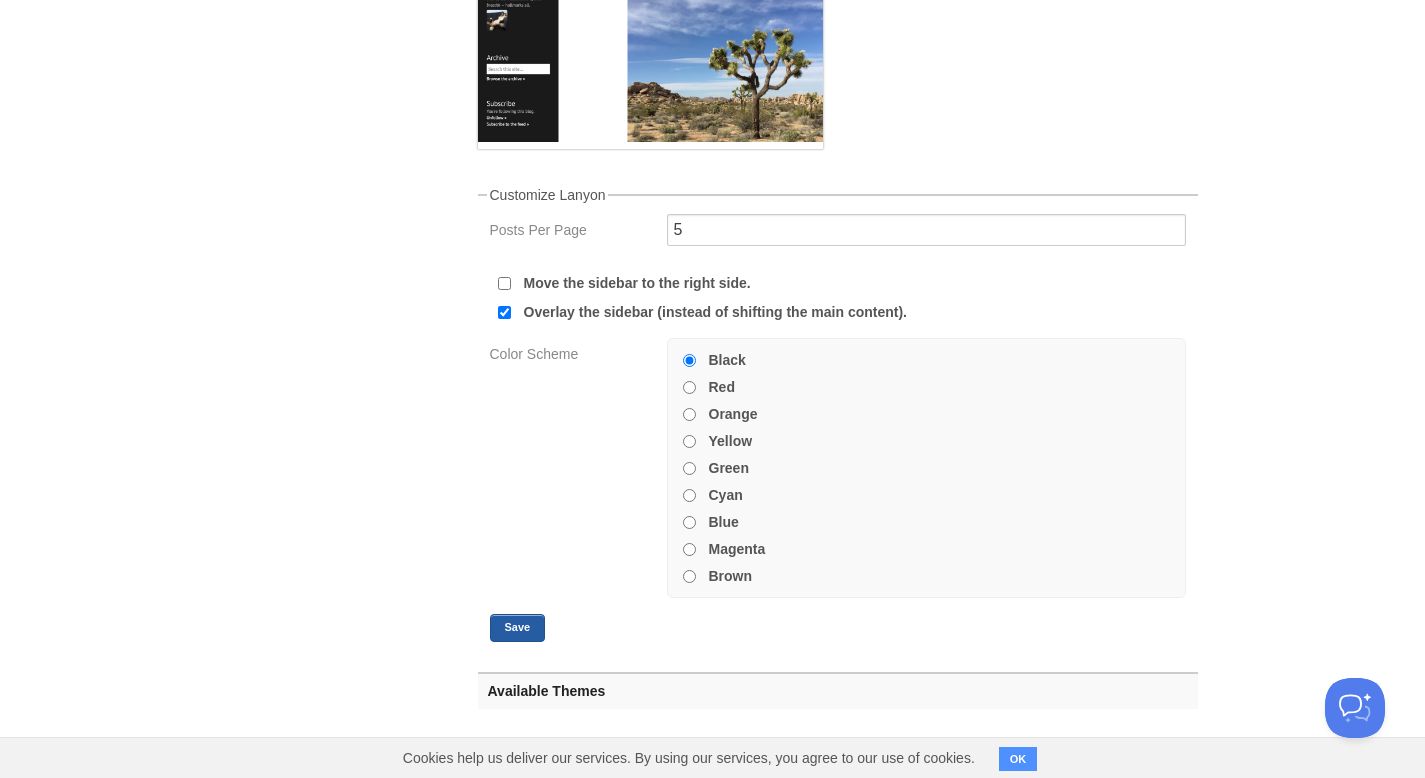 click on "Save" at bounding box center [518, 628] 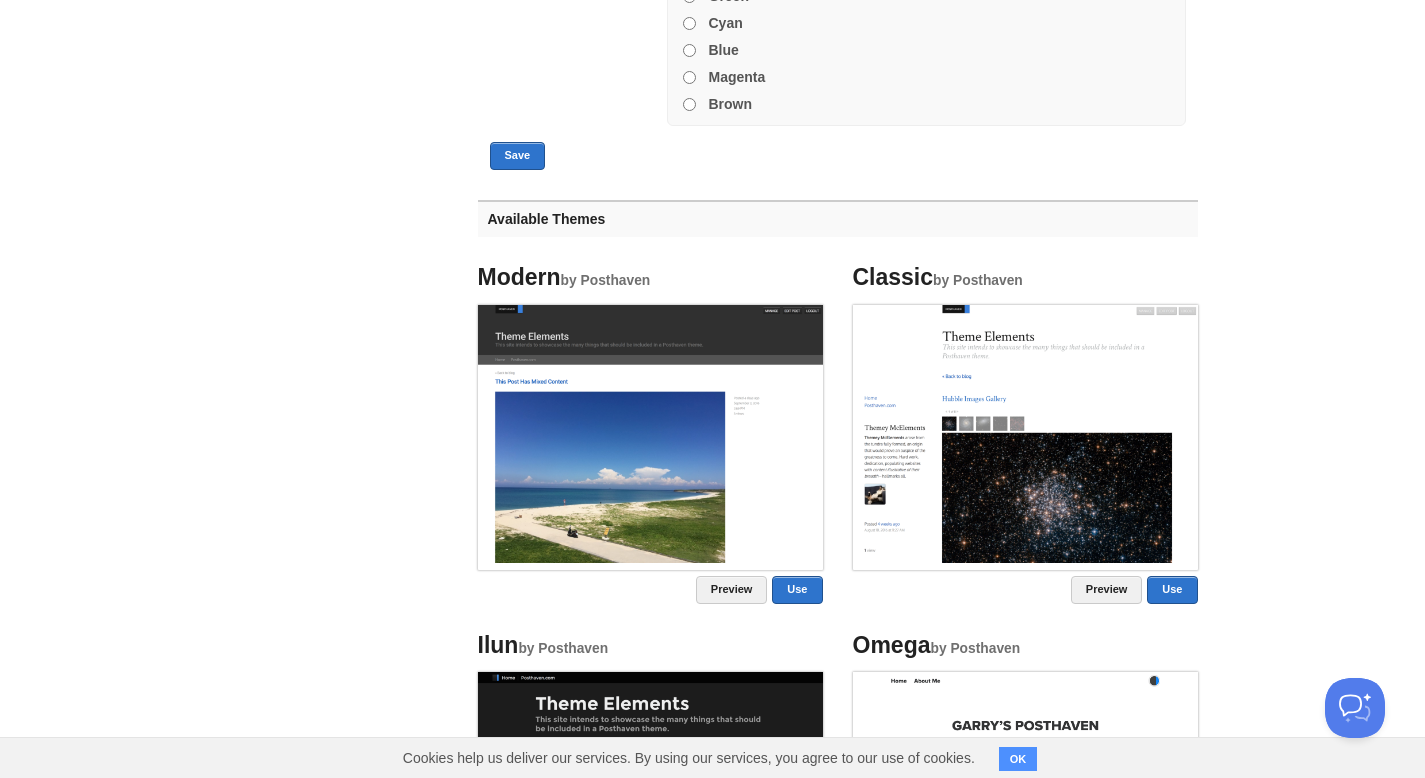 scroll, scrollTop: 901, scrollLeft: 0, axis: vertical 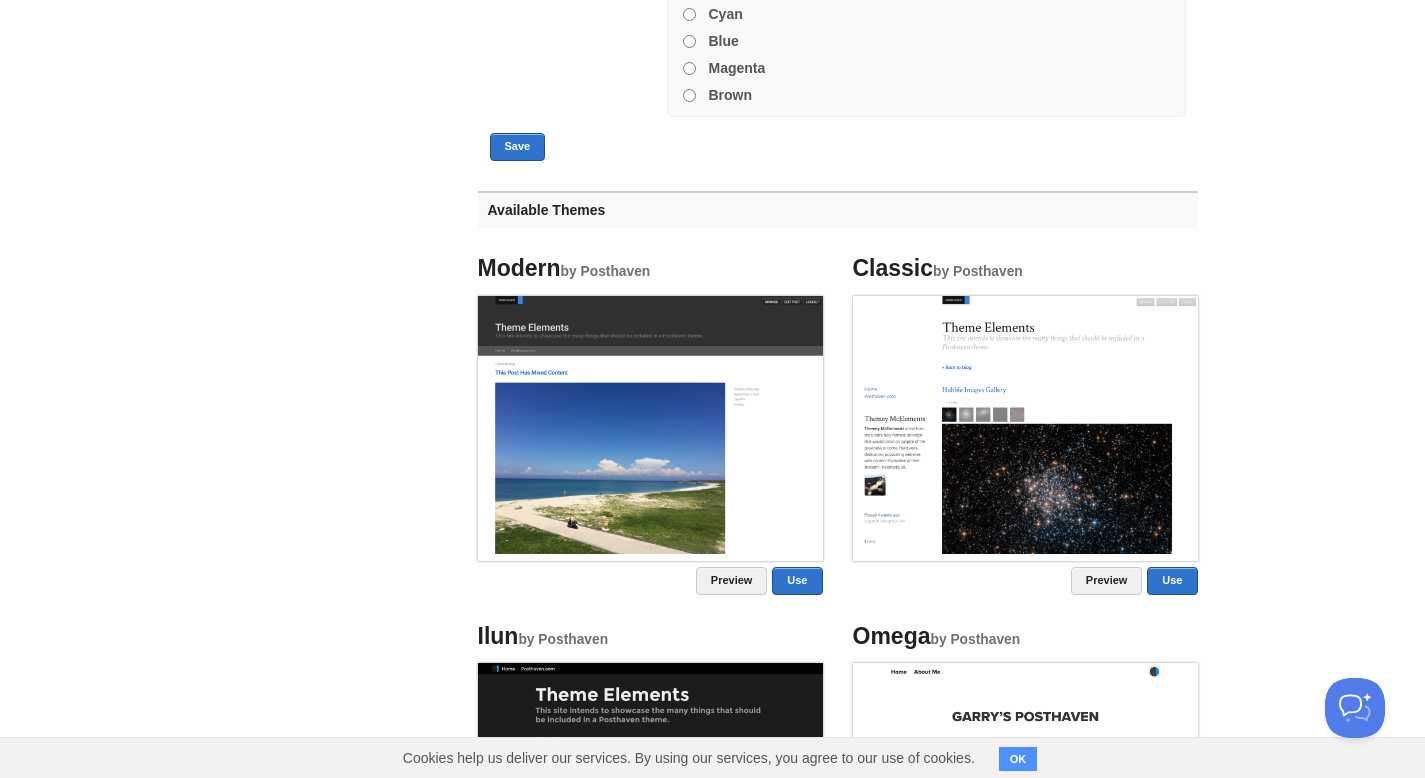 click on "Available Themes" at bounding box center (838, 209) 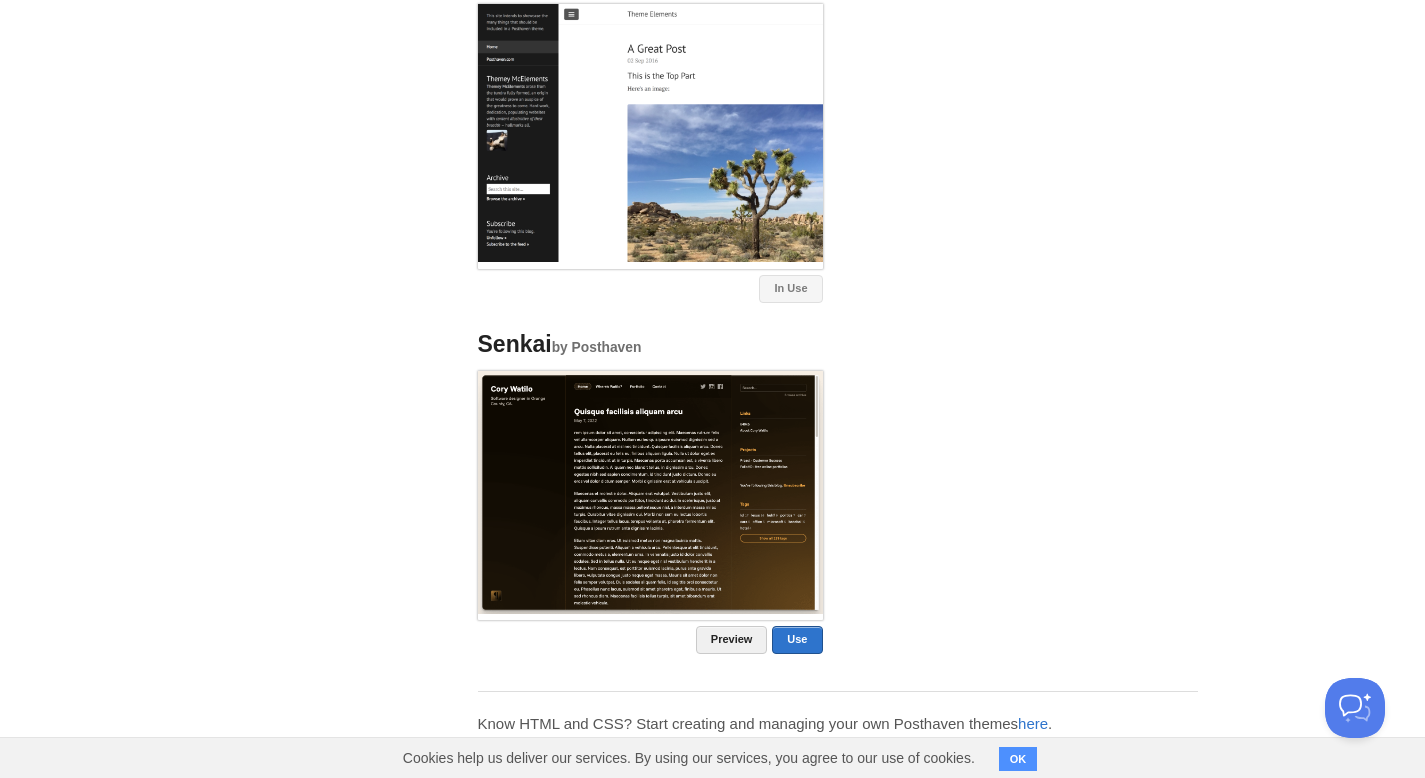 scroll, scrollTop: 1944, scrollLeft: 0, axis: vertical 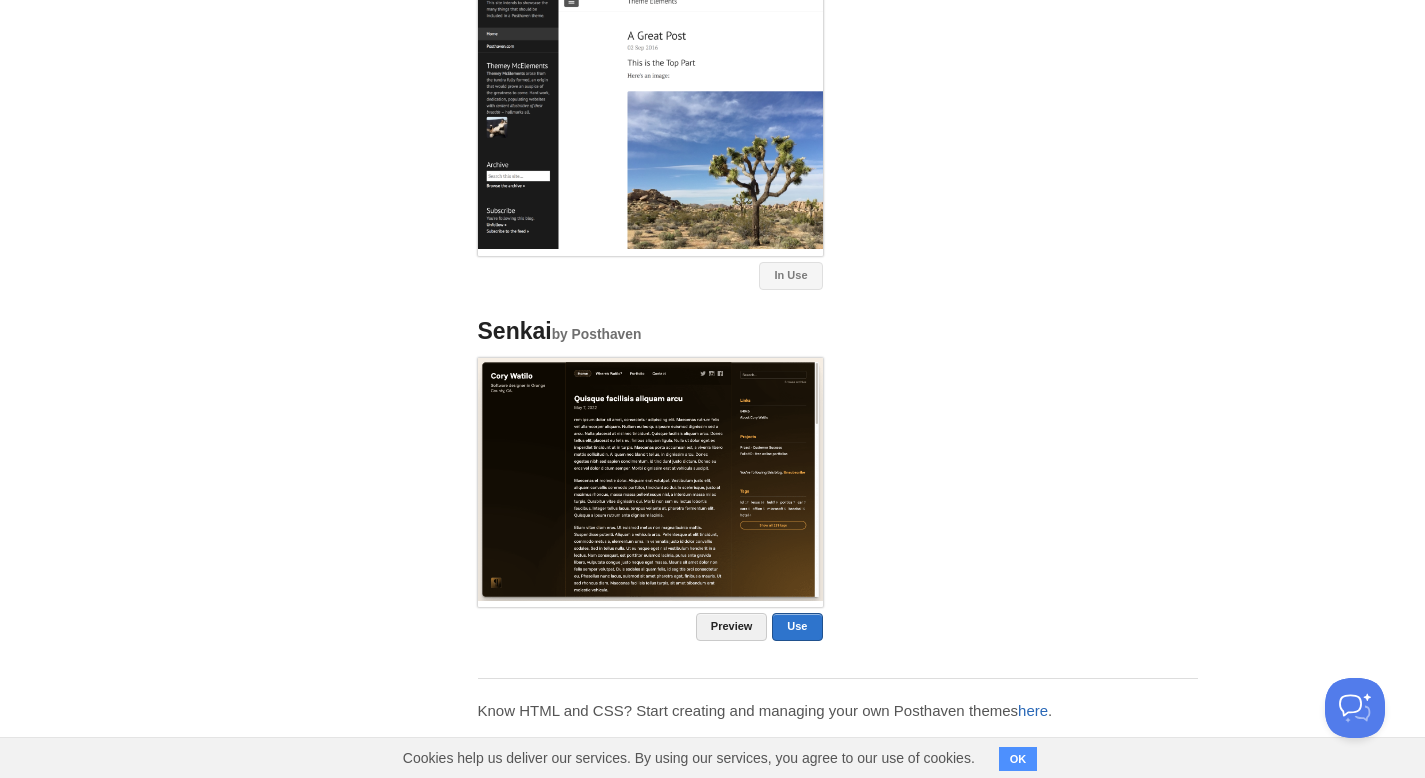 click on "here" at bounding box center [1033, 710] 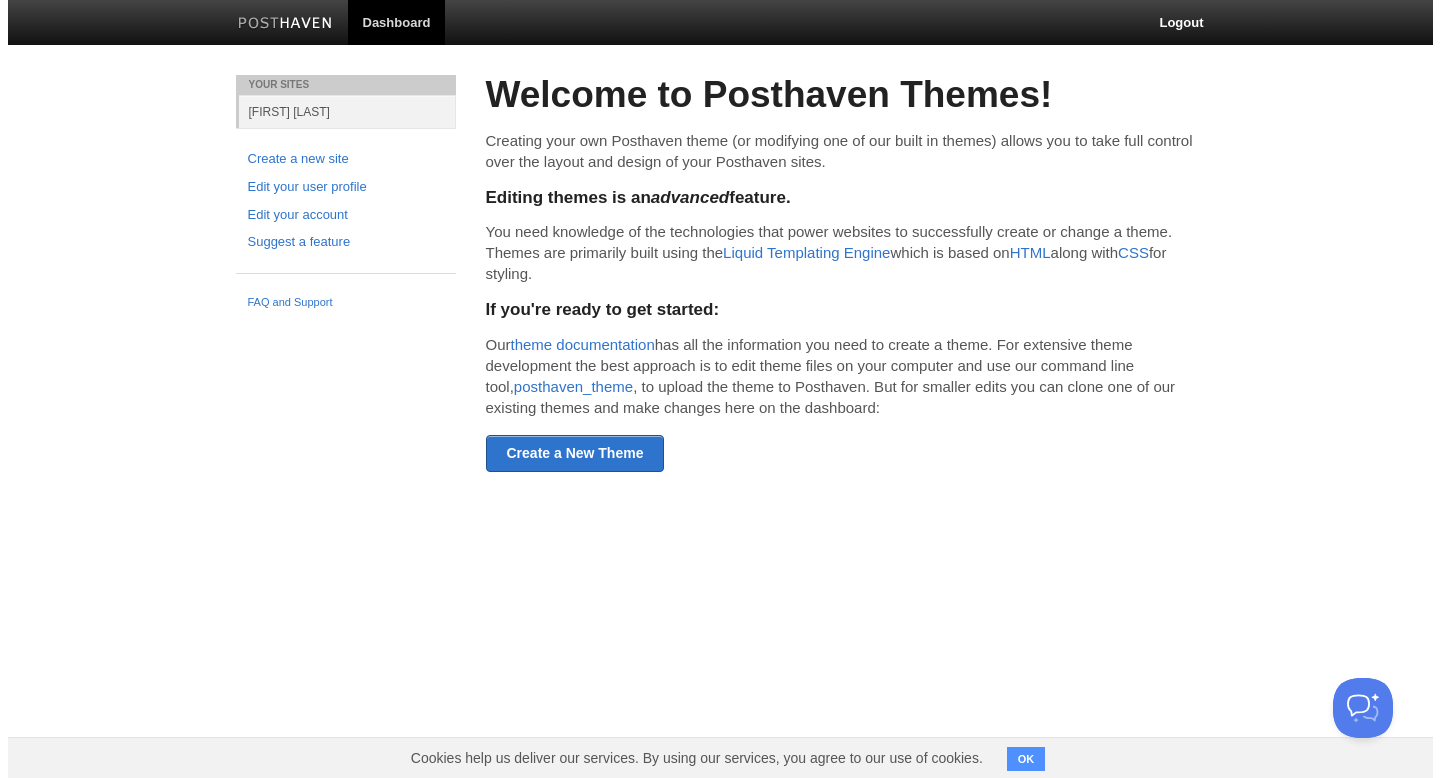scroll, scrollTop: 0, scrollLeft: 0, axis: both 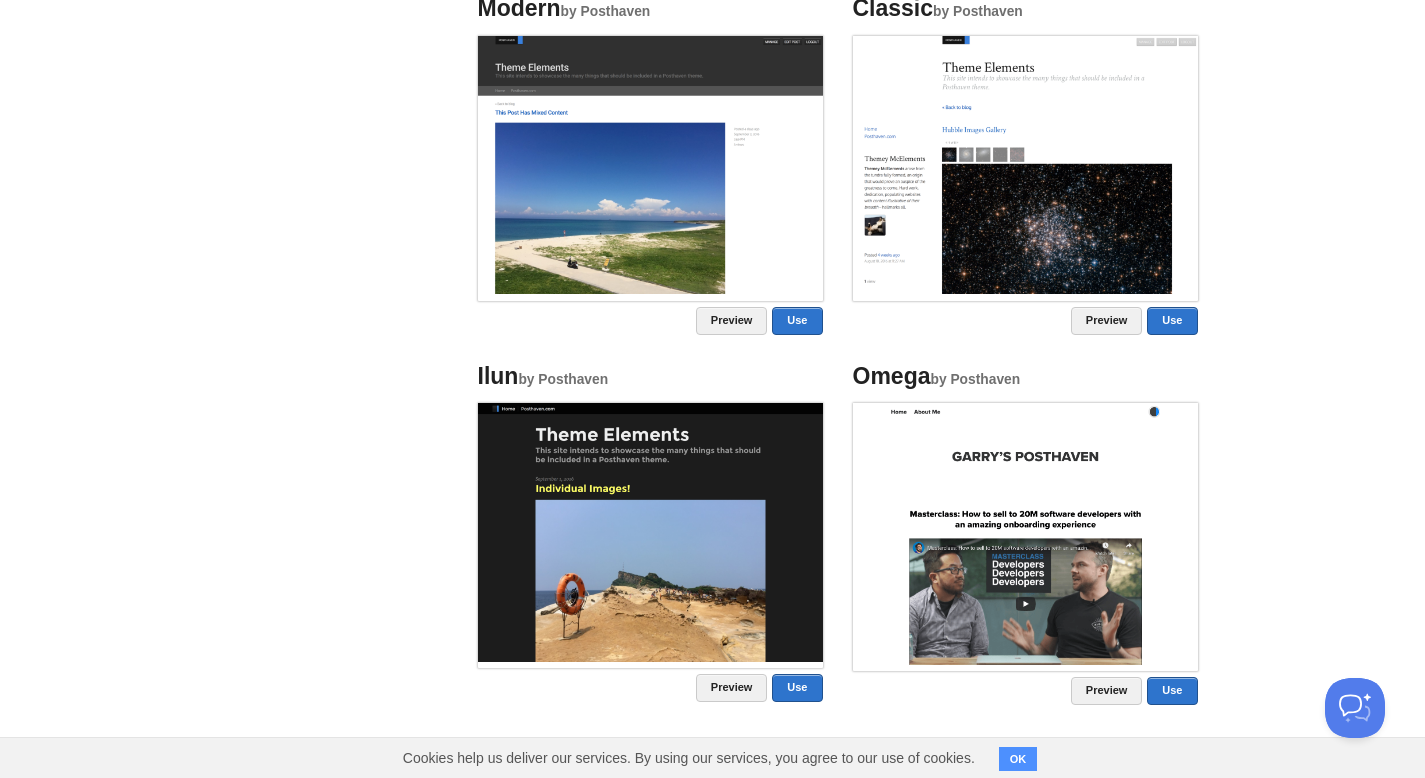 click at bounding box center (1025, 165) 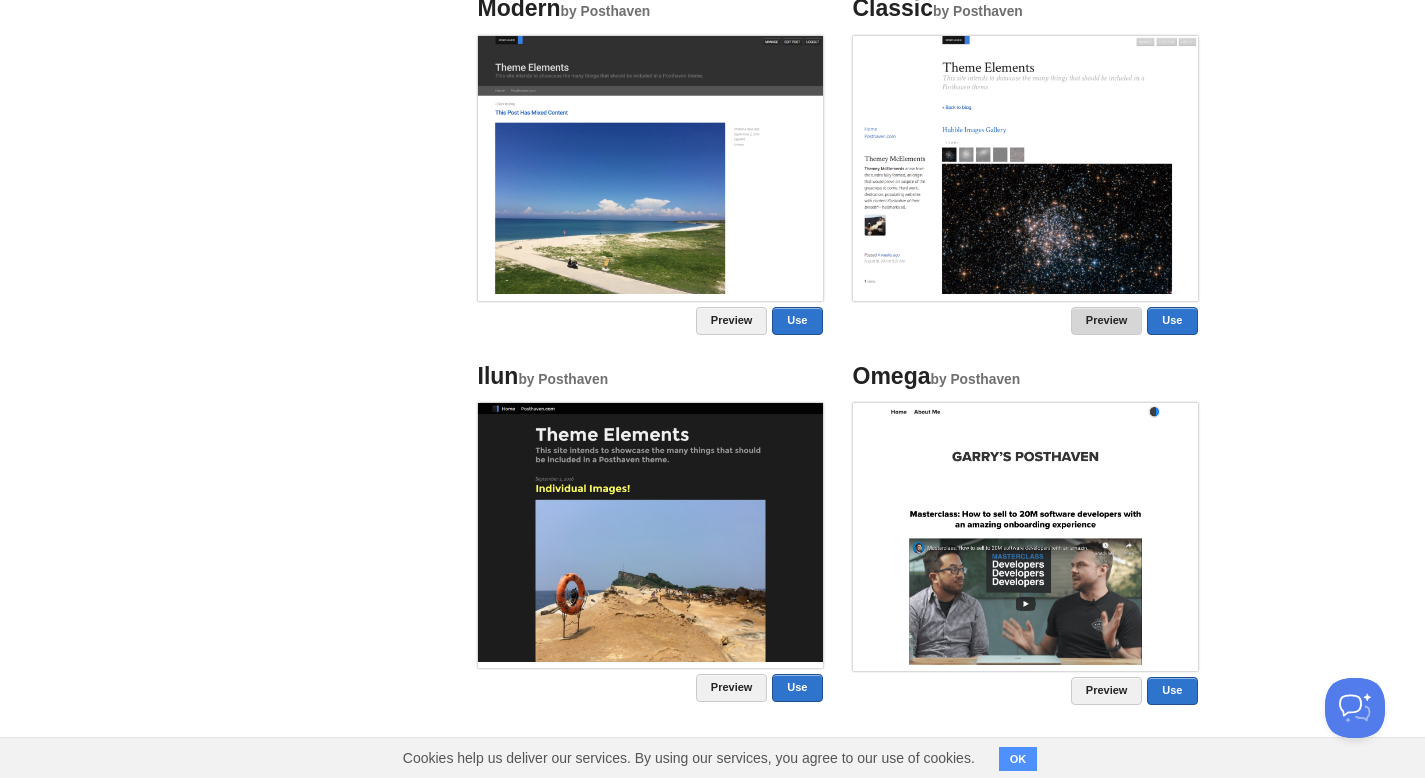 click on "Preview" at bounding box center [1107, 321] 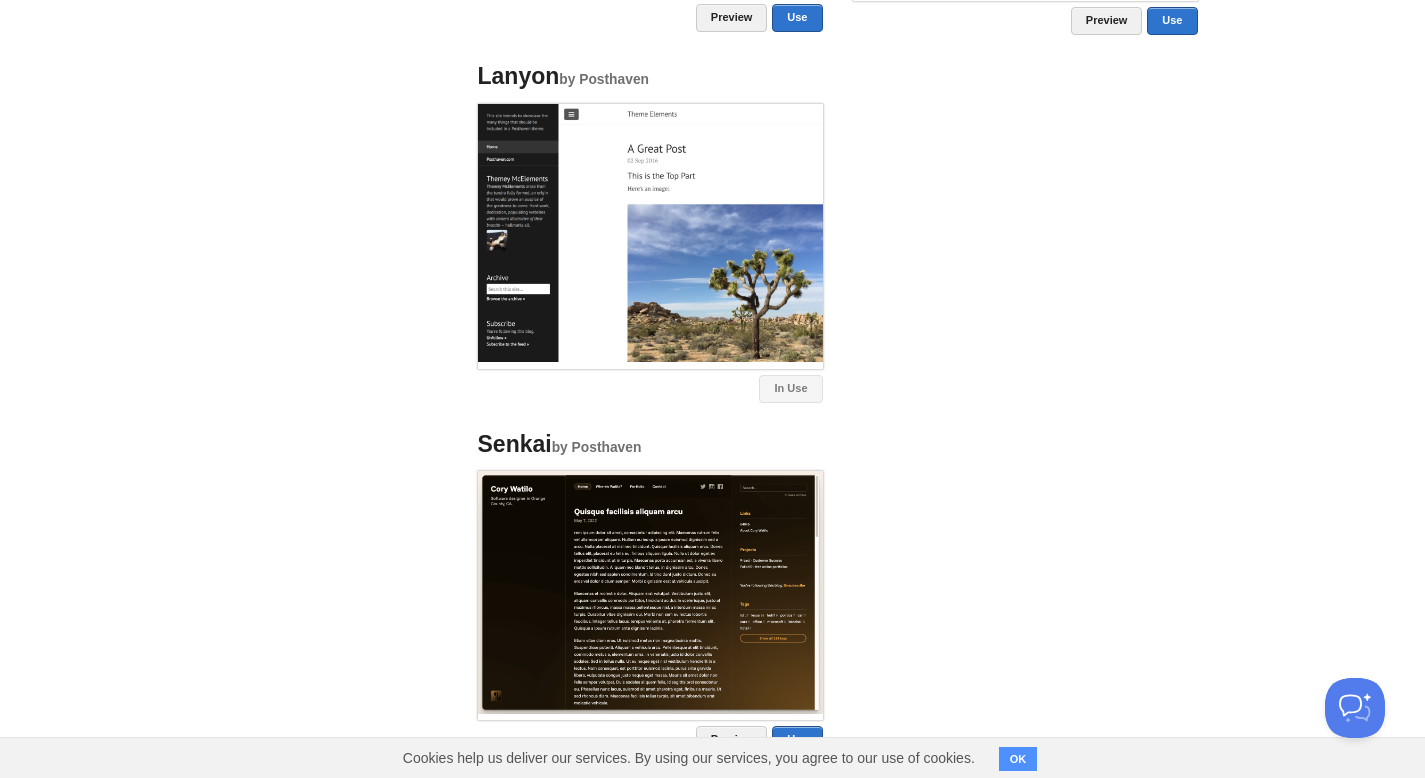 scroll, scrollTop: 1834, scrollLeft: 0, axis: vertical 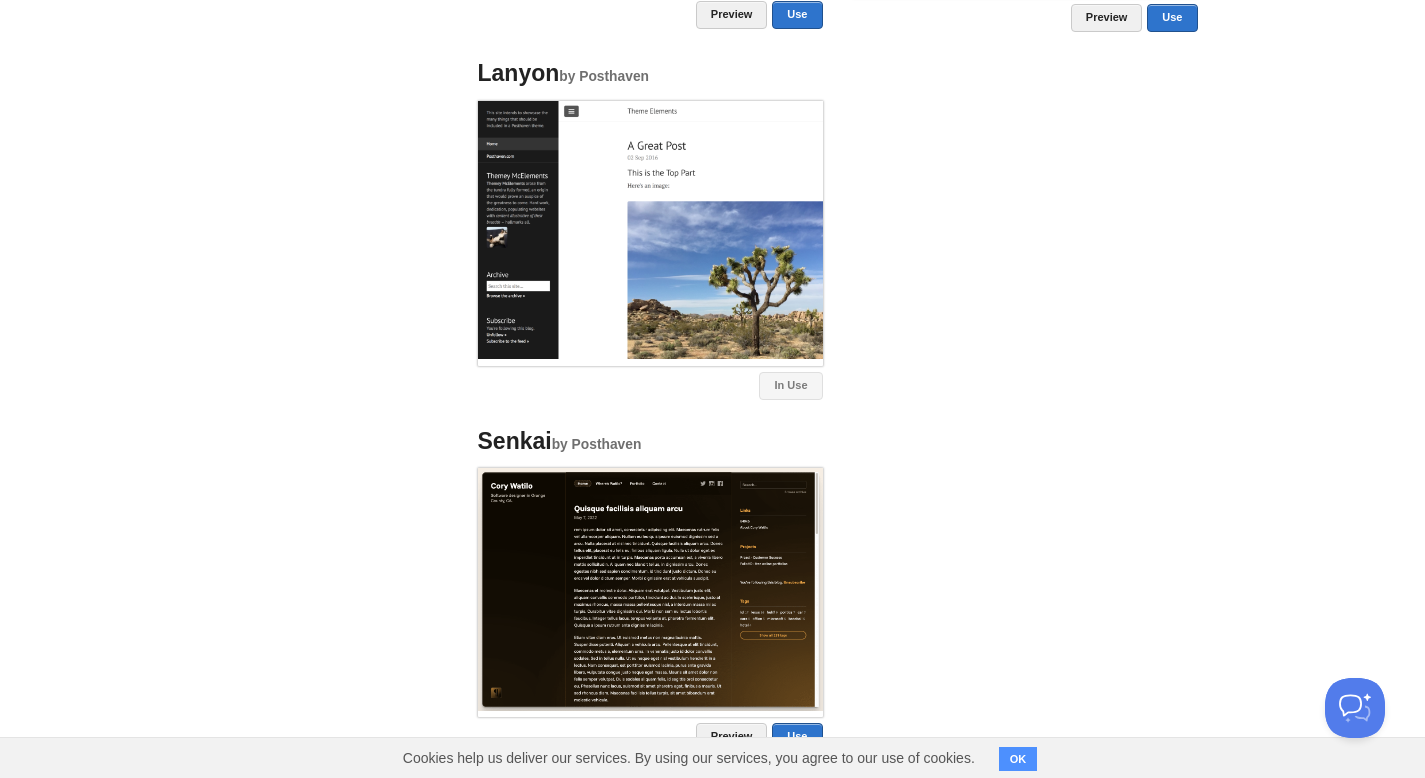 click at bounding box center (650, 230) 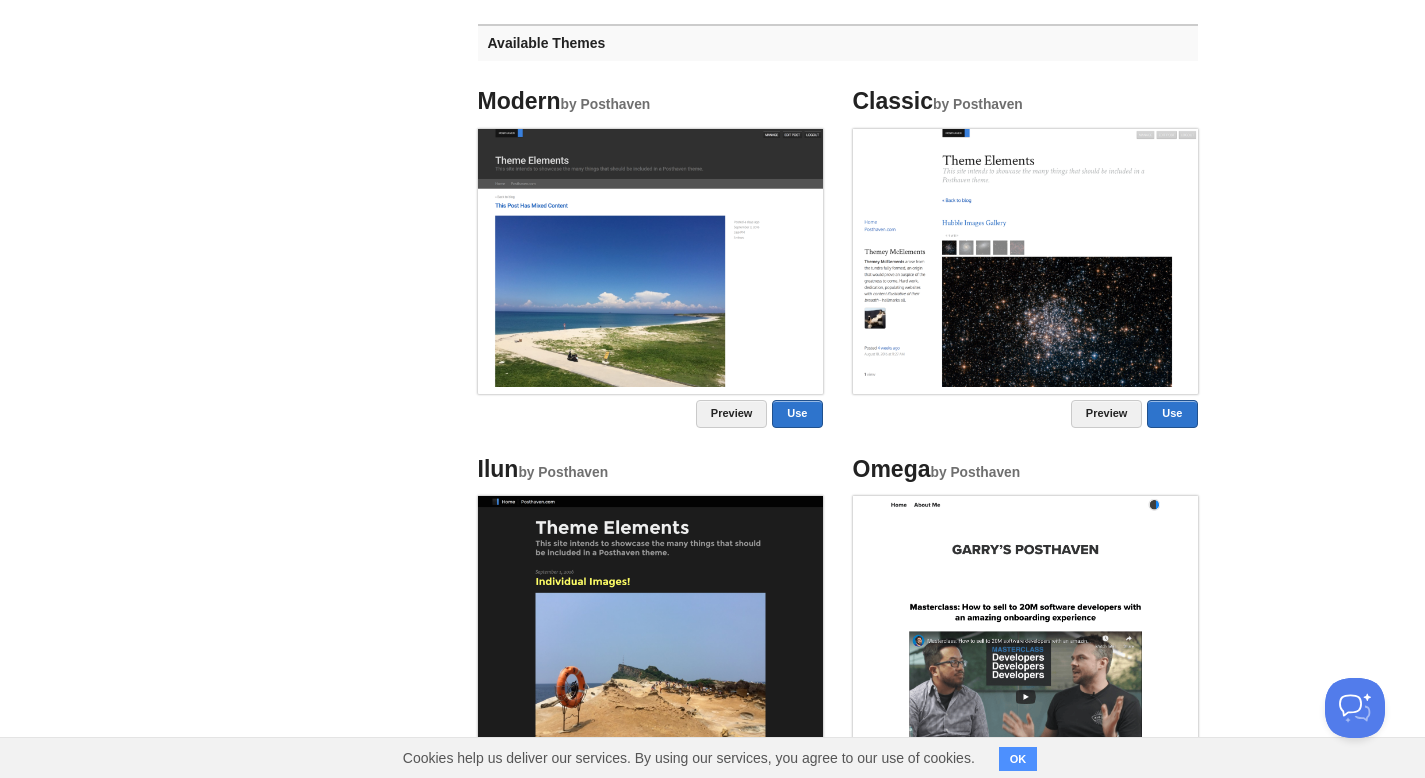 scroll, scrollTop: 1051, scrollLeft: 0, axis: vertical 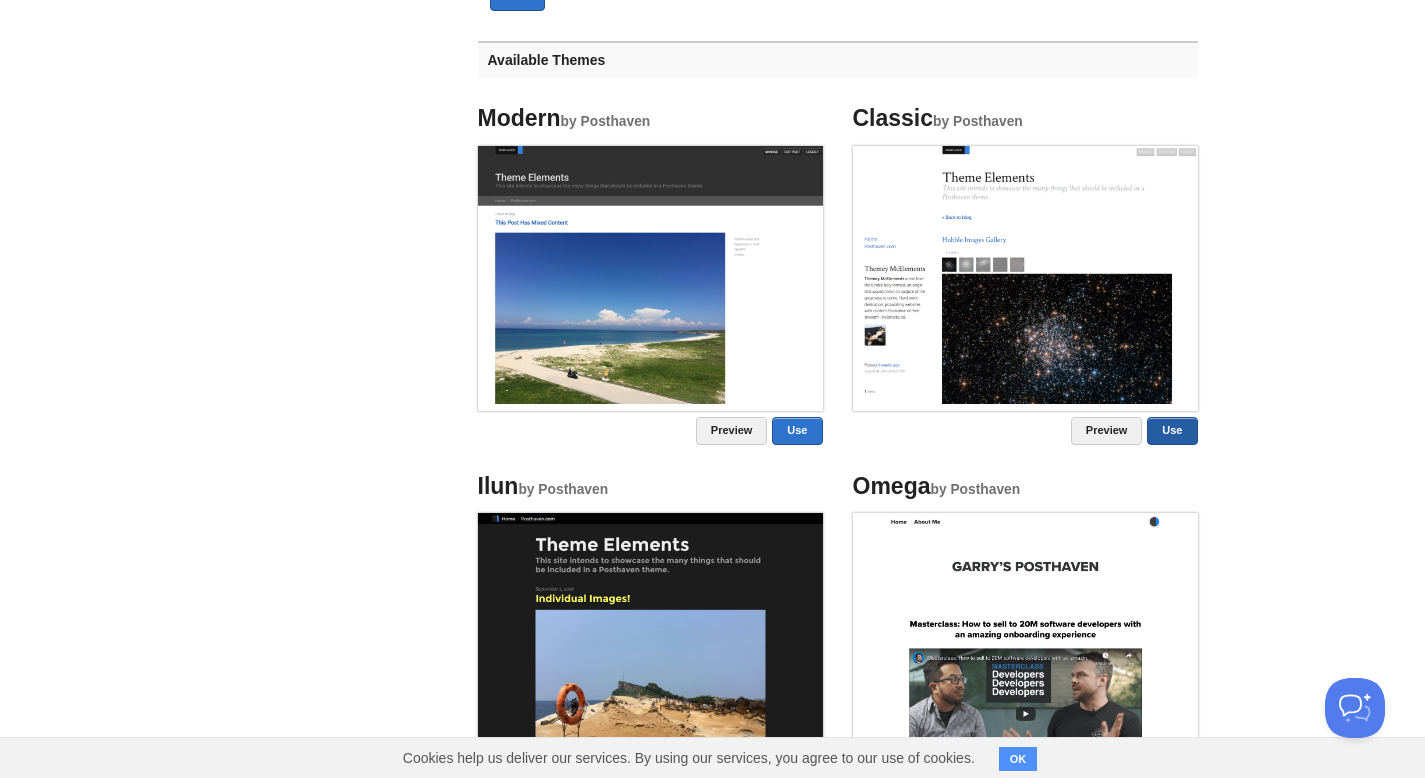 click on "Use" at bounding box center (1172, 431) 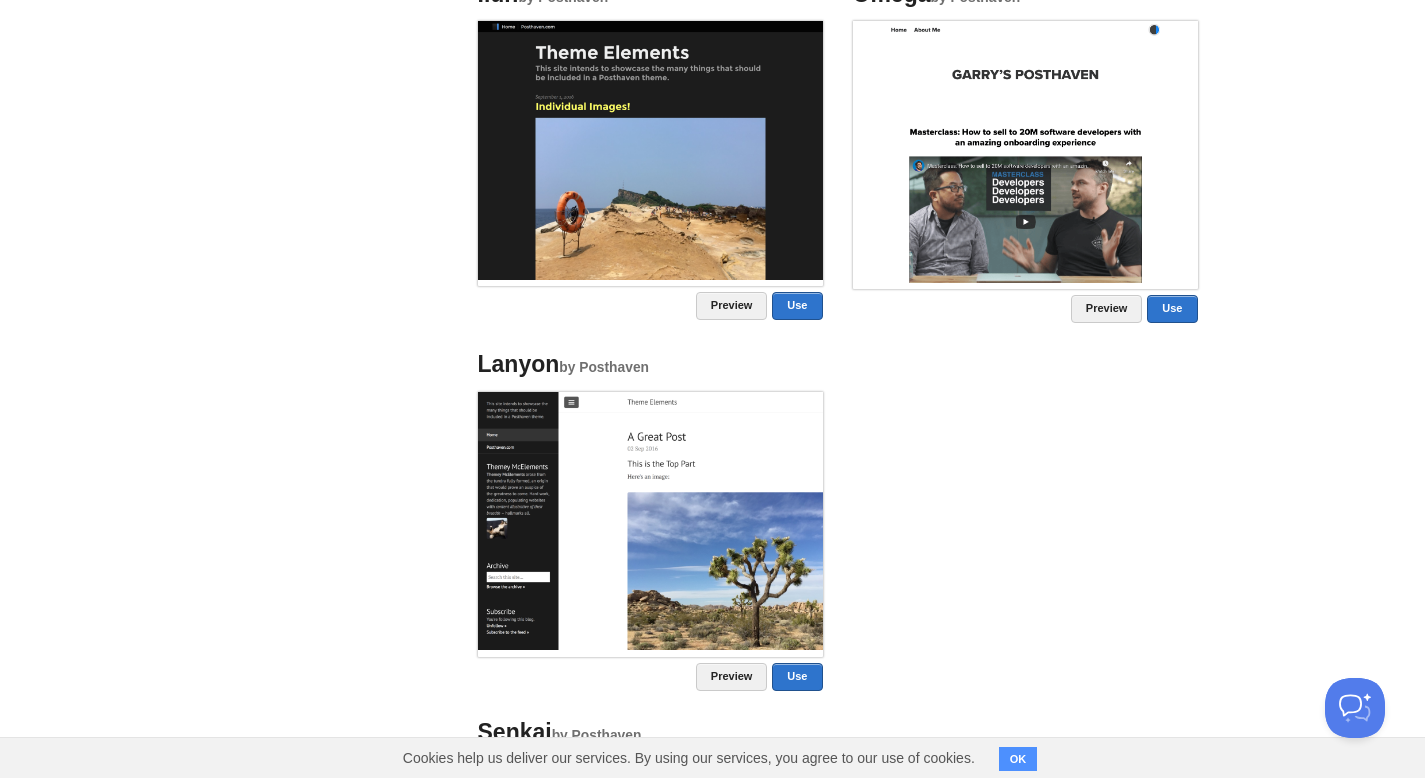 scroll, scrollTop: 199, scrollLeft: 0, axis: vertical 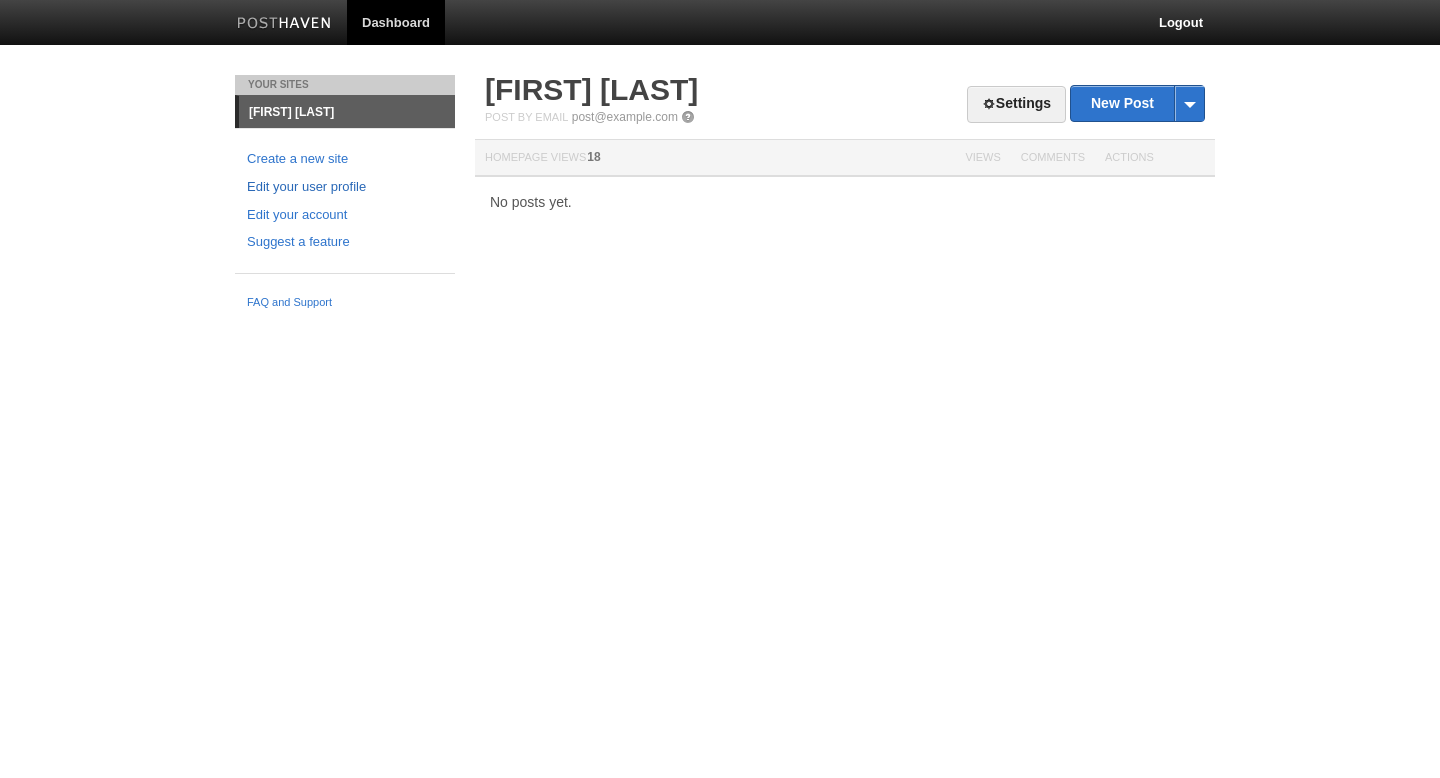 click on "Edit your user profile" at bounding box center [345, 187] 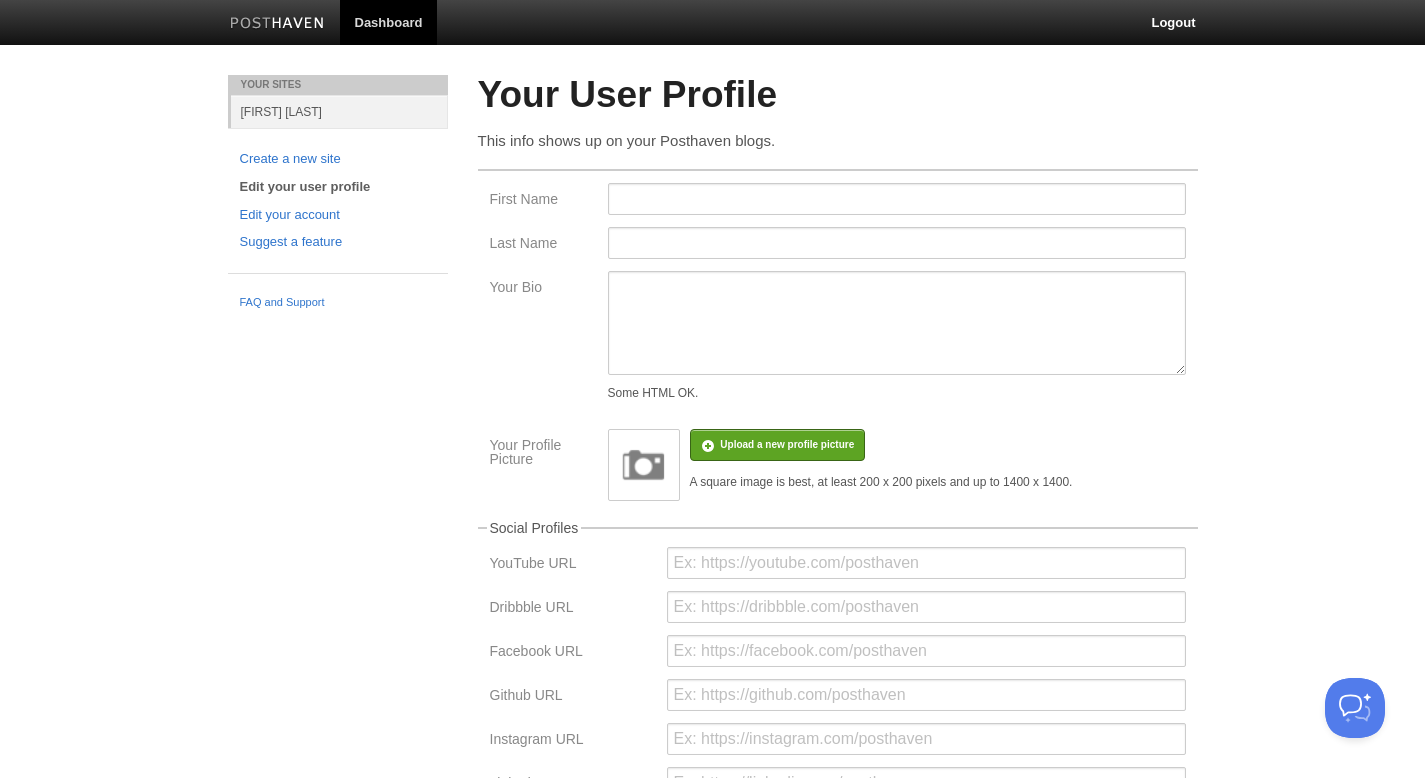 scroll, scrollTop: 0, scrollLeft: 0, axis: both 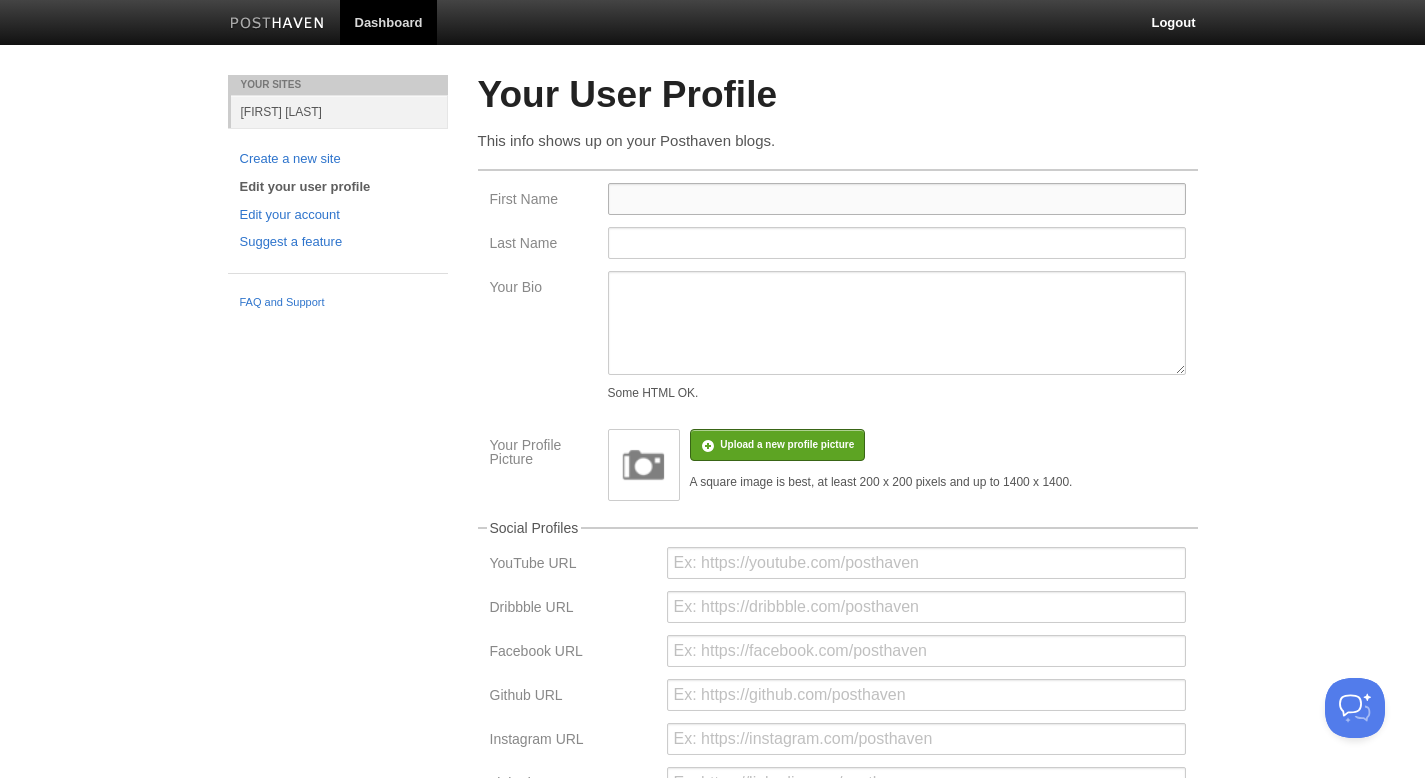 click on "First Name" at bounding box center [897, 199] 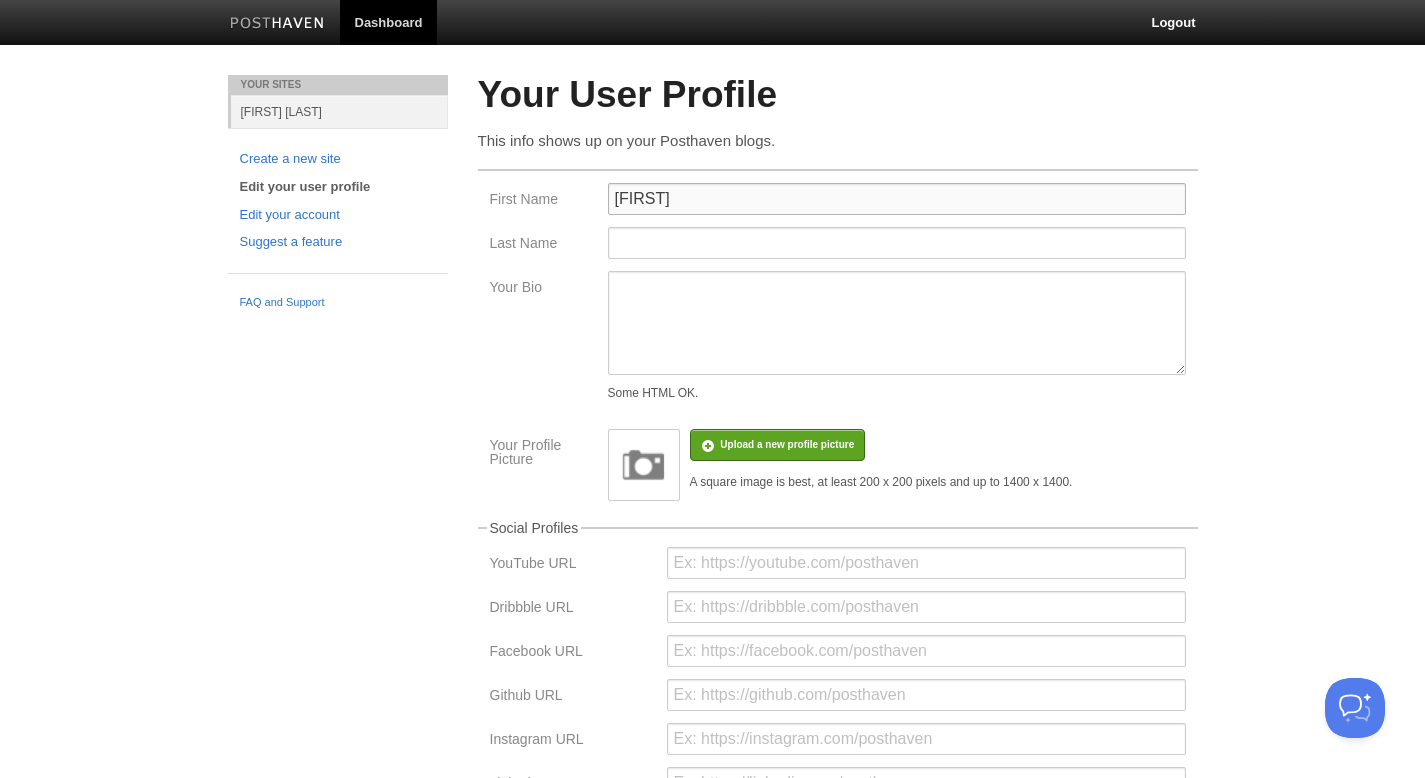 type on "[FIRST]" 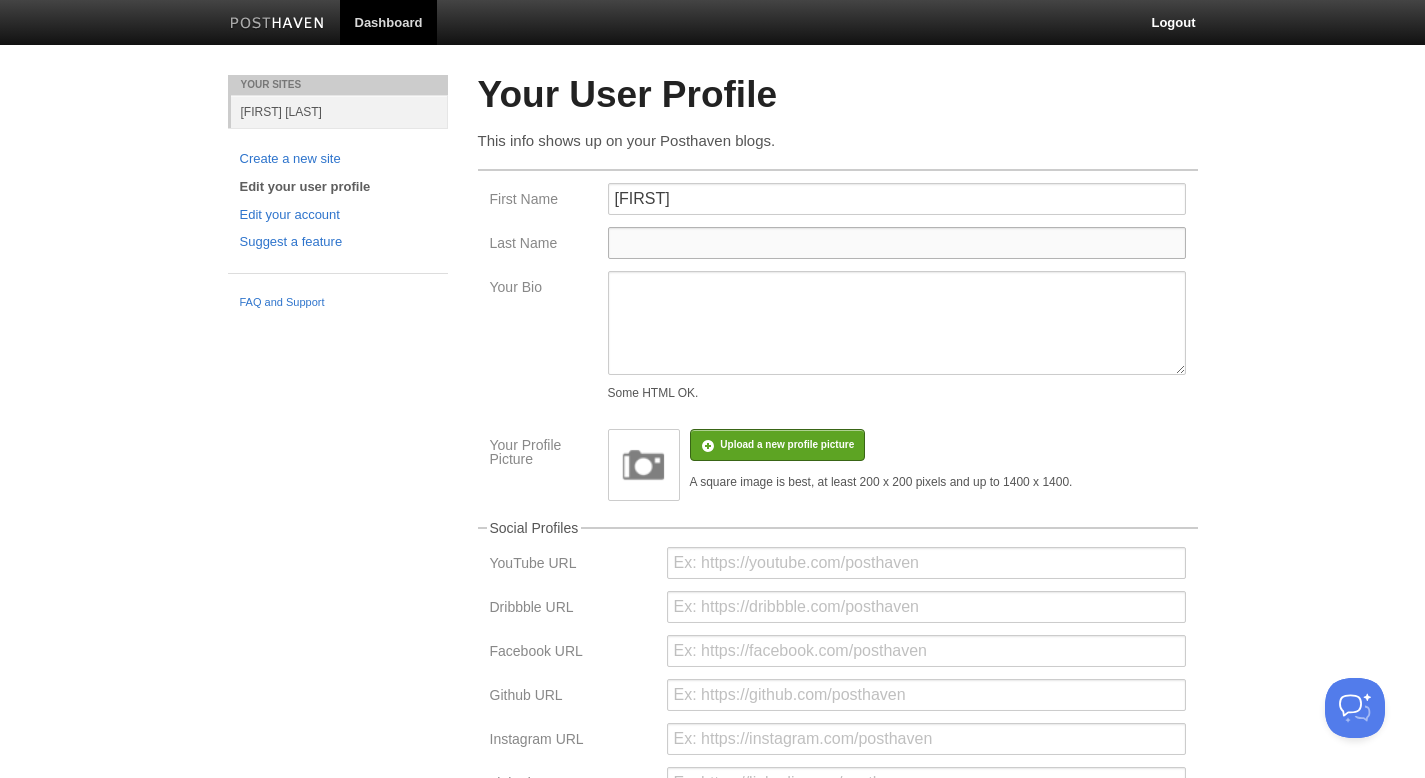 click on "Last Name" at bounding box center (897, 243) 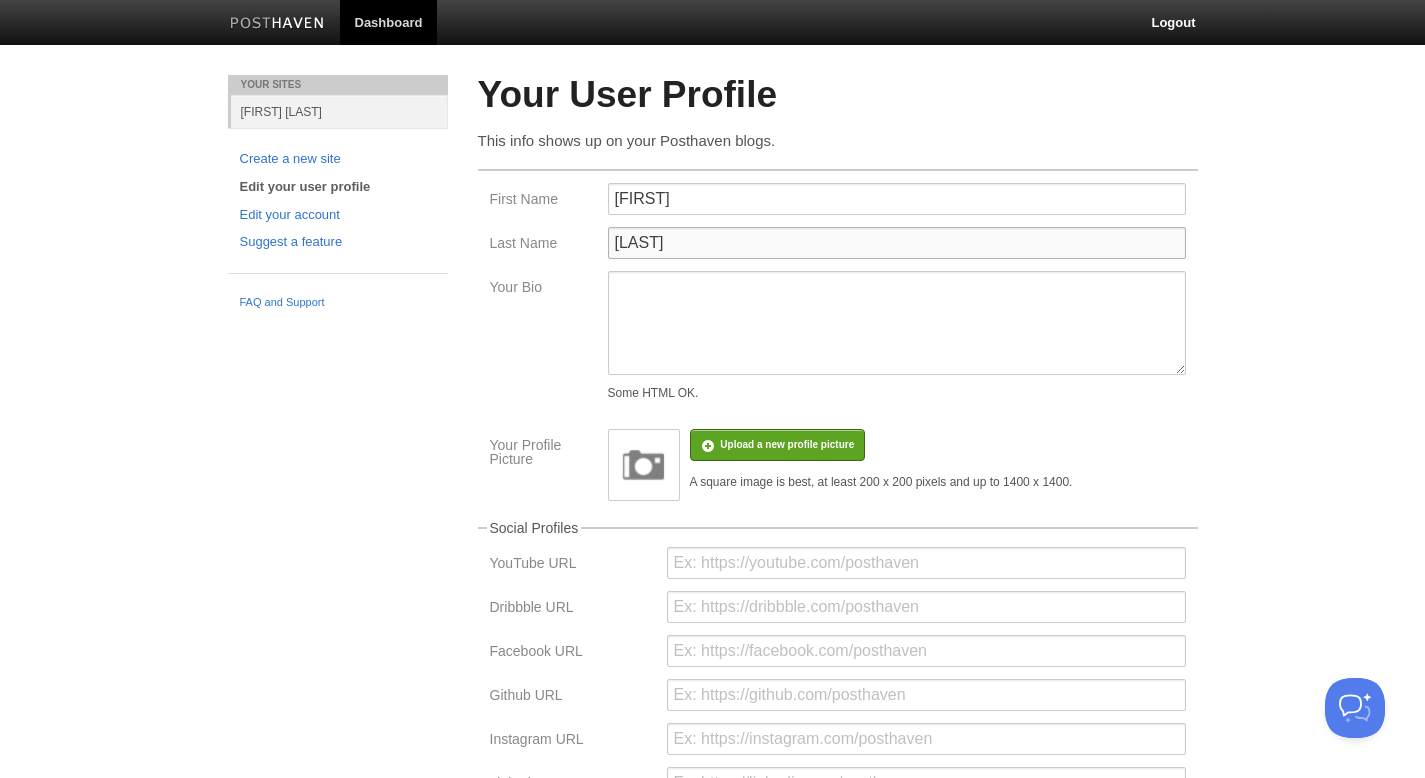 type on "[LAST]" 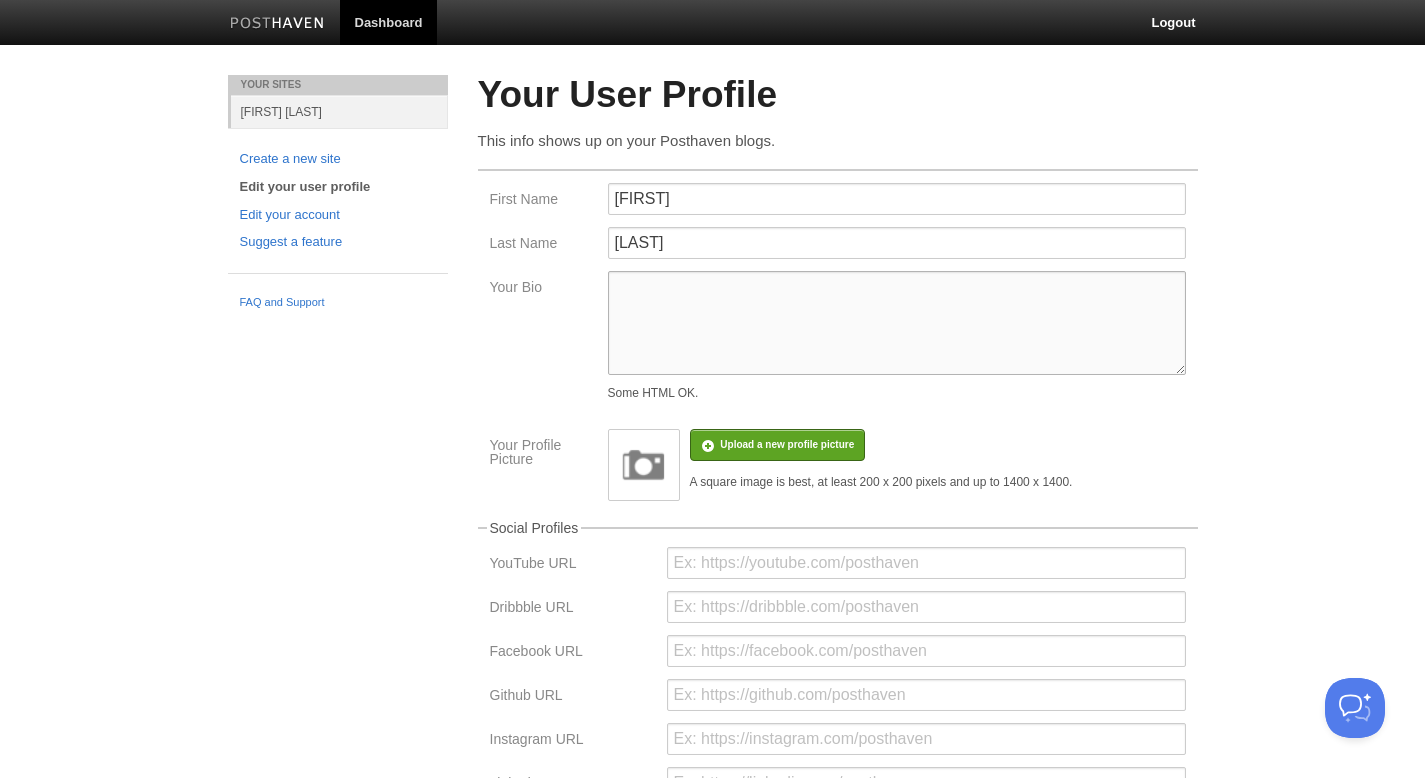 click on "Your Bio" at bounding box center (897, 323) 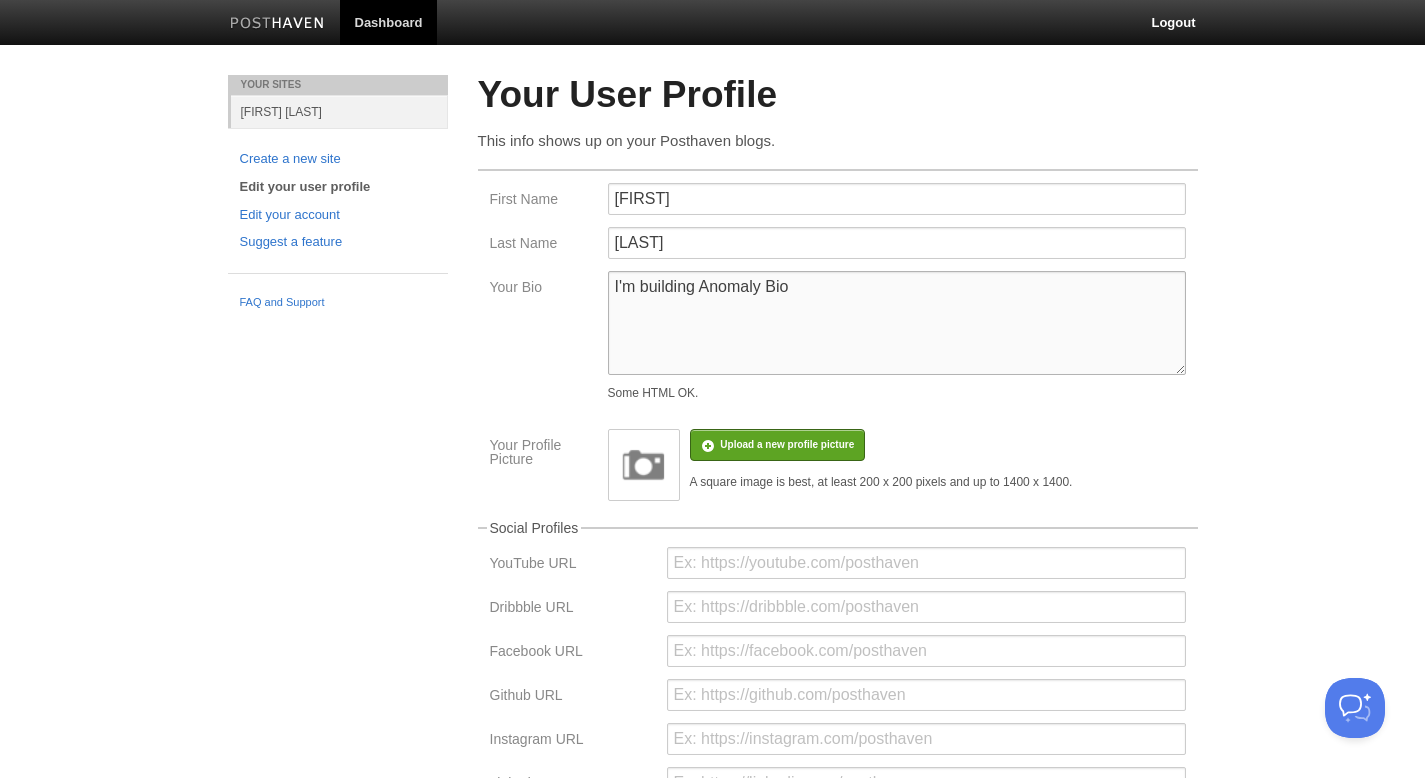 type on "I'm building Anomaly Bio" 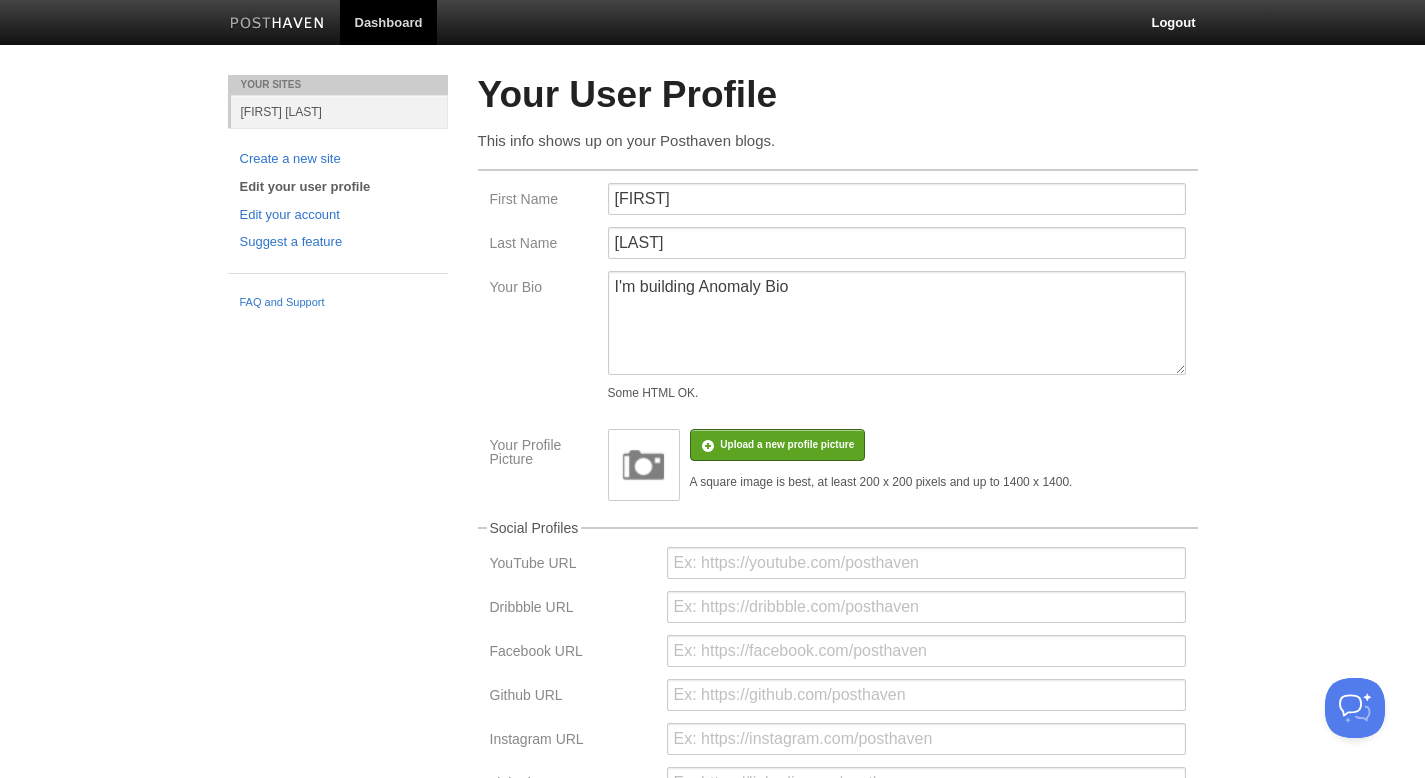 click on "First Name
[FIRST]
Last Name
[LAST]
Your Bio
I'm building Anomaly Bio
Some HTML OK.
Your Profile Picture
Upload a new profile picture
Remove profile picture
A square image is best, at least 200 x 200 pixels and up to 1400 x 1400." at bounding box center (838, 335) 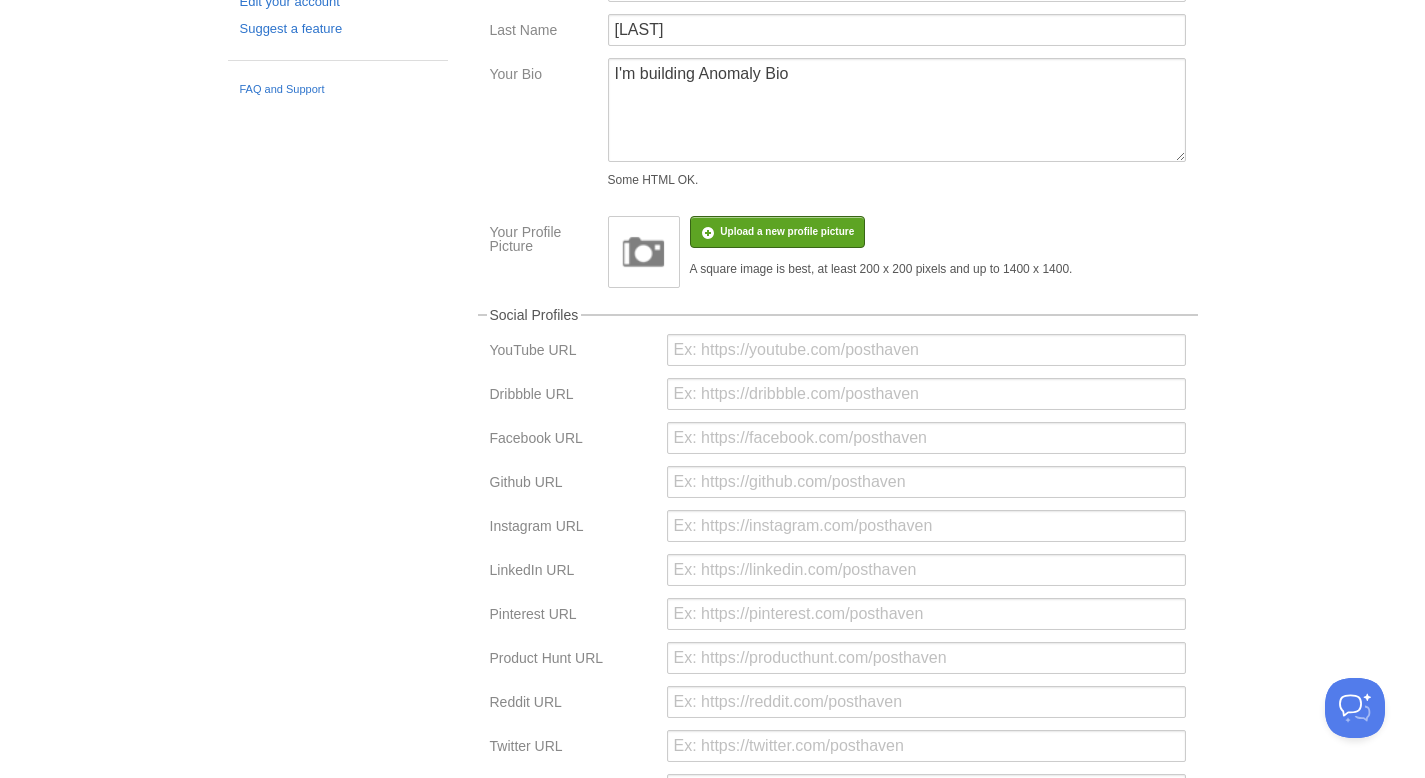 scroll, scrollTop: 216, scrollLeft: 0, axis: vertical 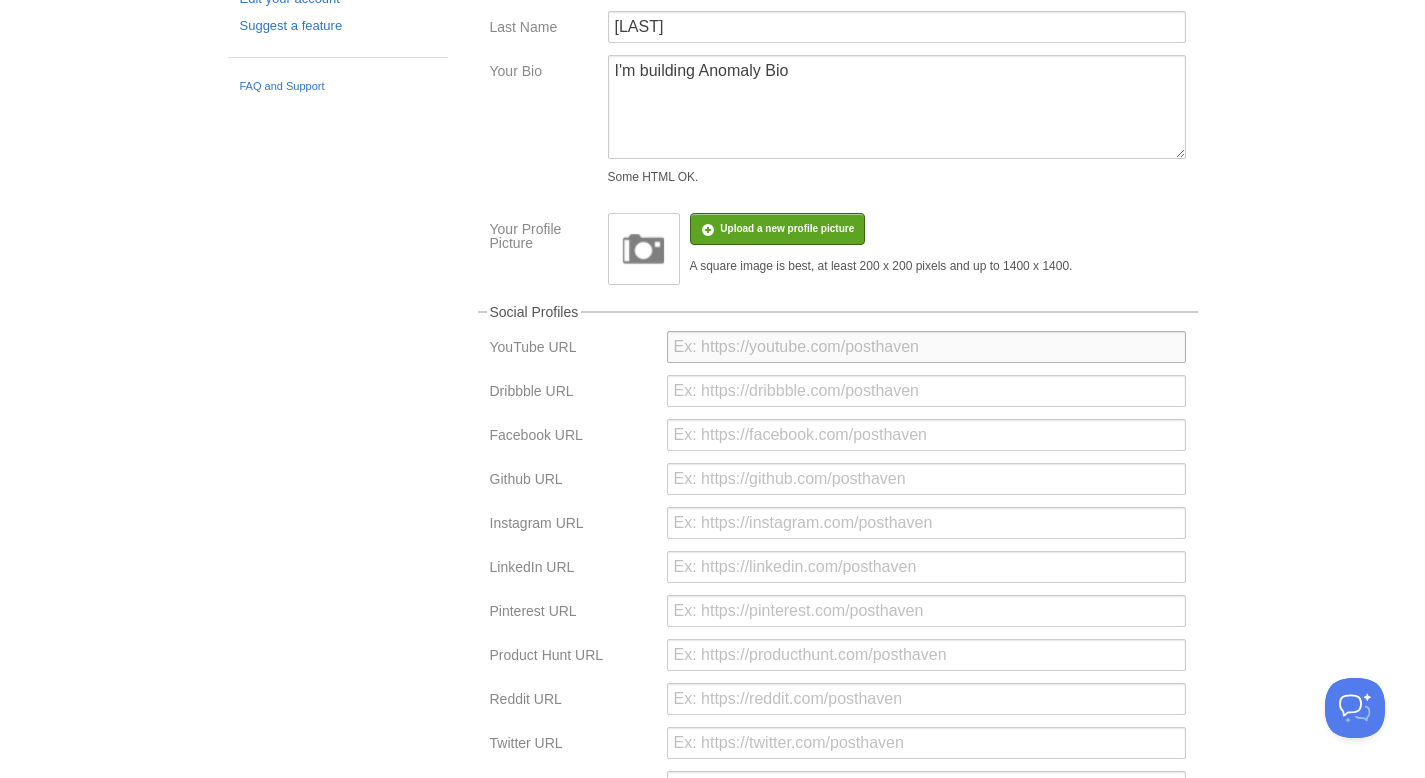 click at bounding box center (926, 347) 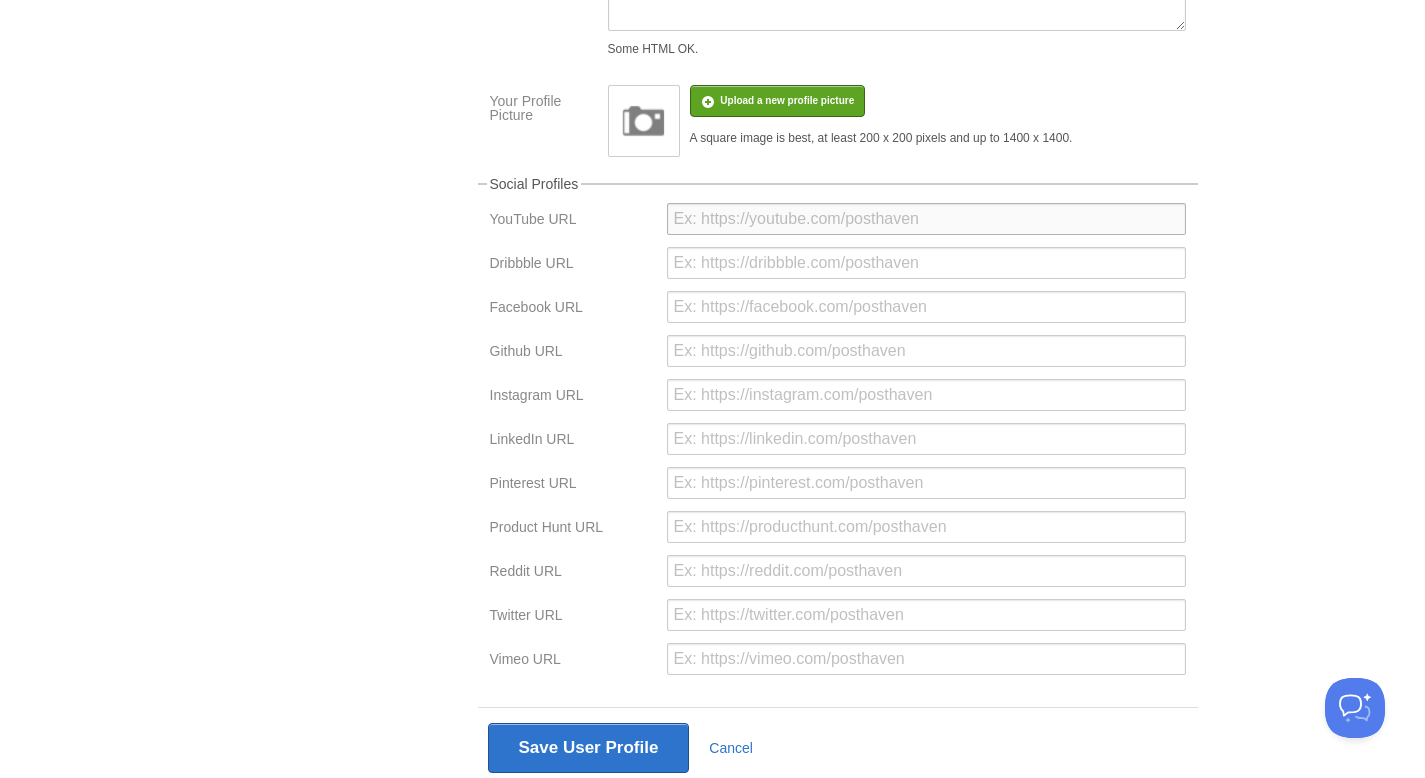 scroll, scrollTop: 346, scrollLeft: 0, axis: vertical 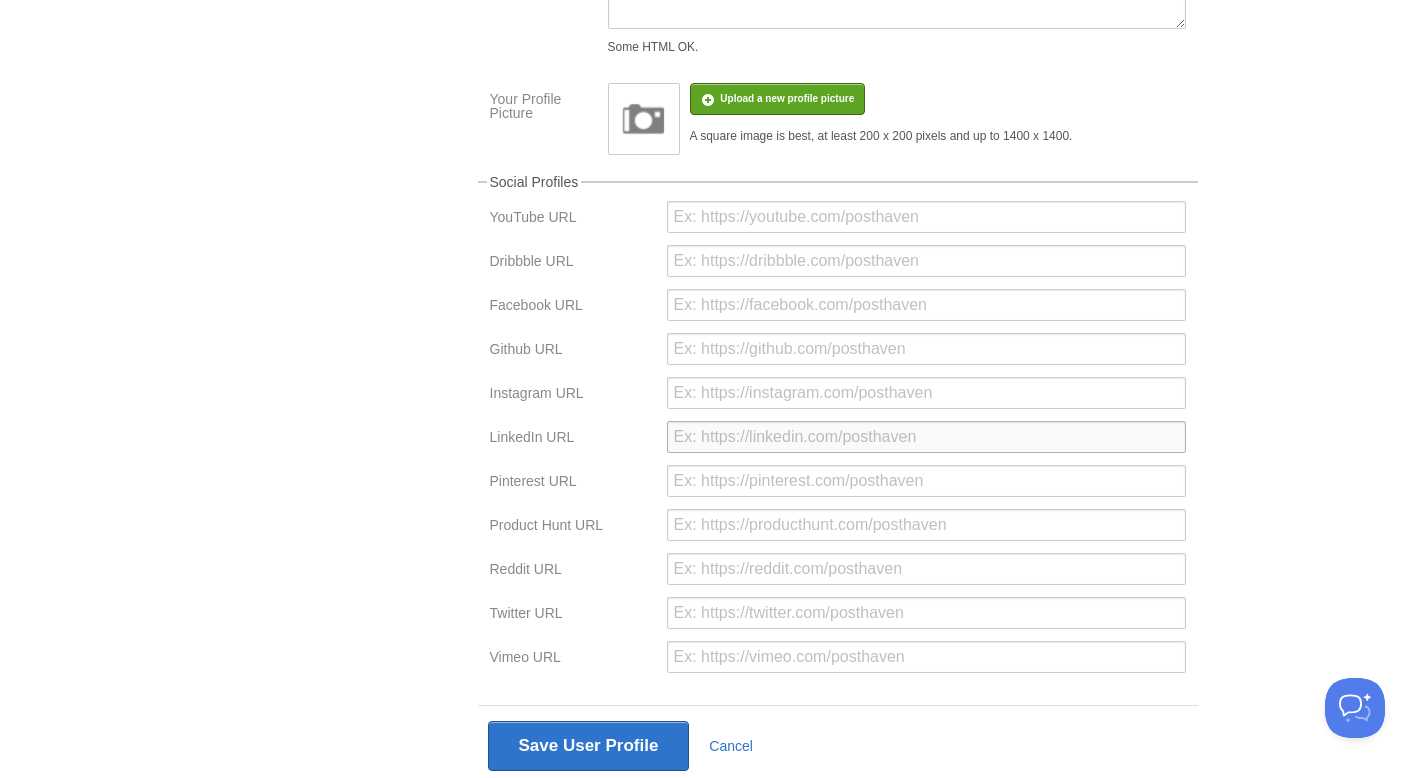 click at bounding box center (926, 437) 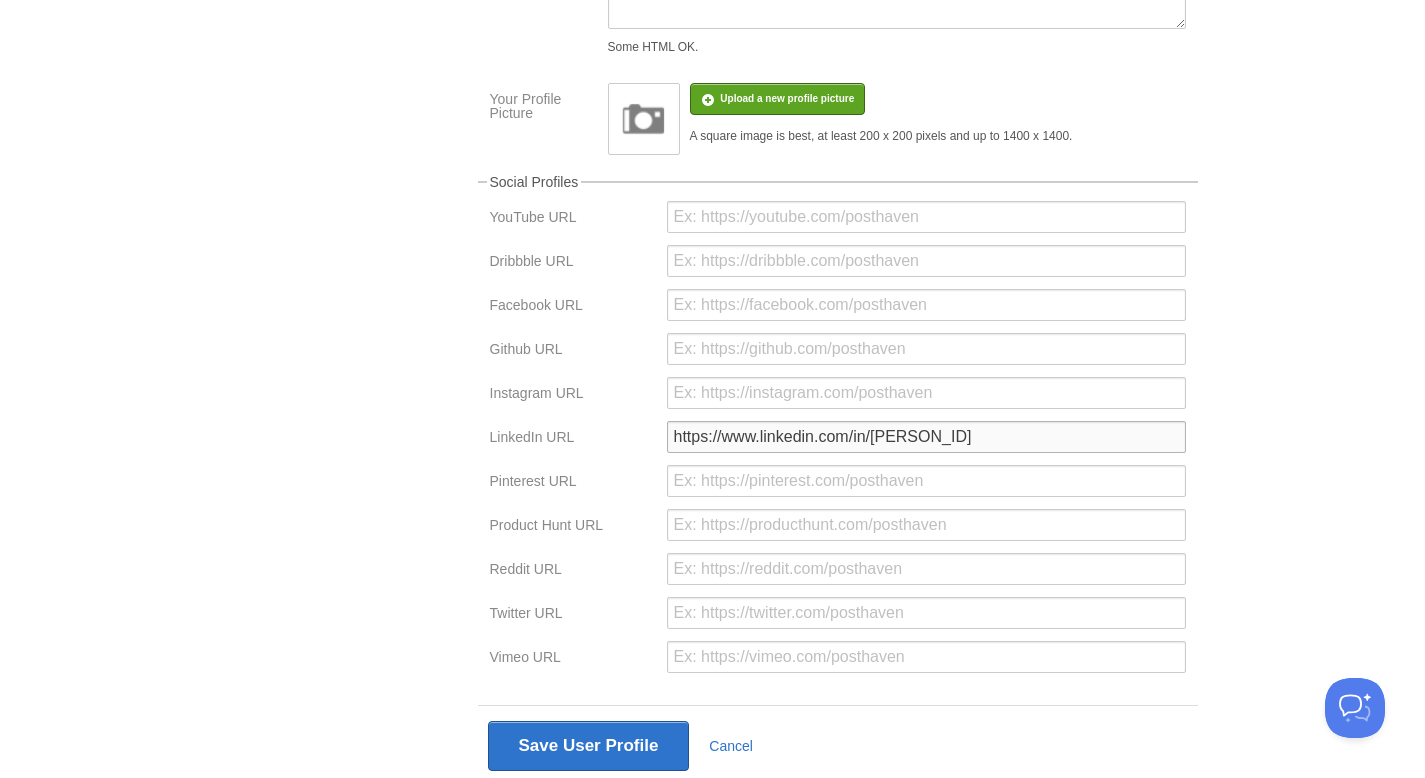 type on "https://www.linkedin.com/in/[PERSON_ID]" 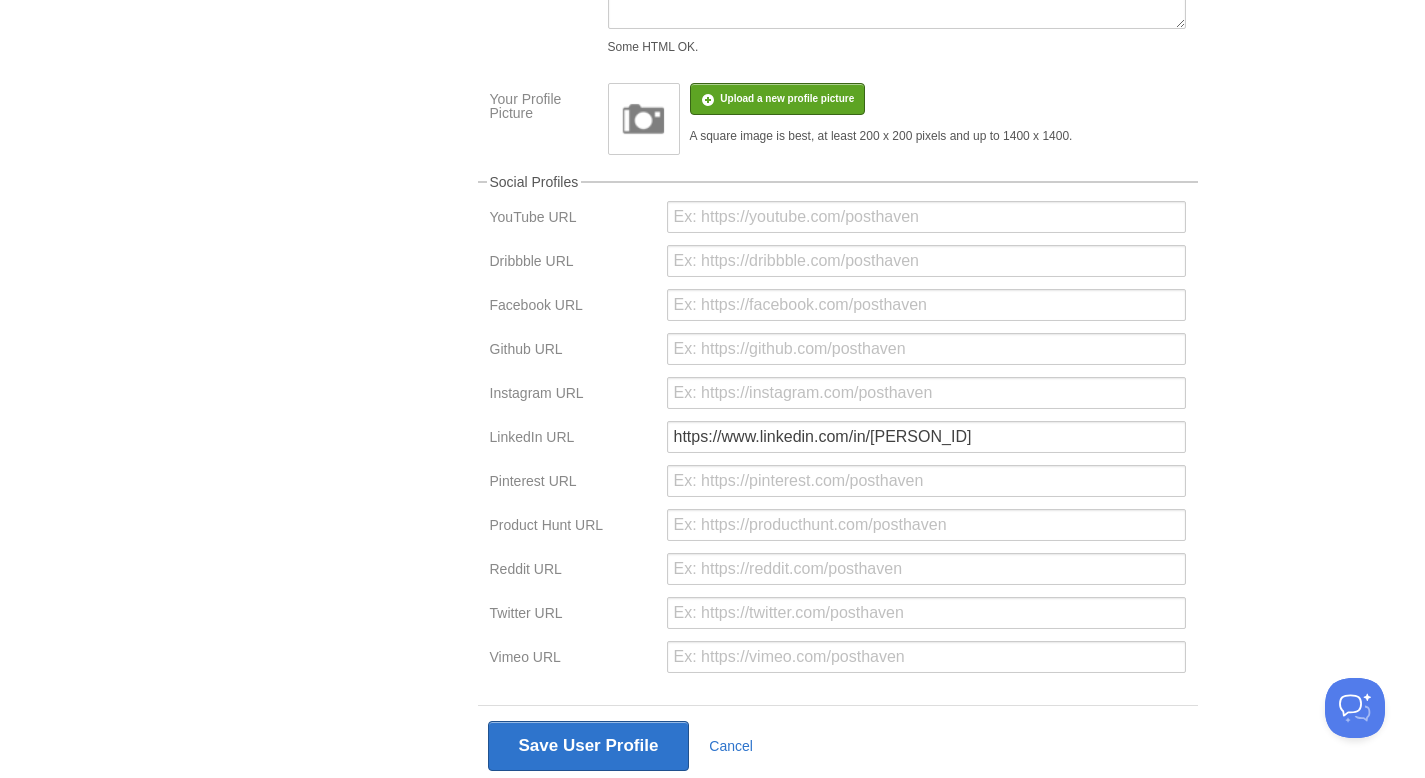 click on "Your Sites [FIRST] [LAST]
Create a new site
Edit your user profile
Edit your account
Suggest a feature
FAQ and Support
Your User Profile
This info shows up on your Posthaven blogs.
First Name
[FIRST]
Last Name
[LAST]
Your Bio
I'm building Anomaly Bio
Some HTML OK.
Your Profile Picture
Upload a new profile picture
Remove profile picture
A square image is best, at least 200 x 200 pixels and up to 1400 x 1400.
Social Profiles
YouTube URL" at bounding box center [713, 287] 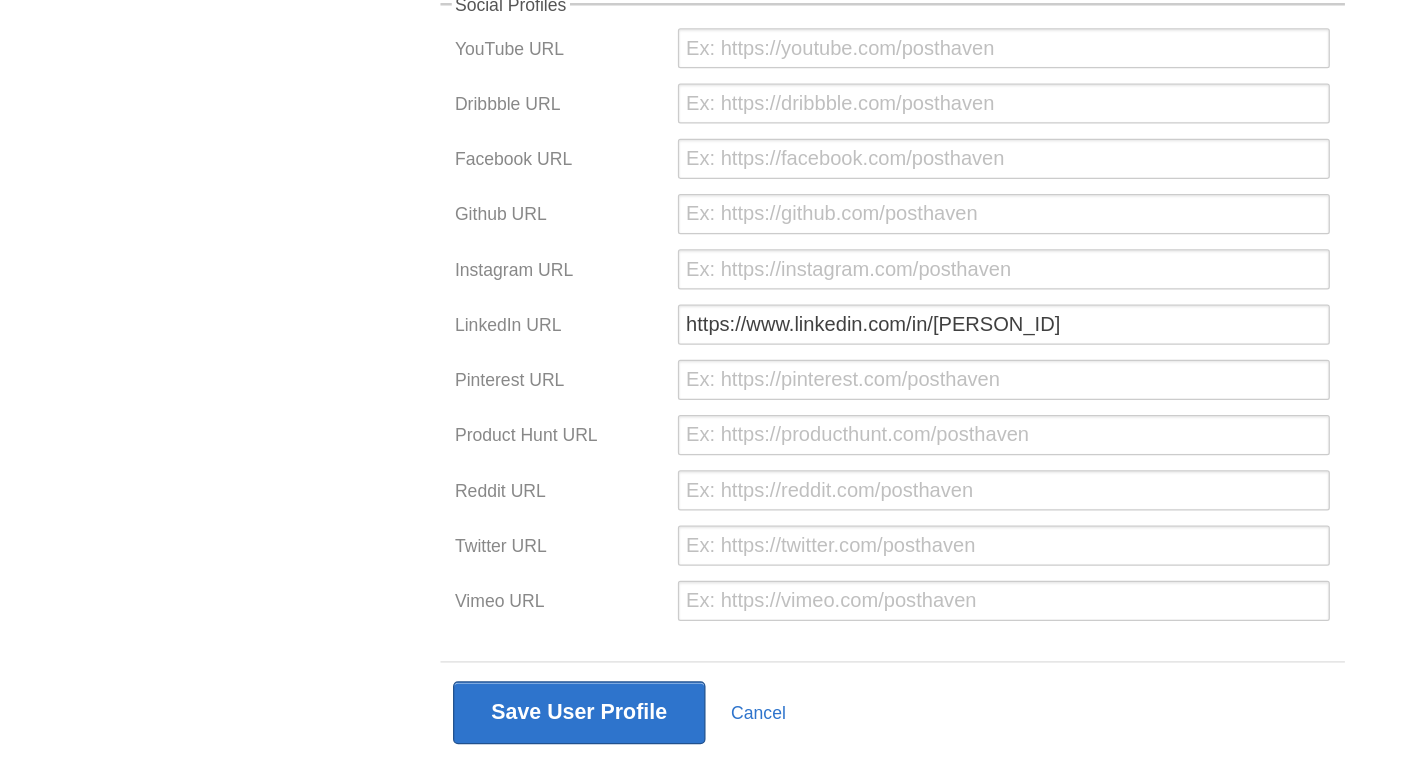 scroll, scrollTop: 420, scrollLeft: 0, axis: vertical 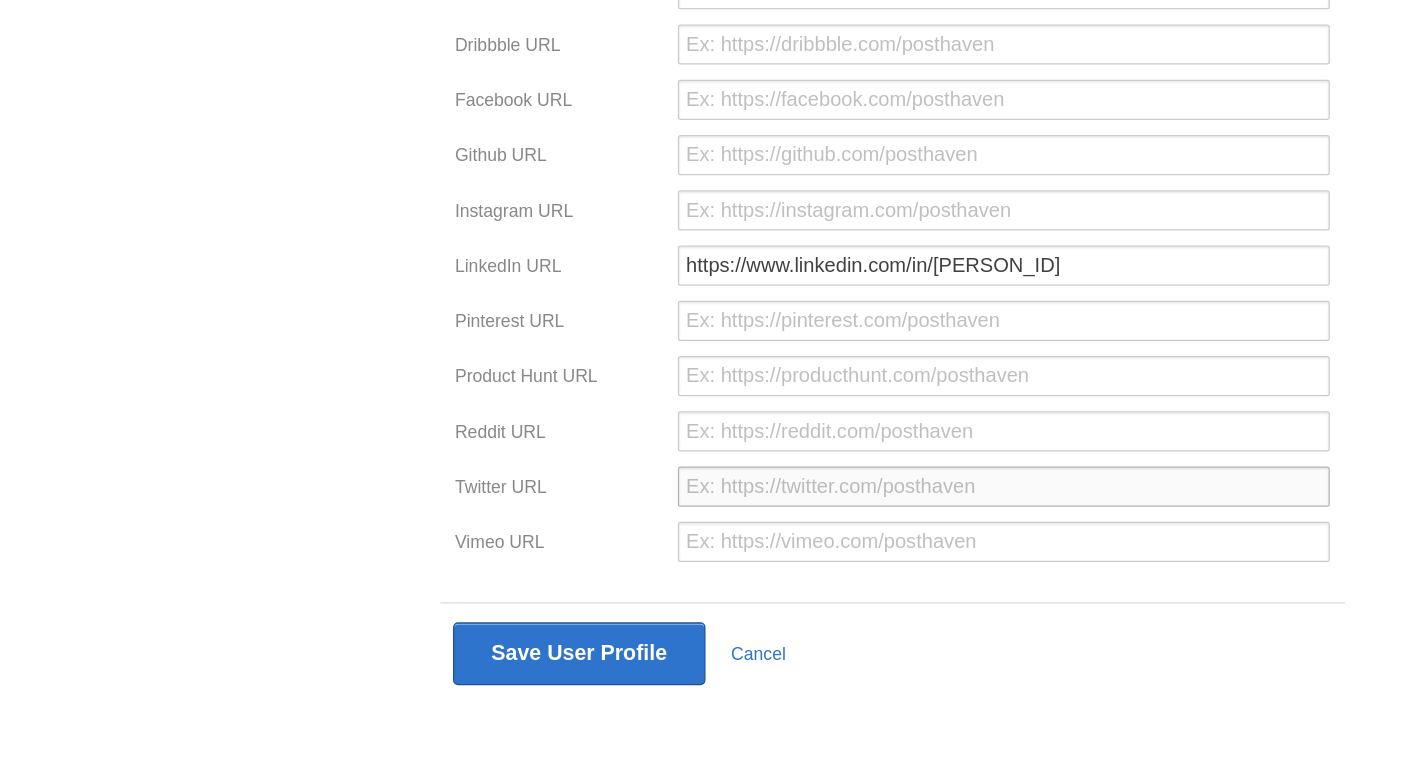 click at bounding box center (926, 546) 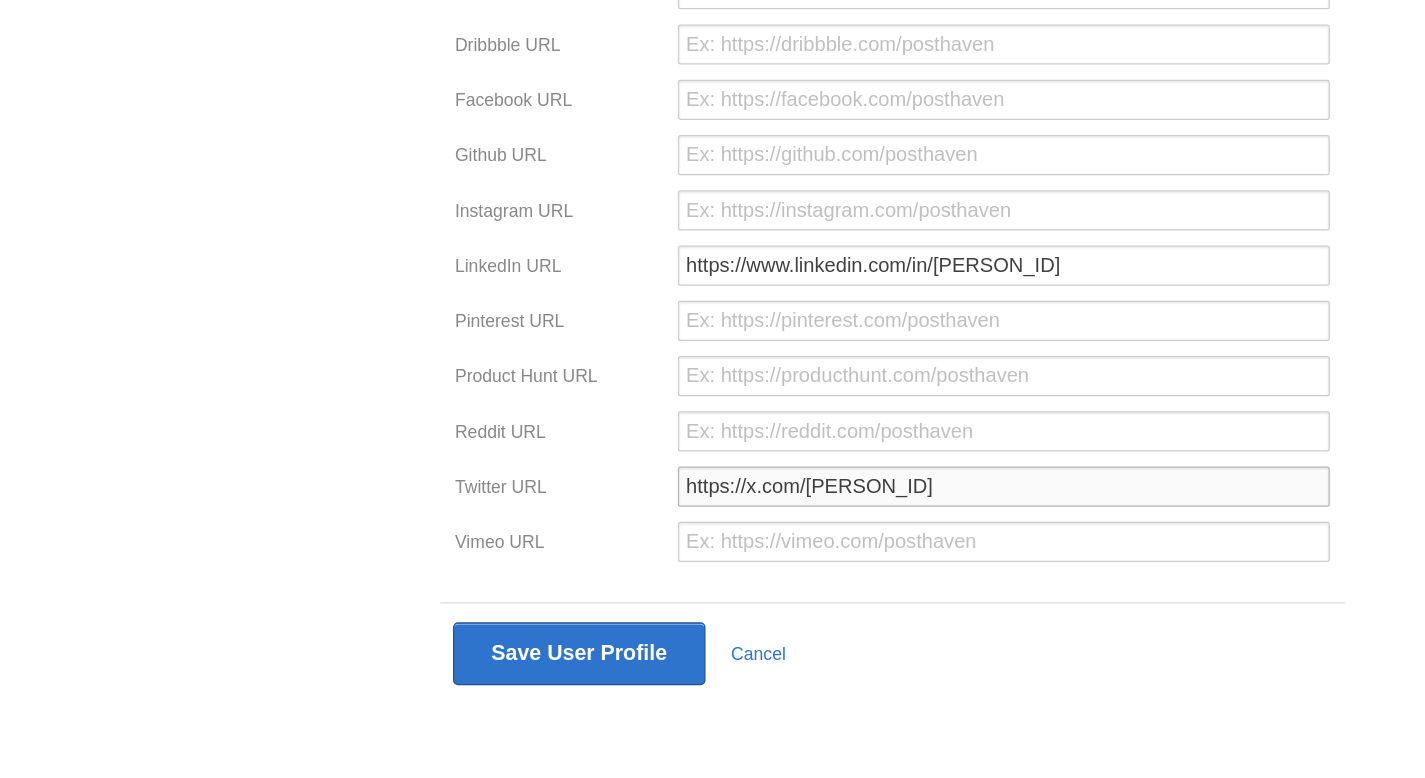type on "https://x.com/[PERSON_ID]" 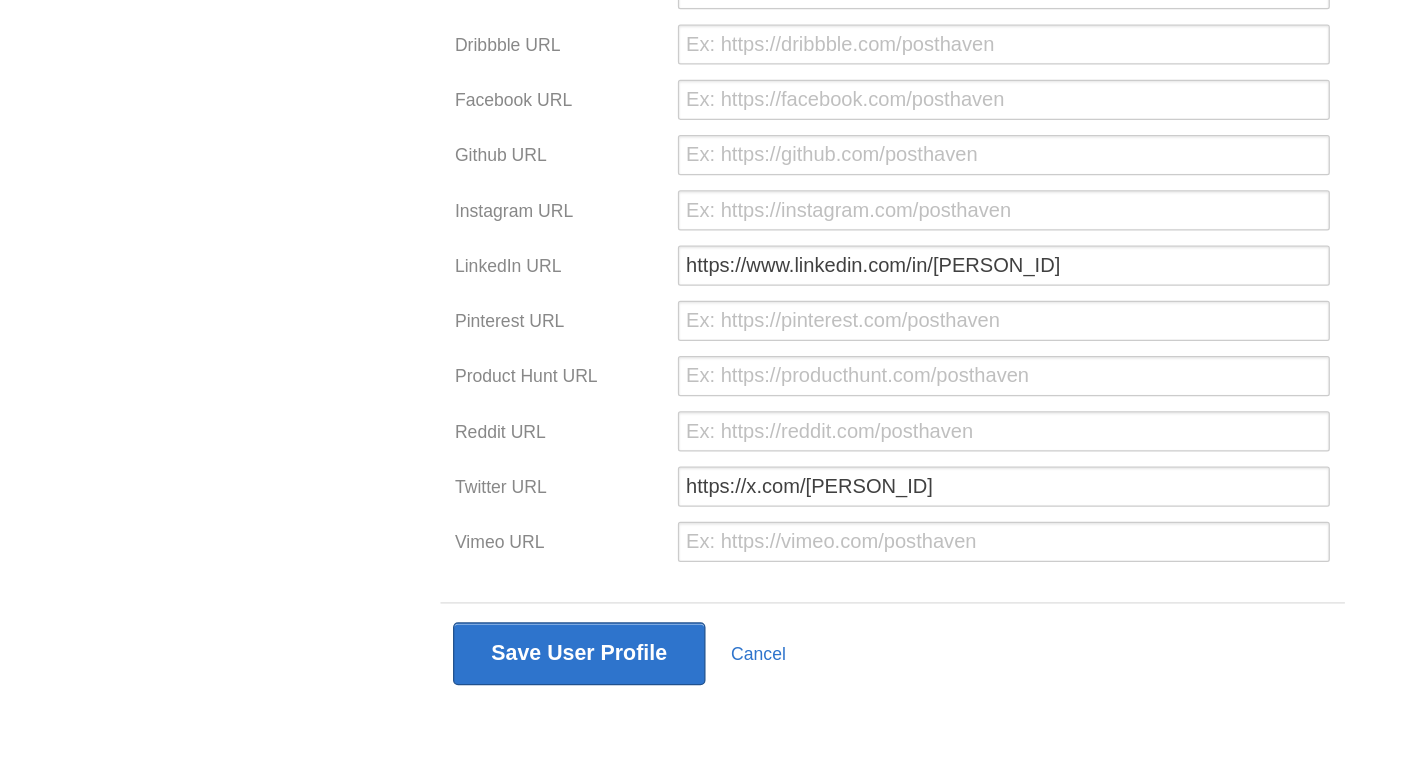 click on "Your Sites [FIRST] [LAST]
Create a new site
Edit your user profile
Edit your account
Suggest a feature
FAQ and Support
Your User Profile
This info shows up on your Posthaven blogs.
First Name
[FIRST]
Last Name
[LAST]
Your Bio
I'm building Anomaly Bio
Some HTML OK.
Your Profile Picture
Upload a new profile picture
Remove profile picture
A square image is best, at least 200 x 200 pixels and up to 1400 x 1400.
Social Profiles
YouTube URL" at bounding box center [713, 220] 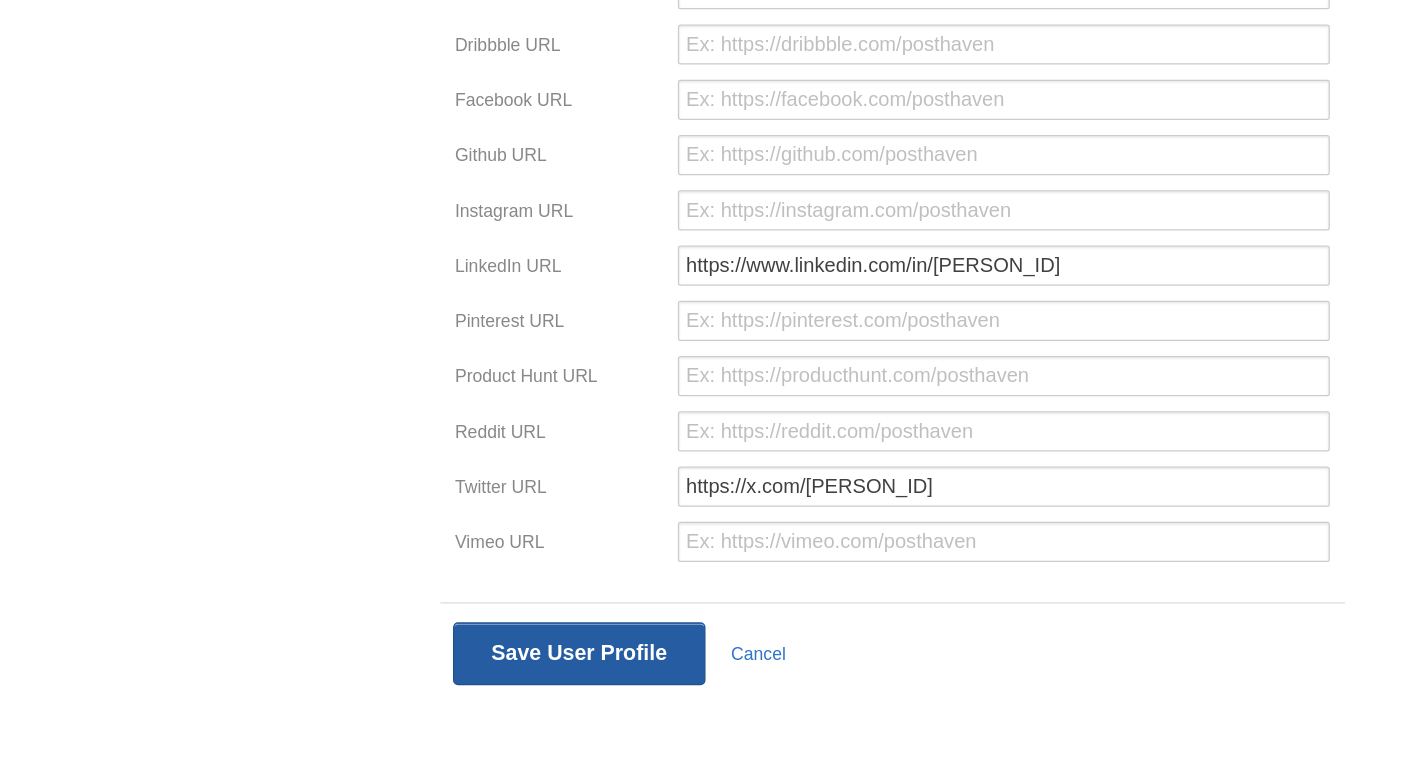 click on "Save User Profile" at bounding box center (589, 679) 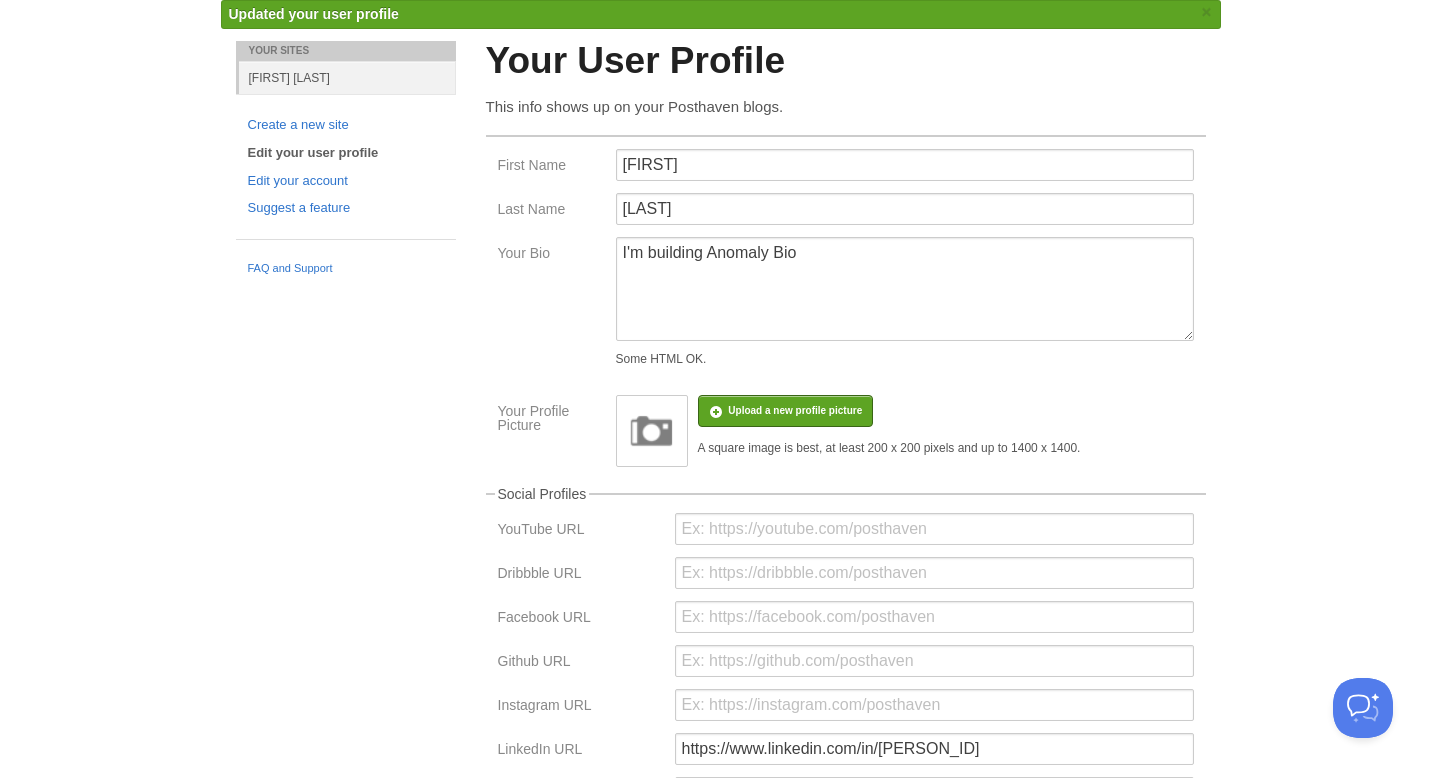 scroll, scrollTop: 0, scrollLeft: 0, axis: both 